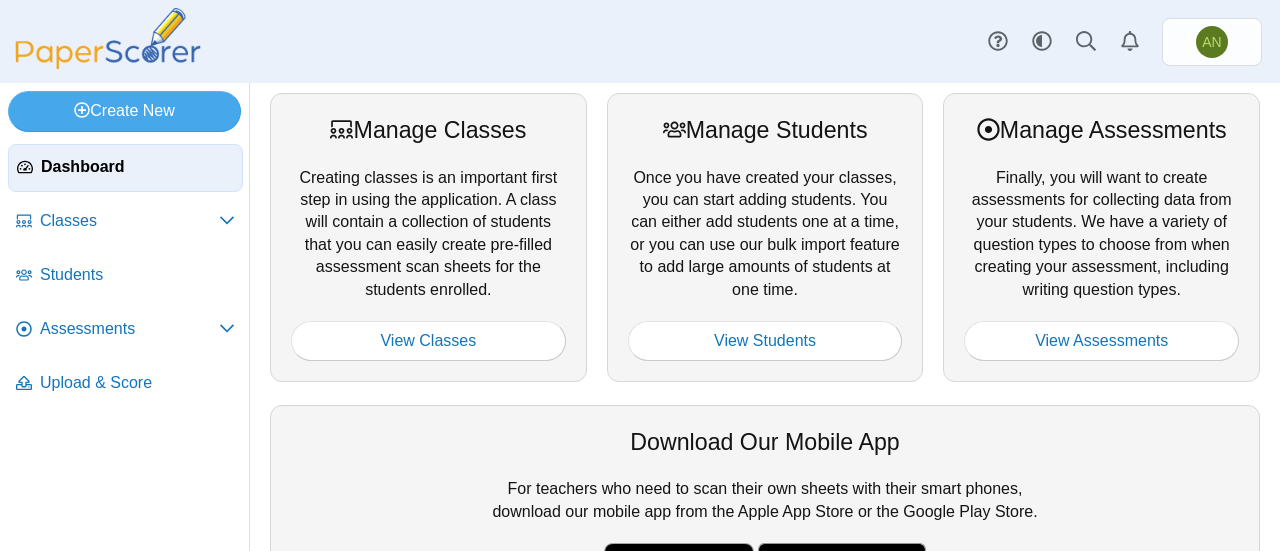 scroll, scrollTop: 0, scrollLeft: 0, axis: both 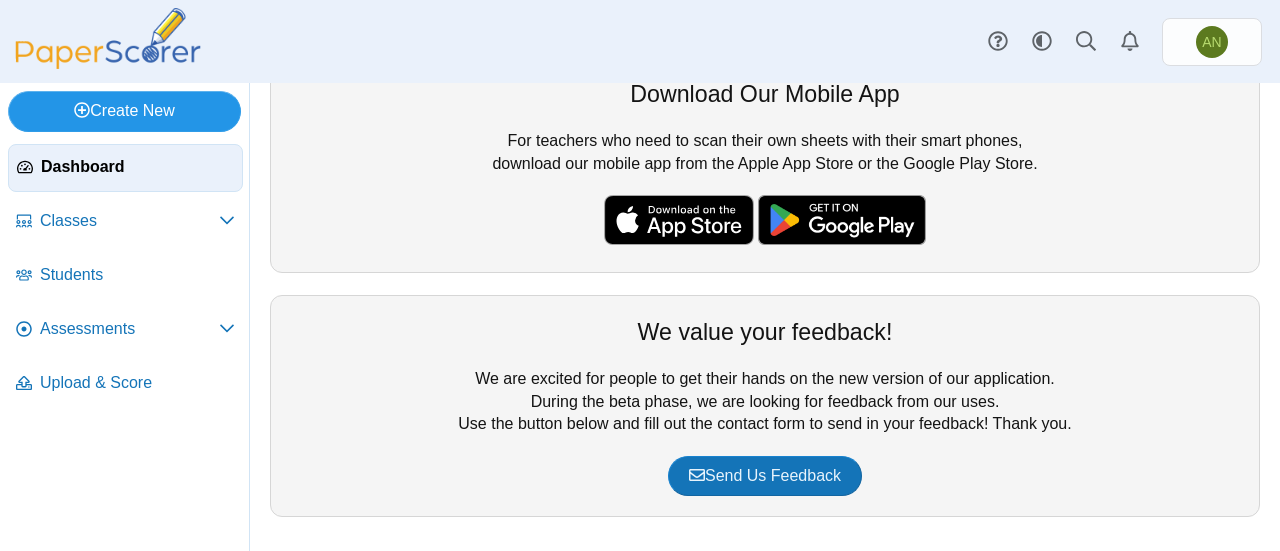 click on "Create New" at bounding box center (124, 111) 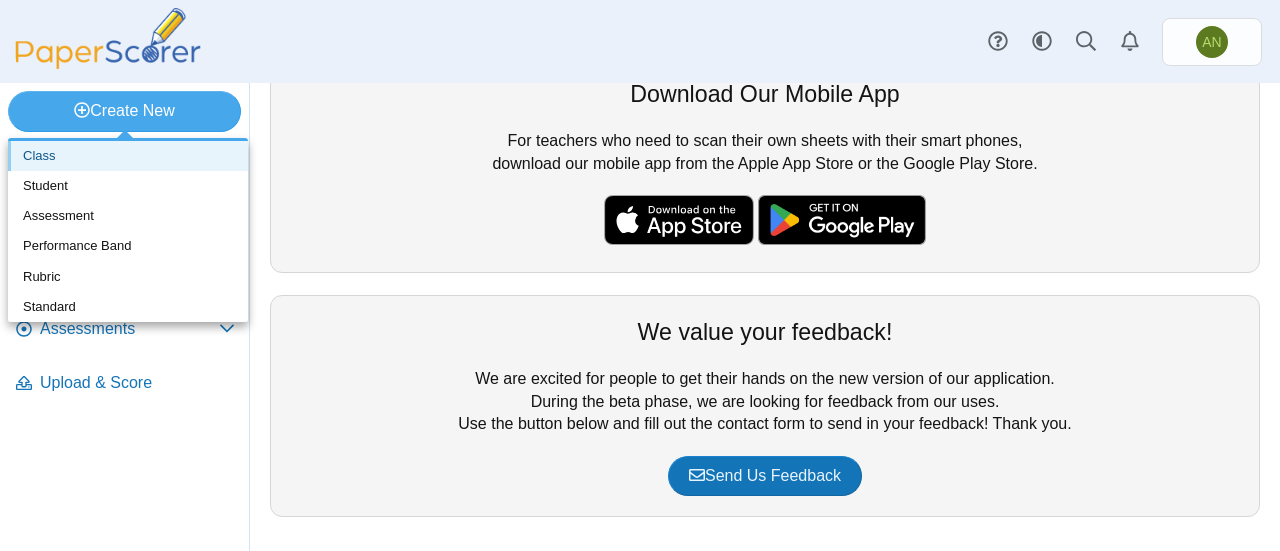 click on "Class" at bounding box center (128, 156) 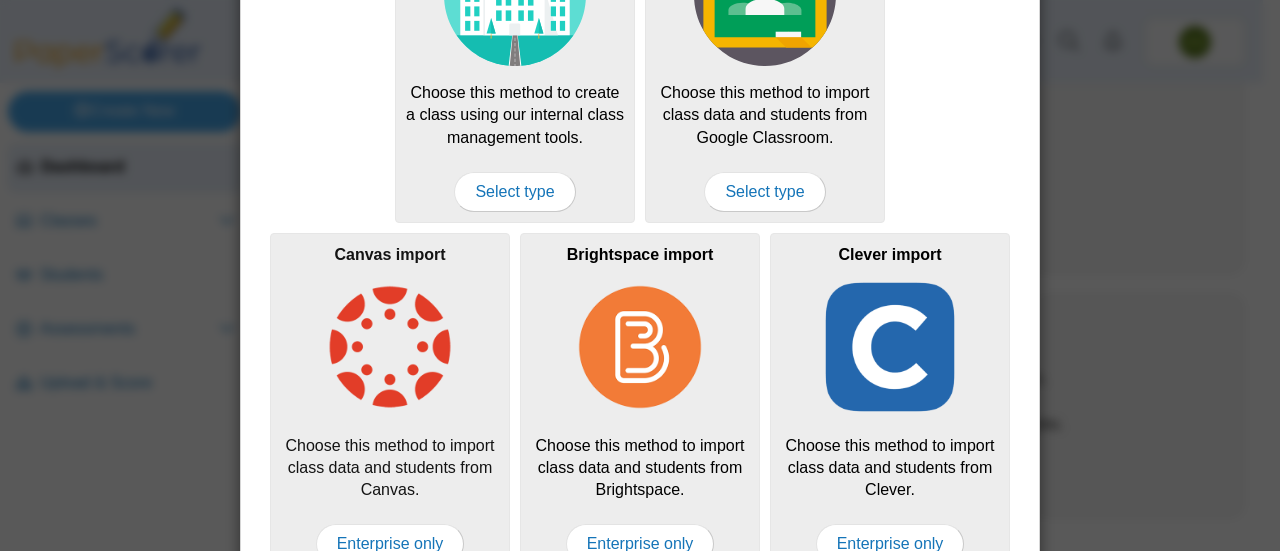 scroll, scrollTop: 240, scrollLeft: 0, axis: vertical 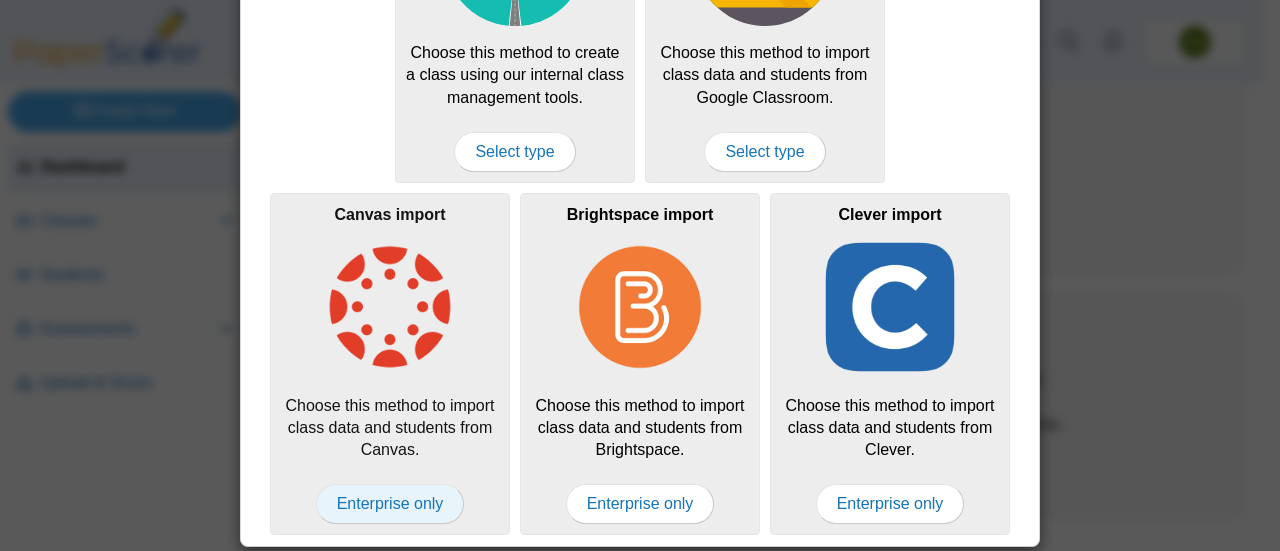 click on "Enterprise only" at bounding box center (390, 504) 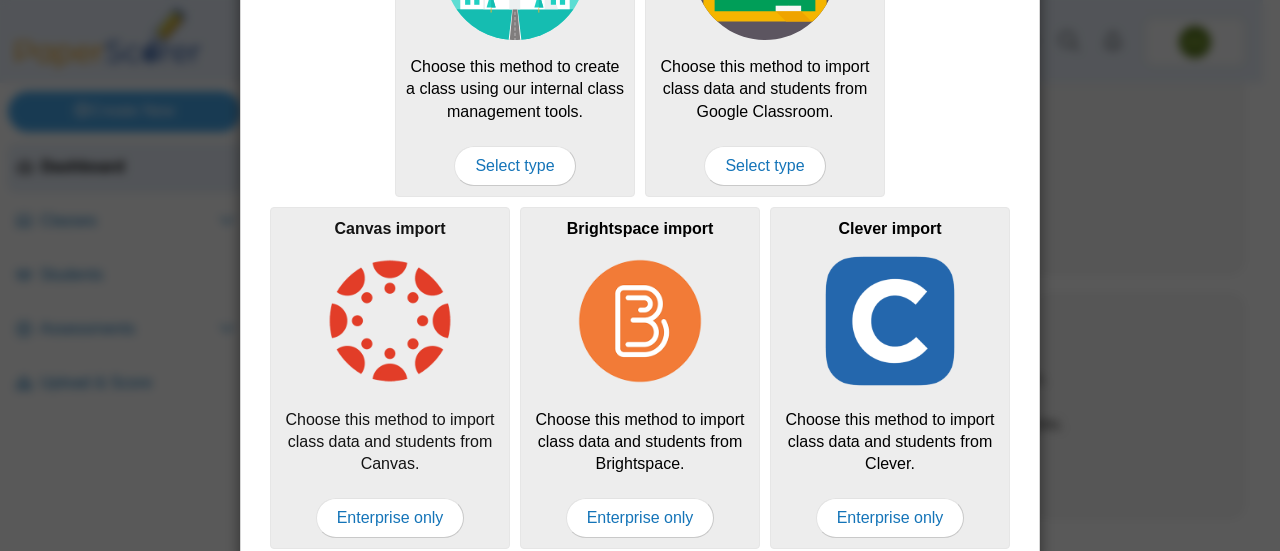 scroll, scrollTop: 240, scrollLeft: 0, axis: vertical 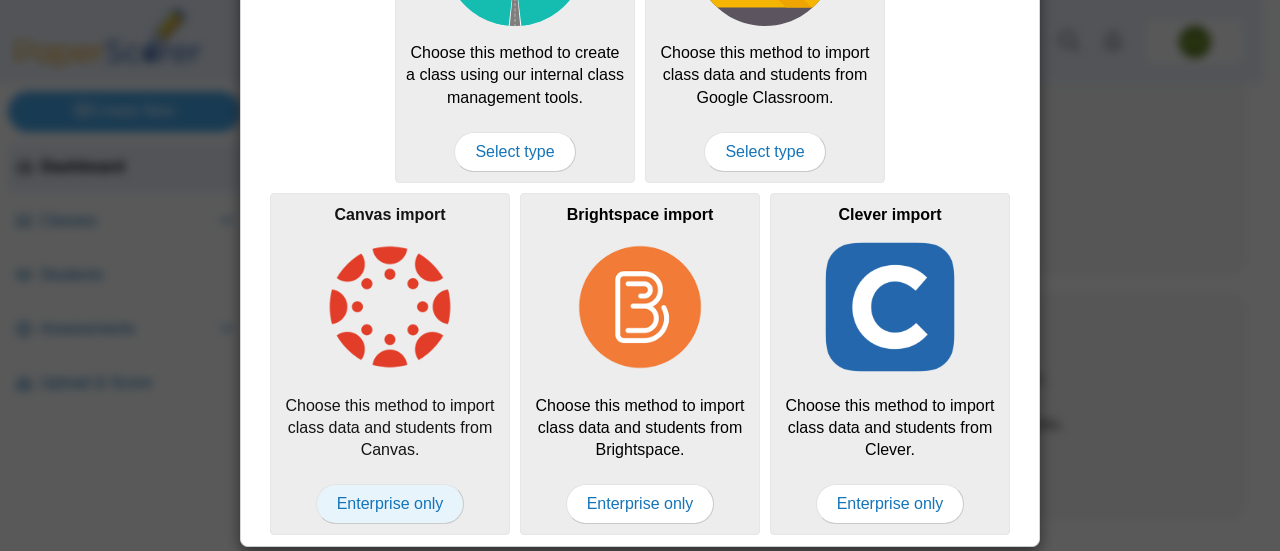click on "Enterprise only" at bounding box center (390, 504) 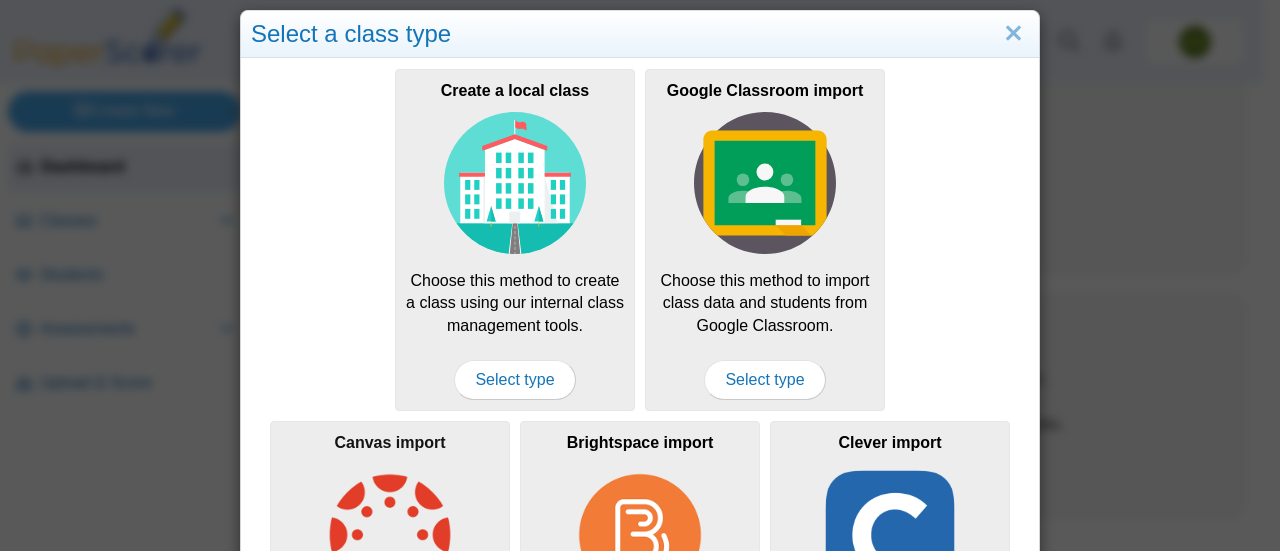 scroll, scrollTop: 11, scrollLeft: 0, axis: vertical 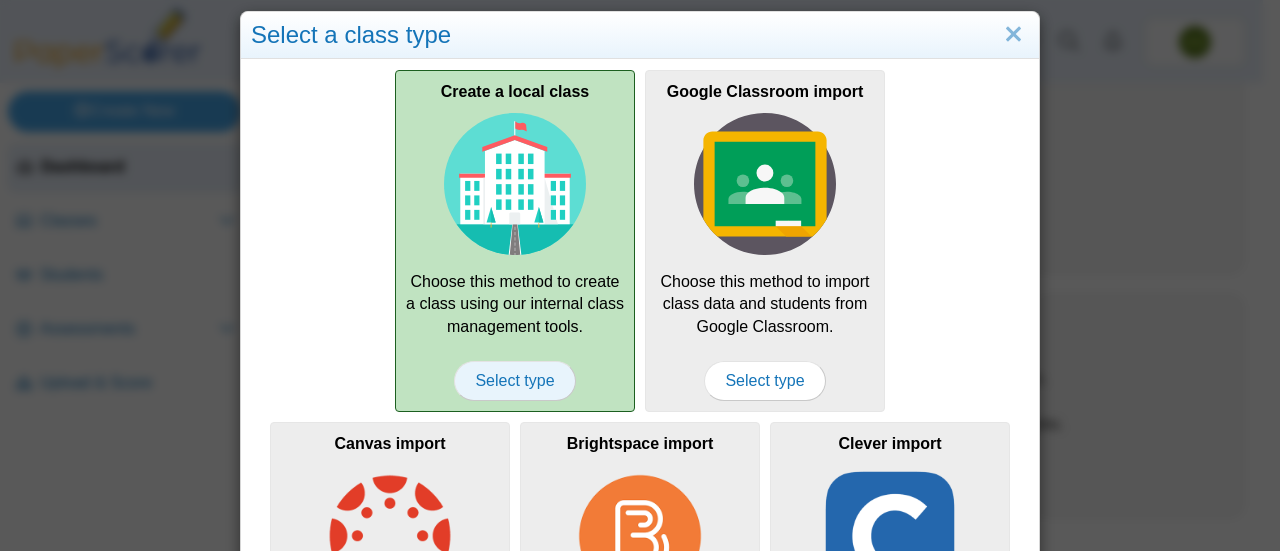 click on "Select type" at bounding box center (514, 381) 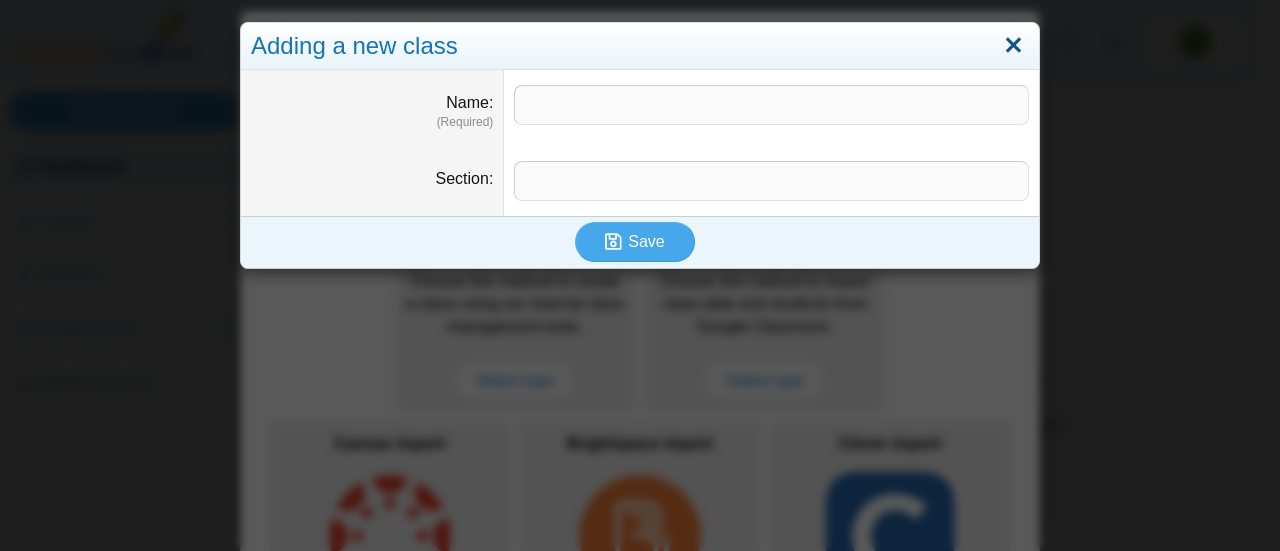 click at bounding box center [1013, 46] 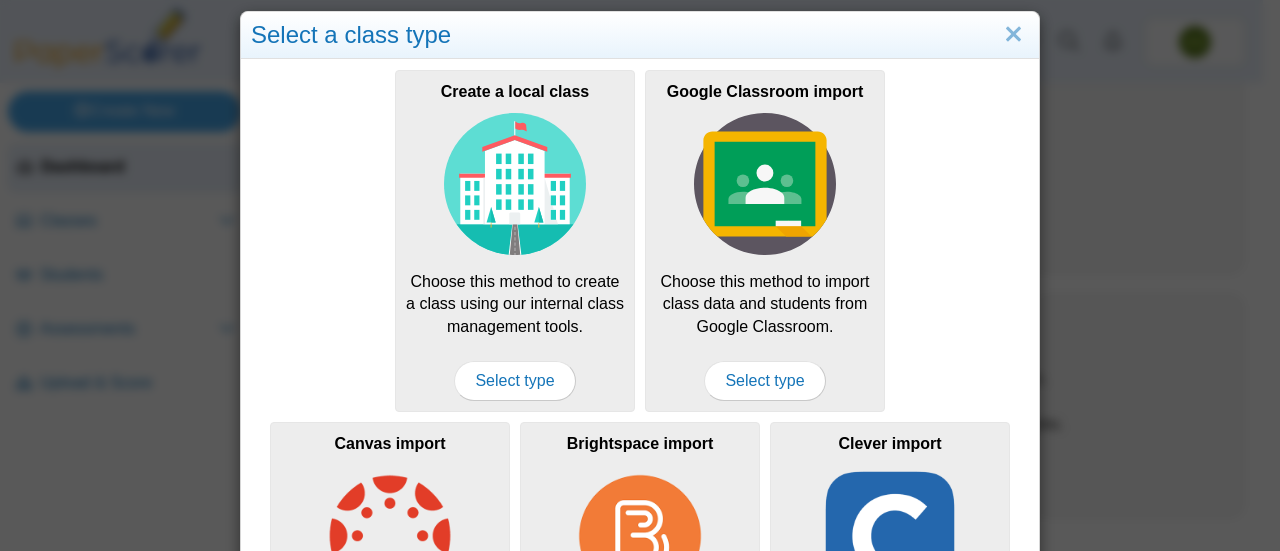 scroll, scrollTop: 240, scrollLeft: 0, axis: vertical 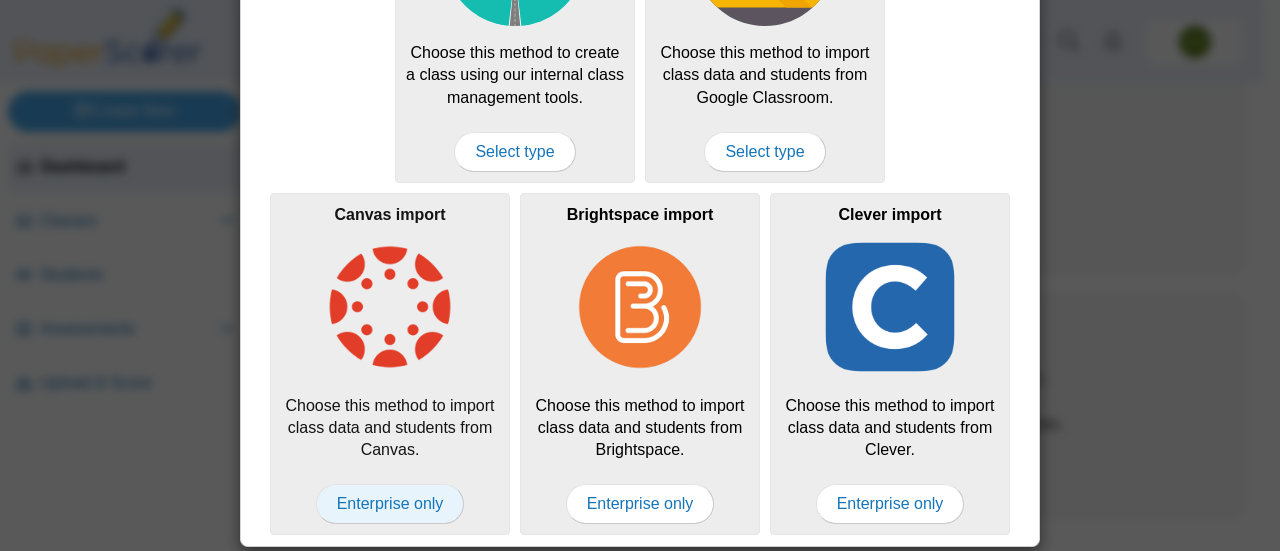 click on "Enterprise only" at bounding box center [390, 504] 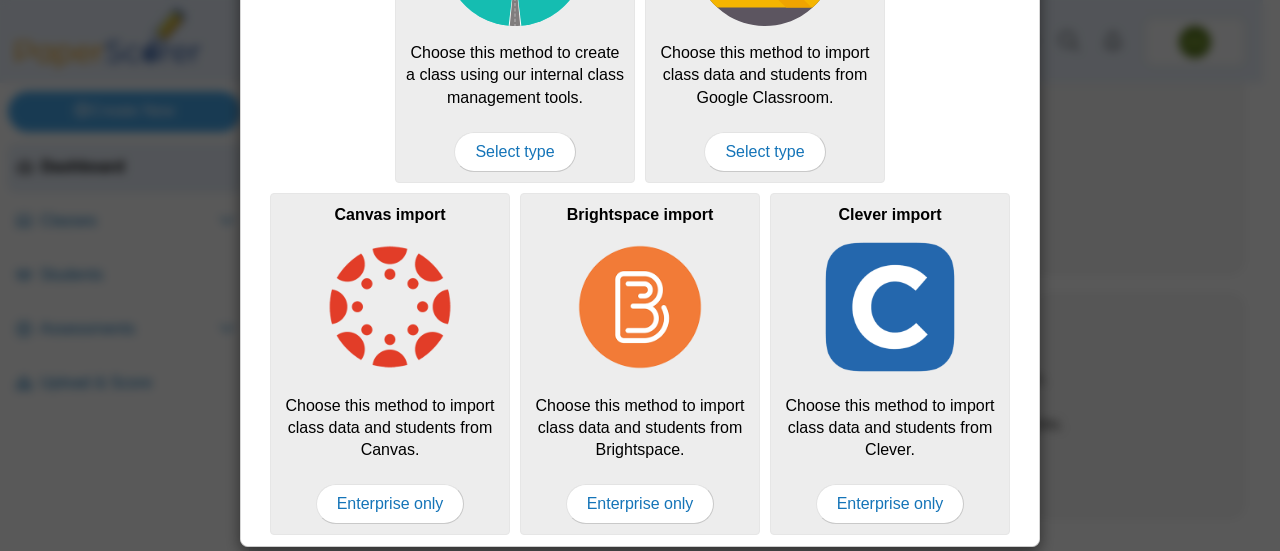 scroll, scrollTop: 0, scrollLeft: 0, axis: both 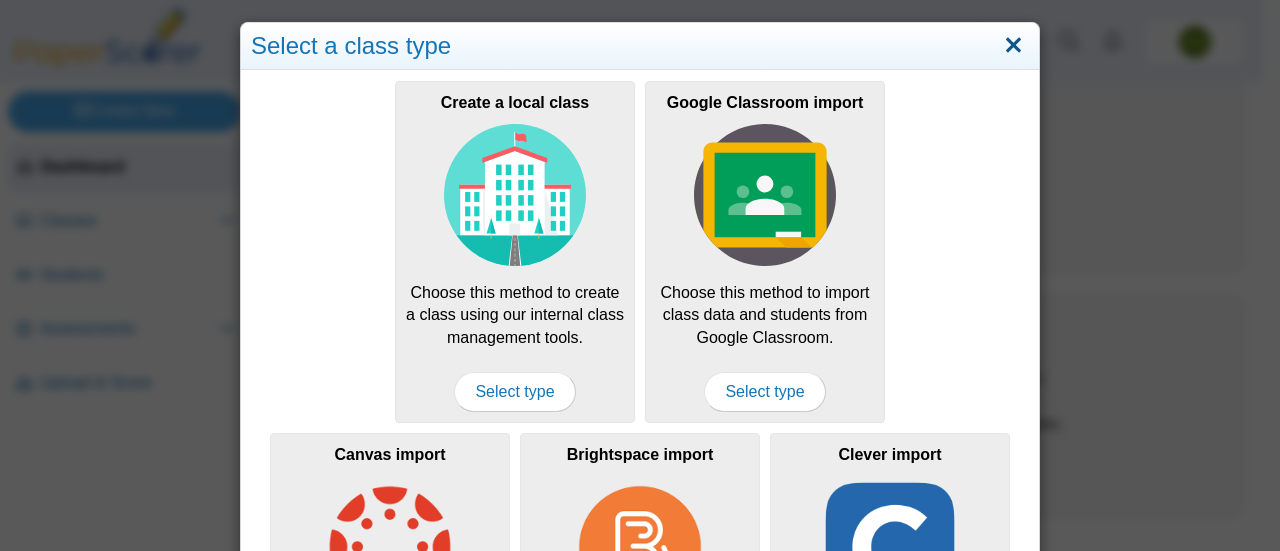 click at bounding box center [1013, 46] 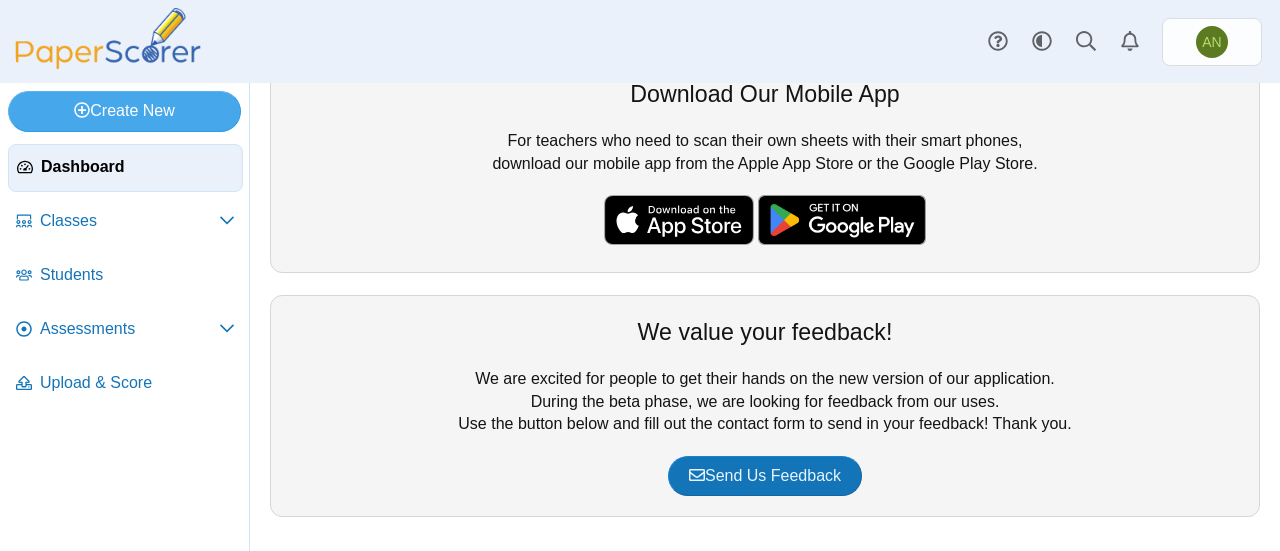 scroll, scrollTop: 0, scrollLeft: 0, axis: both 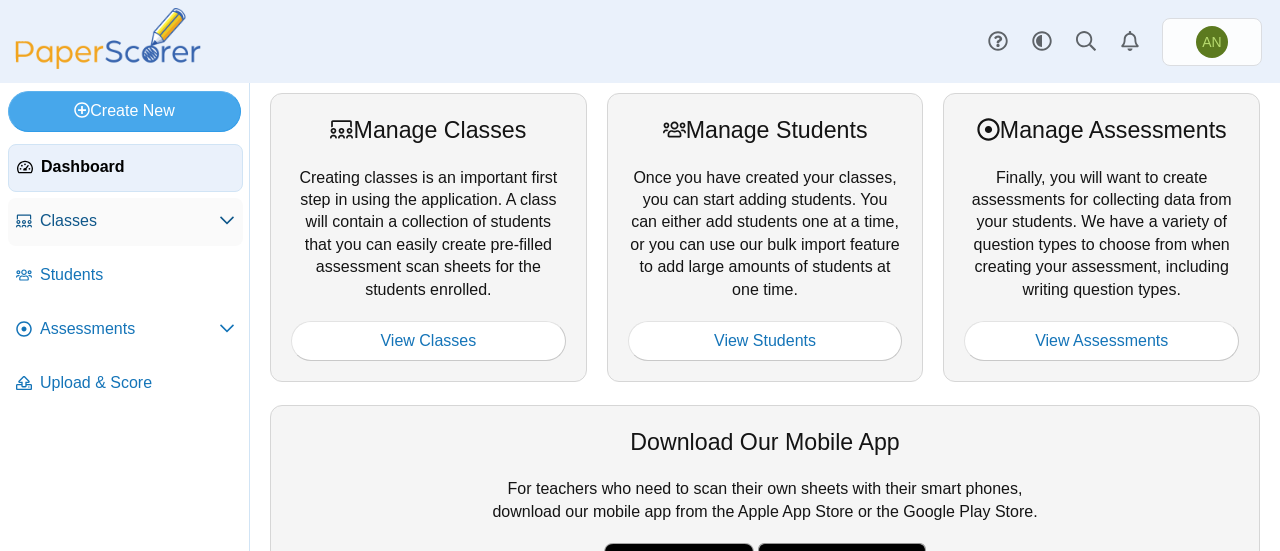 click on "Classes" at bounding box center (129, 221) 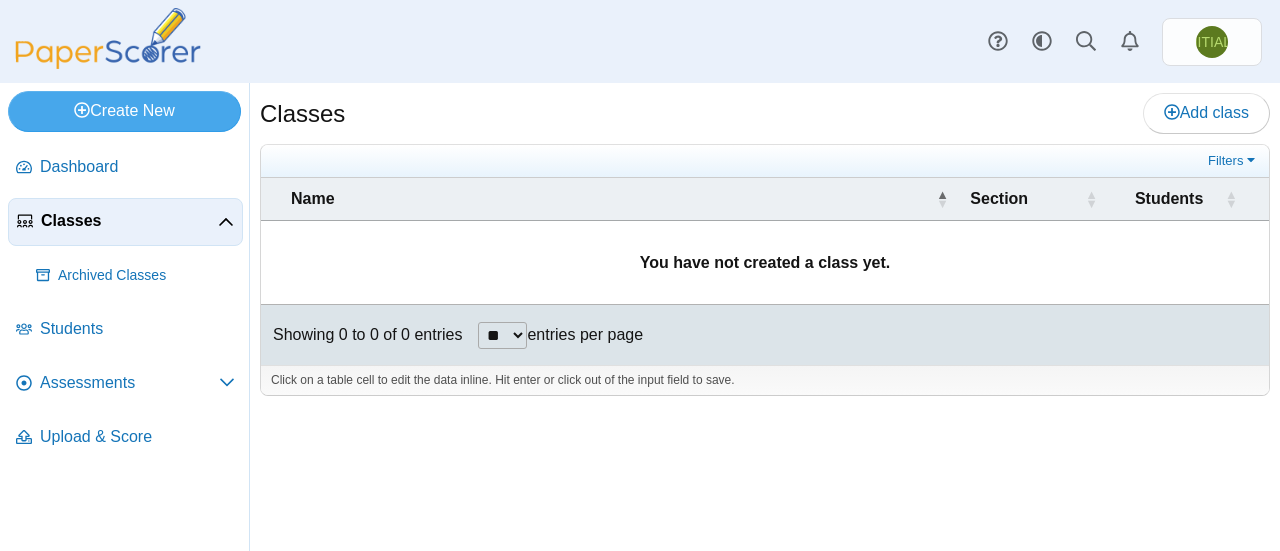 scroll, scrollTop: 0, scrollLeft: 0, axis: both 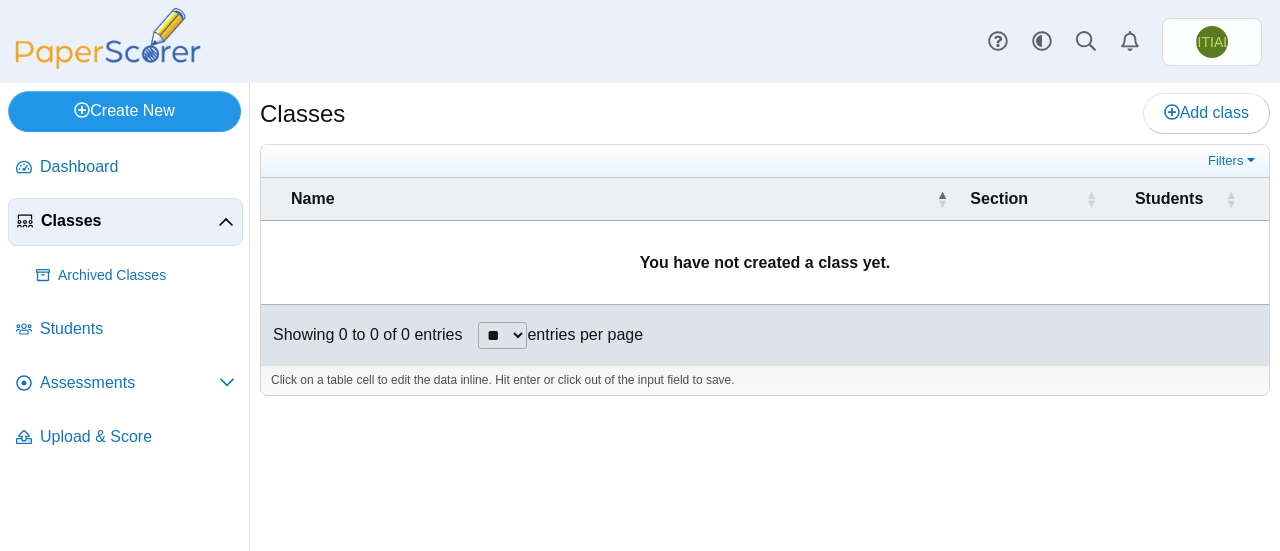 click on "Create New" at bounding box center [124, 111] 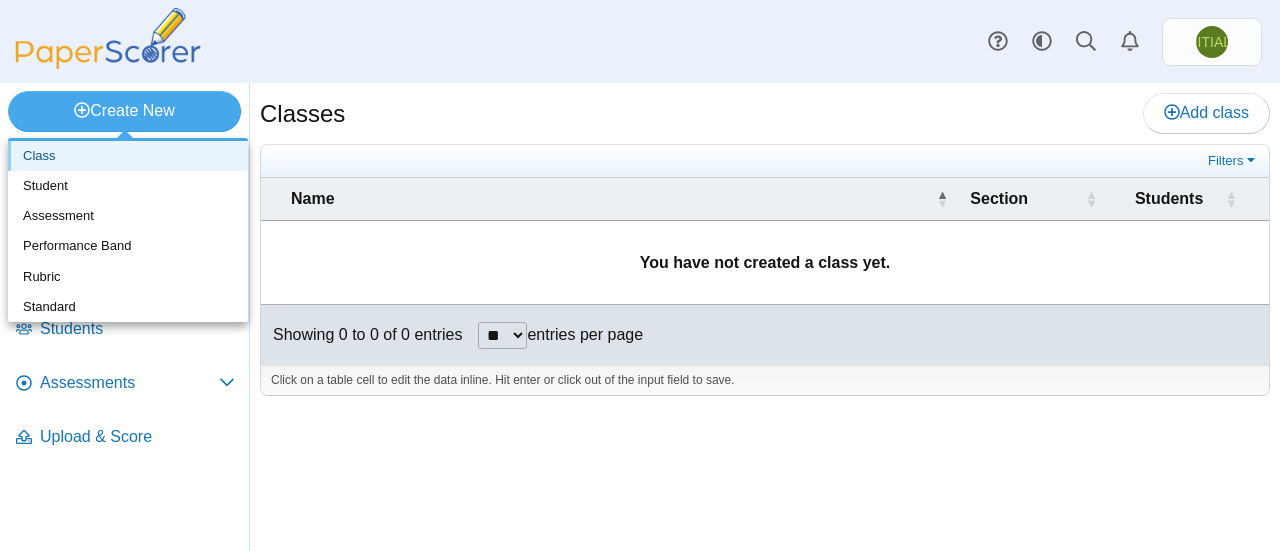 click on "Class" at bounding box center (128, 156) 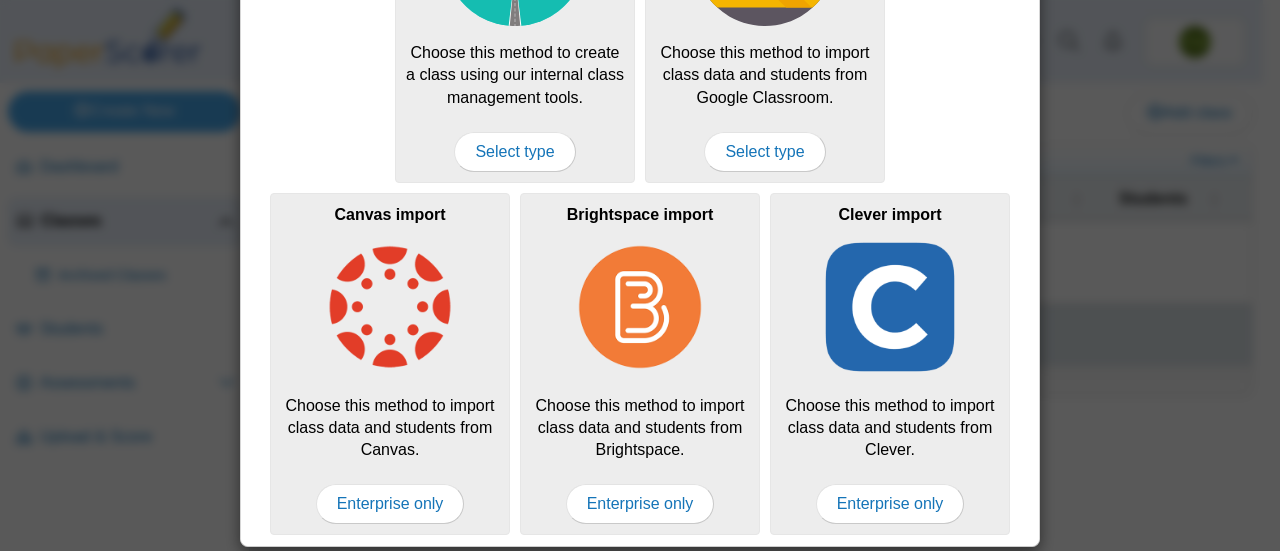 scroll, scrollTop: 0, scrollLeft: 0, axis: both 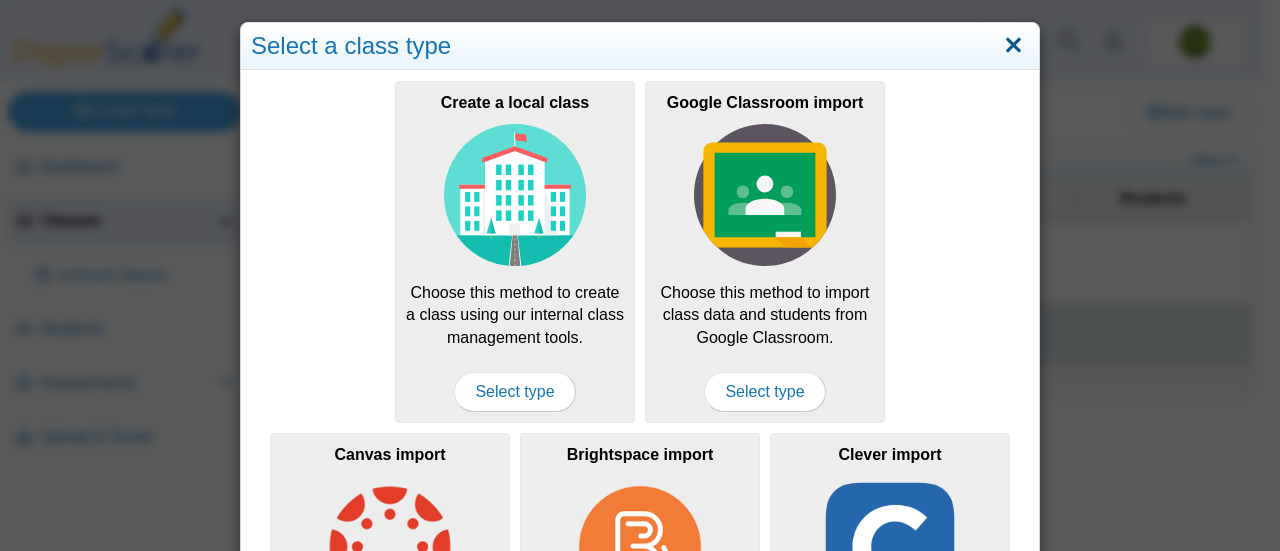 click at bounding box center [1013, 46] 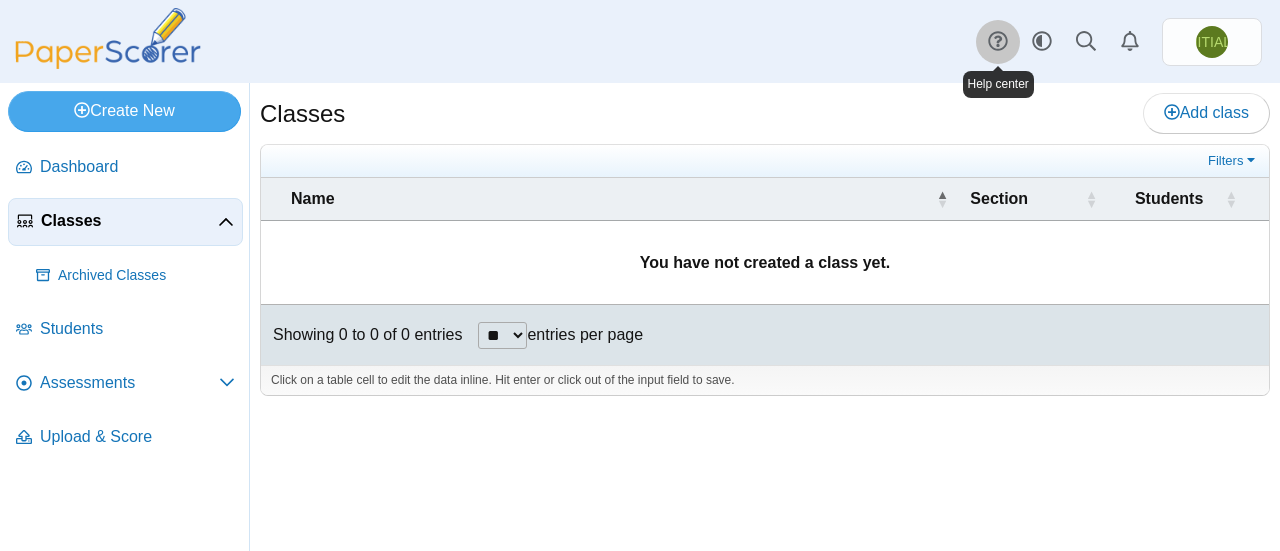 click 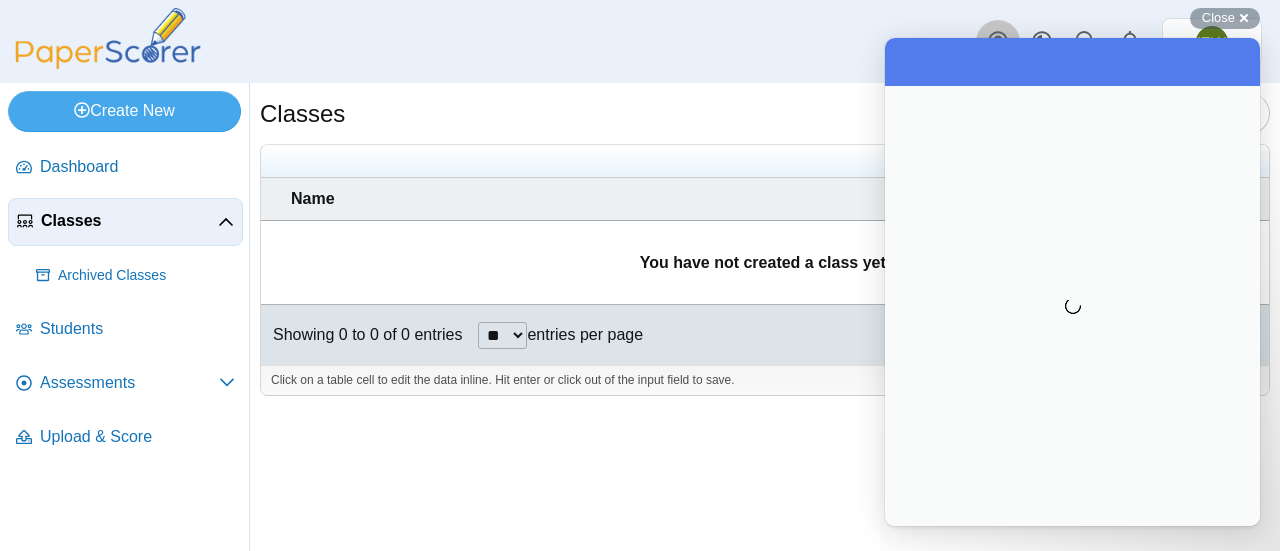 scroll, scrollTop: 0, scrollLeft: 0, axis: both 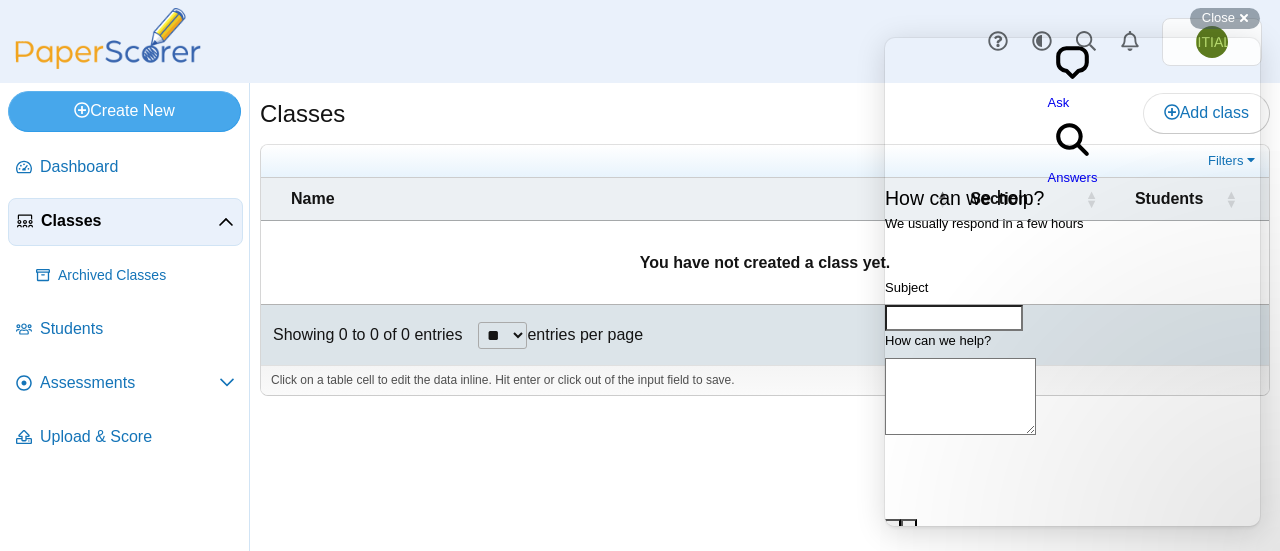 click on "Answers" at bounding box center [1073, 177] 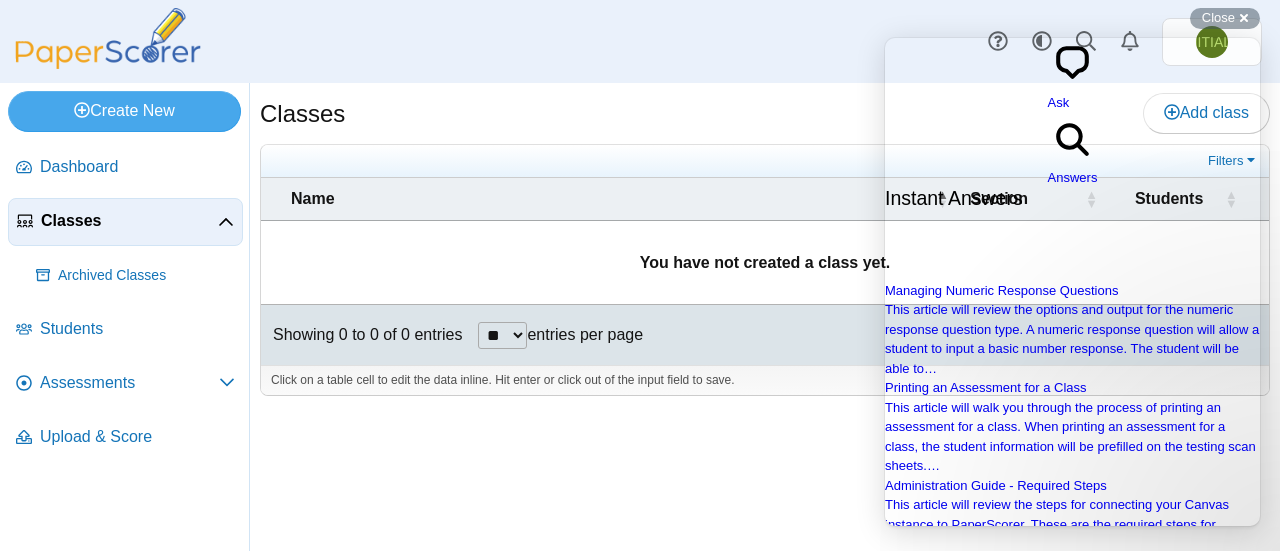 scroll, scrollTop: 509, scrollLeft: 0, axis: vertical 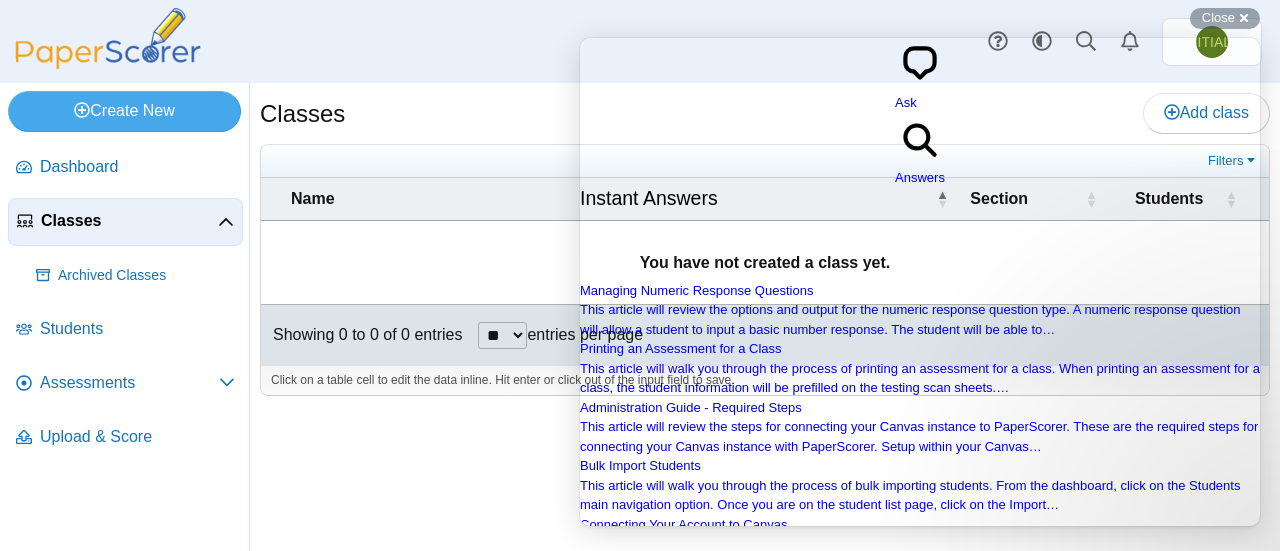 click on "Close" at bounding box center [588, 794] 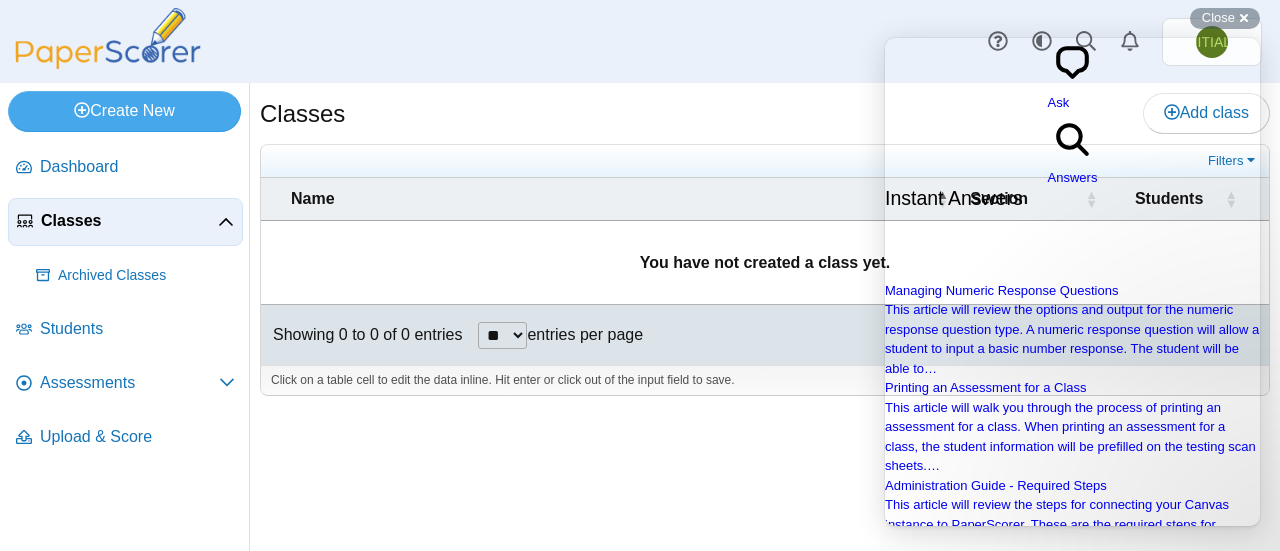 scroll, scrollTop: 0, scrollLeft: 0, axis: both 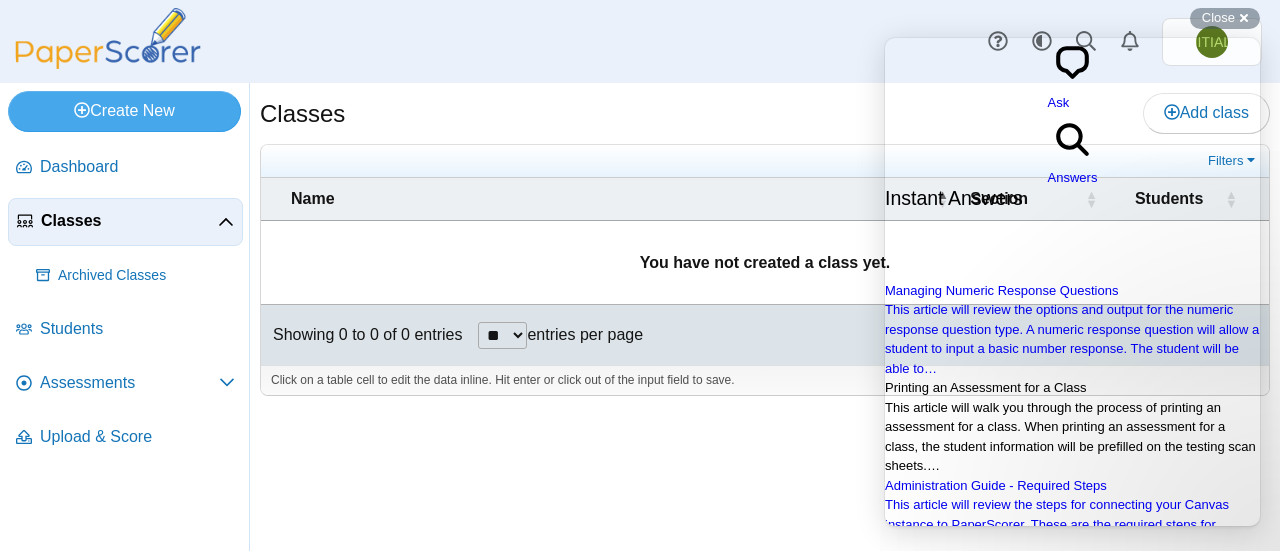 click on "Printing an Assessment for a Class" at bounding box center (986, 387) 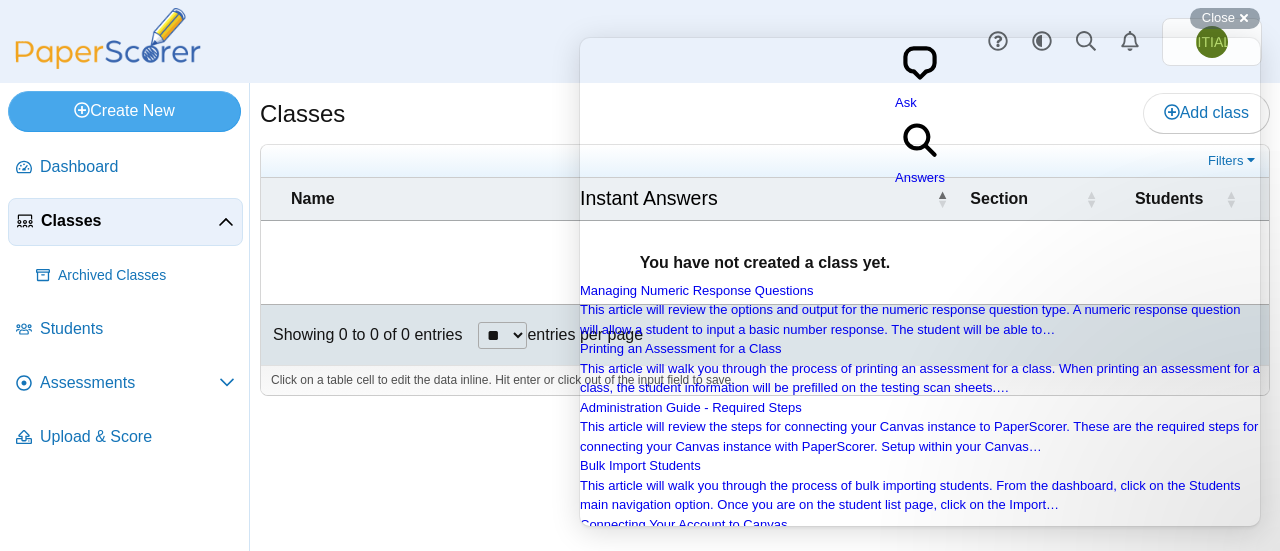 click on "Close" at bounding box center [588, 794] 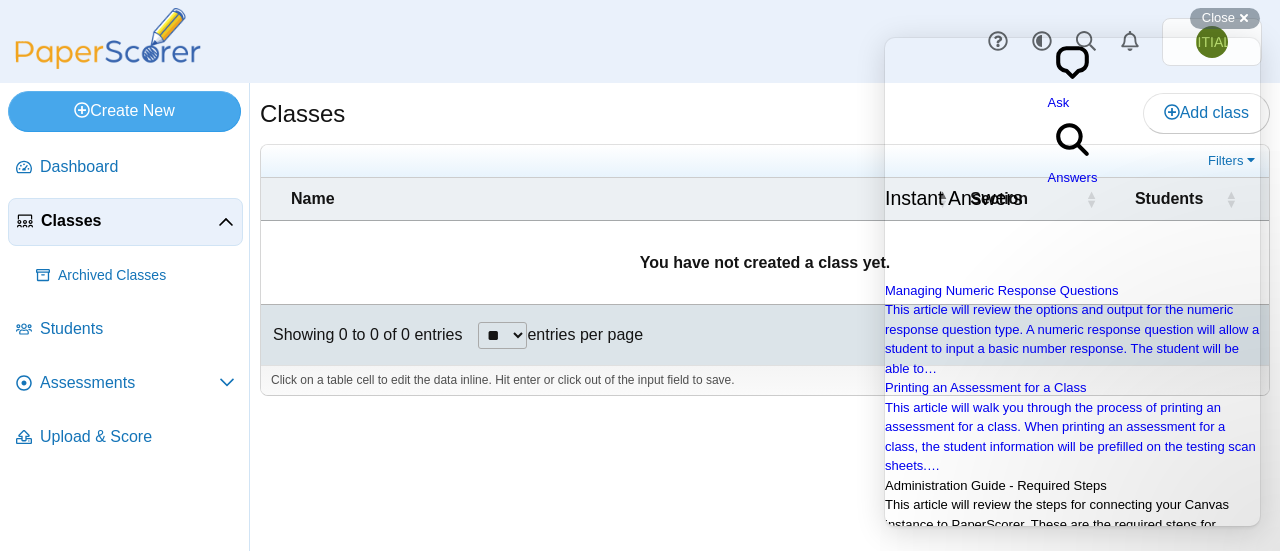 scroll, scrollTop: 509, scrollLeft: 0, axis: vertical 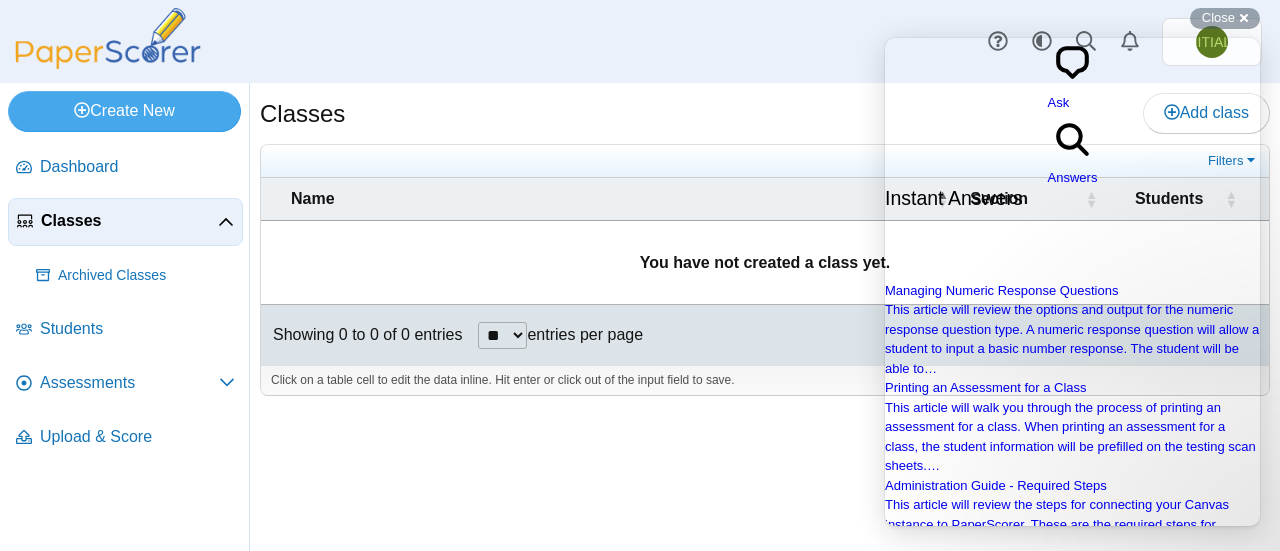 click on "Connecting Your Account to Canvas" at bounding box center [988, 680] 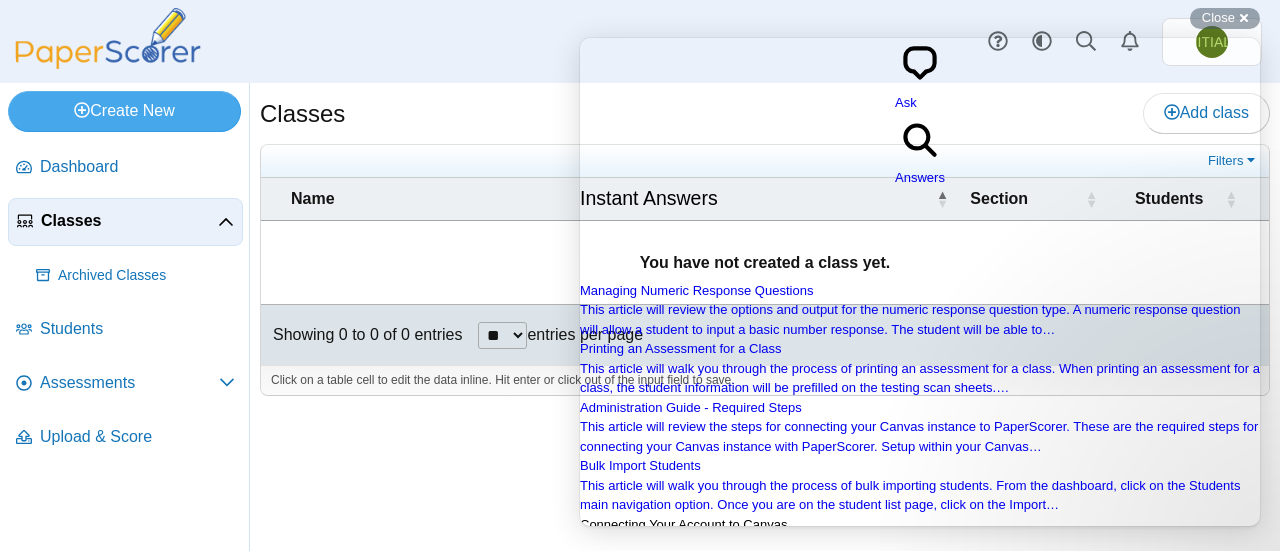 scroll, scrollTop: 262, scrollLeft: 0, axis: vertical 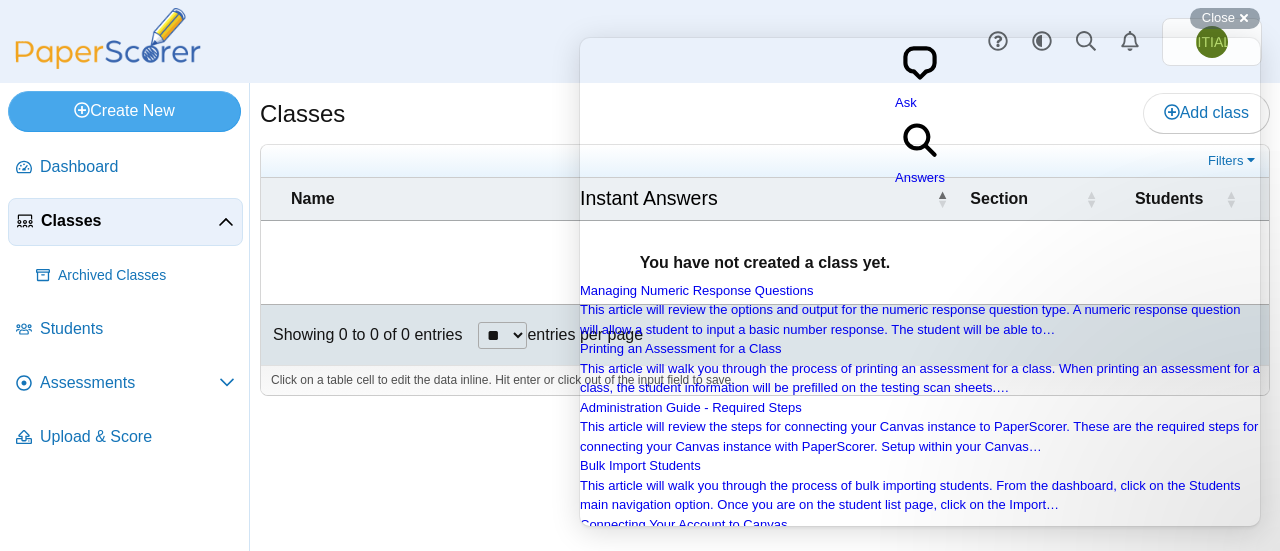drag, startPoint x: 650, startPoint y: 306, endPoint x: 973, endPoint y: 317, distance: 323.18726 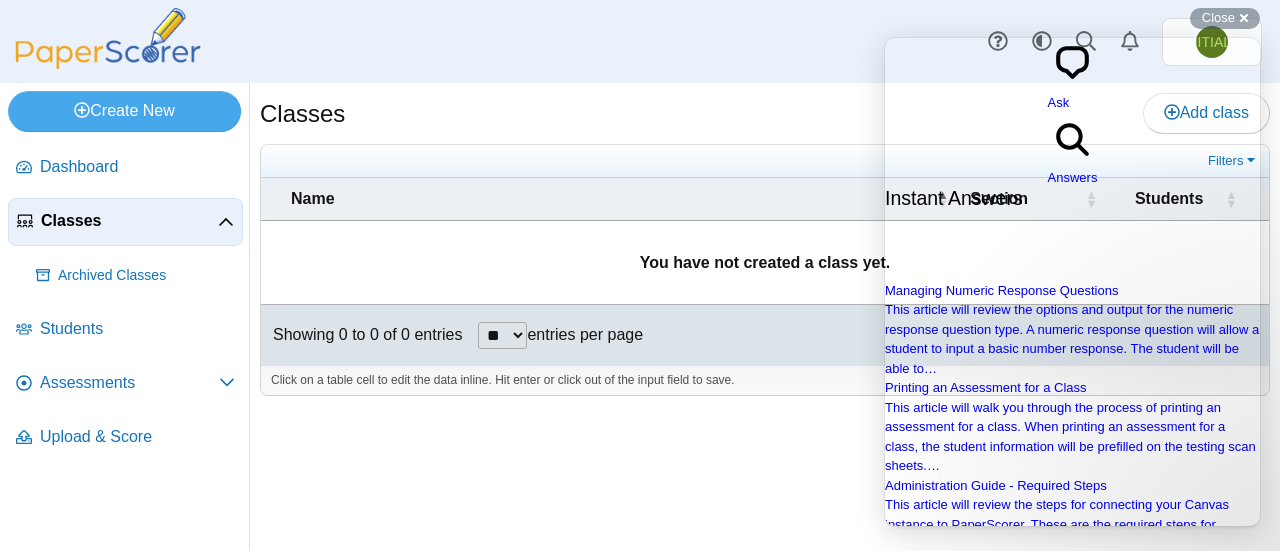 scroll, scrollTop: 471, scrollLeft: 0, axis: vertical 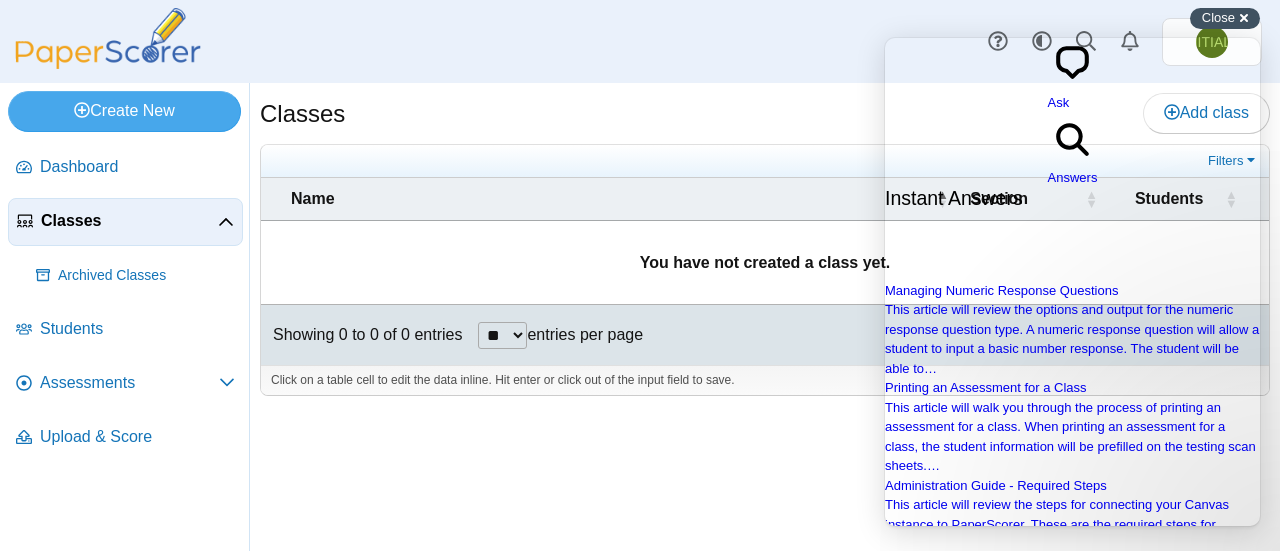 click on "Close cross-small" at bounding box center (1225, 18) 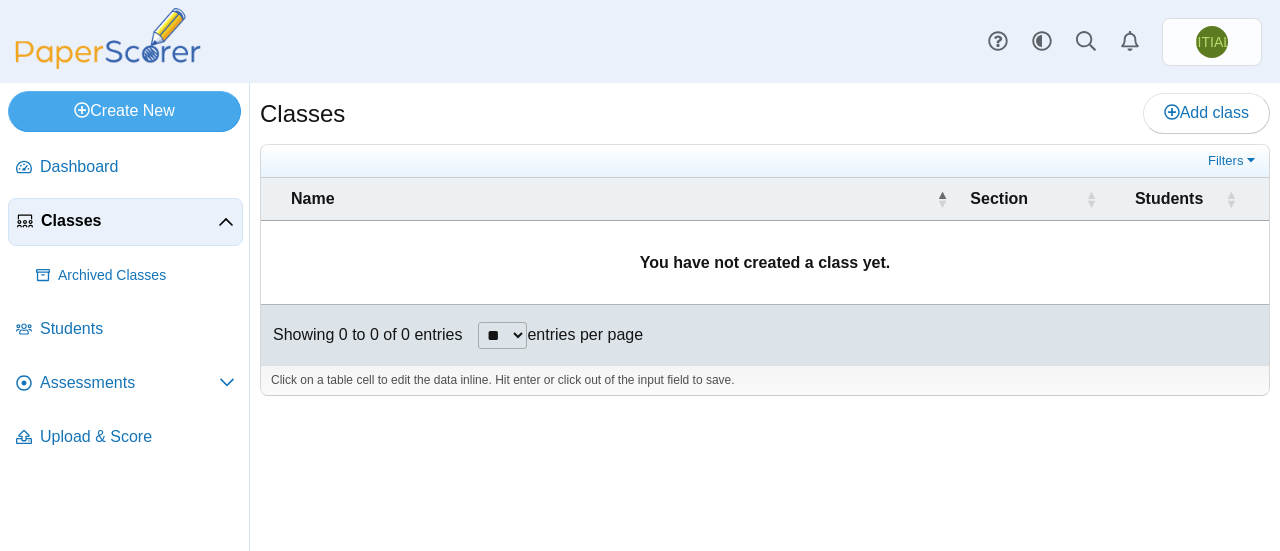 click on "Classes" at bounding box center [129, 221] 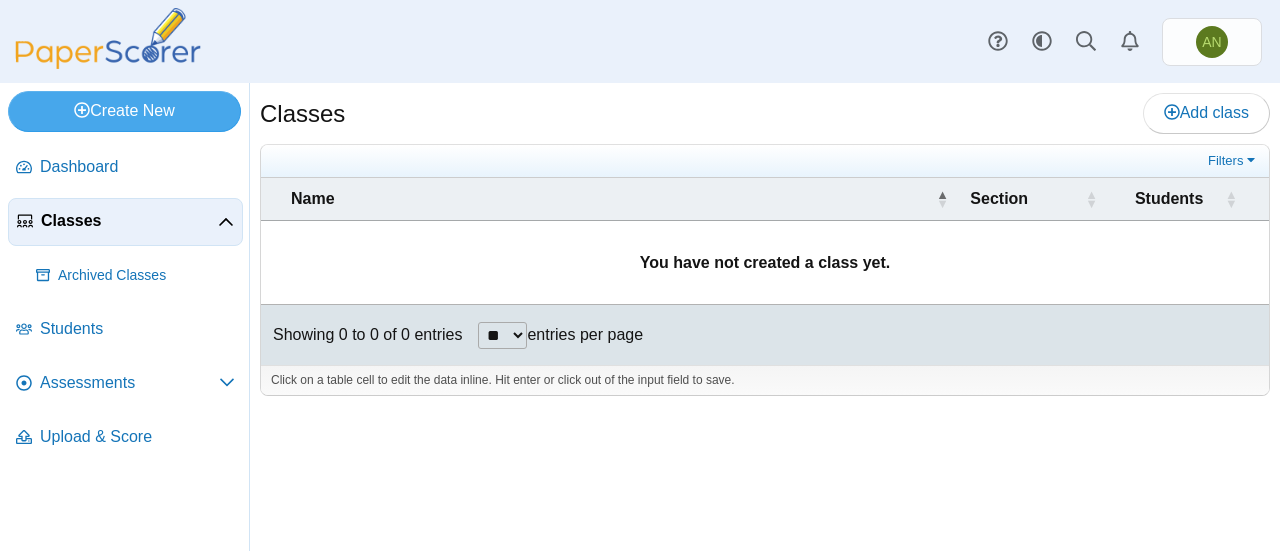 scroll, scrollTop: 0, scrollLeft: 0, axis: both 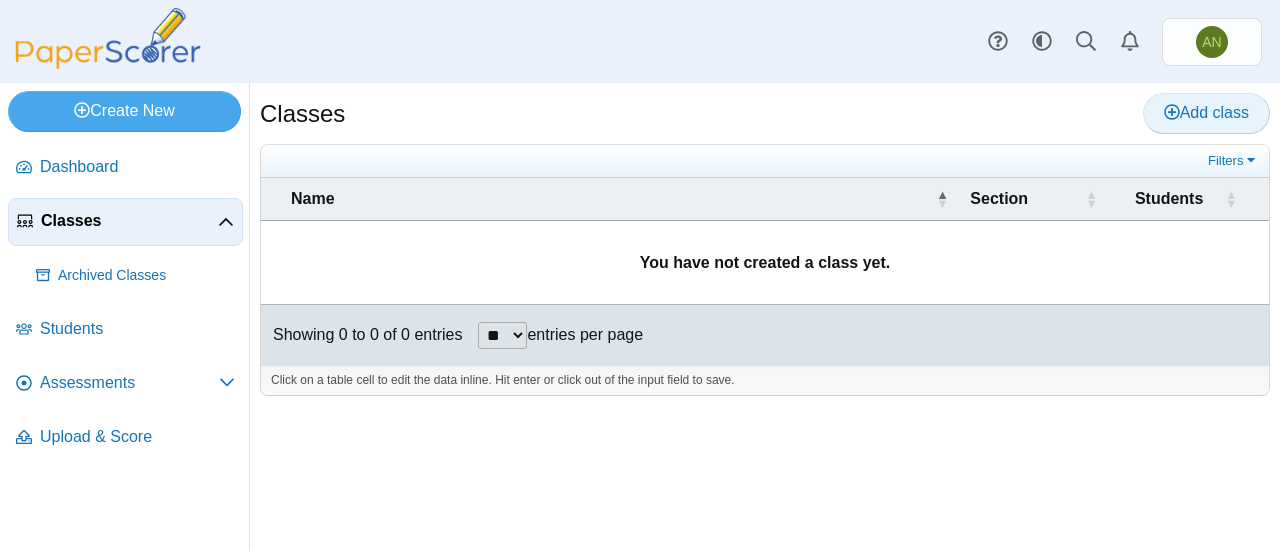 click on "Add class" at bounding box center (1206, 112) 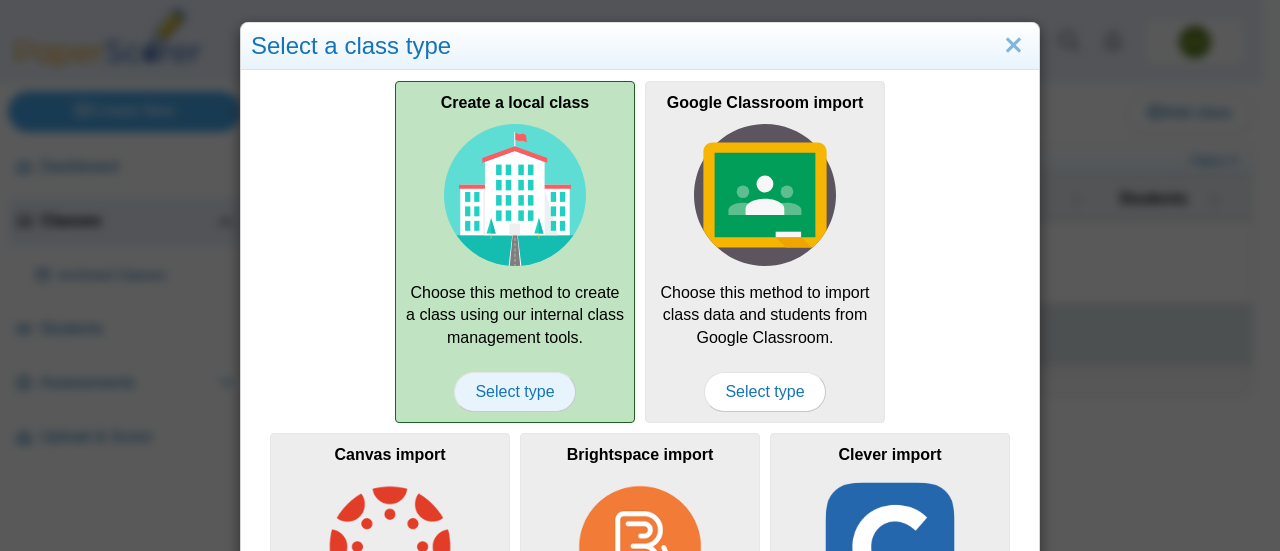 click on "Select type" at bounding box center [514, 392] 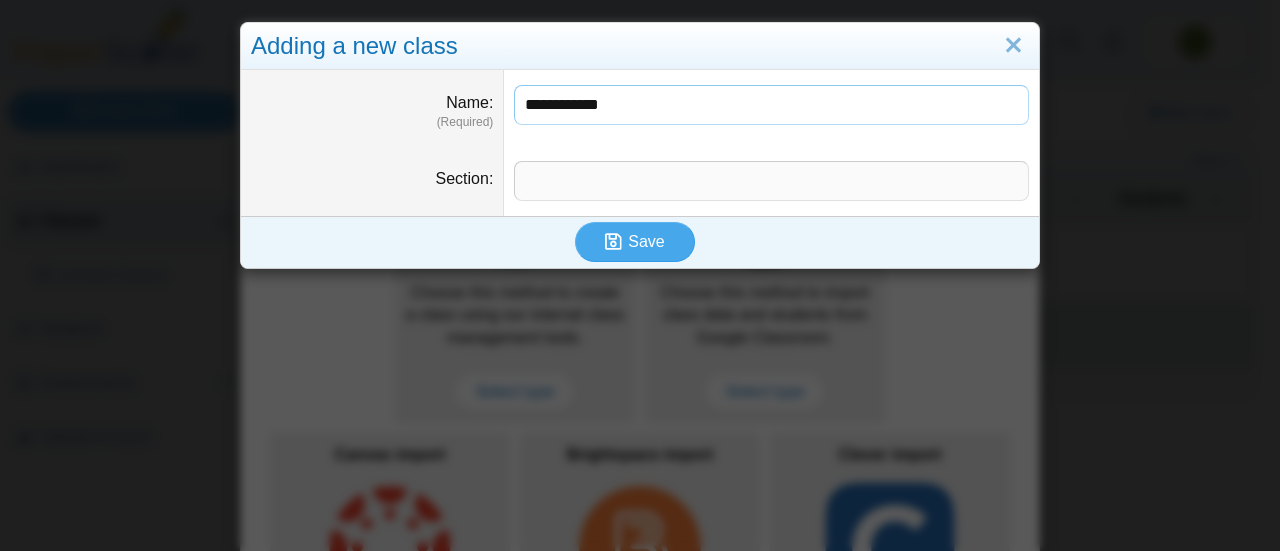 type on "**********" 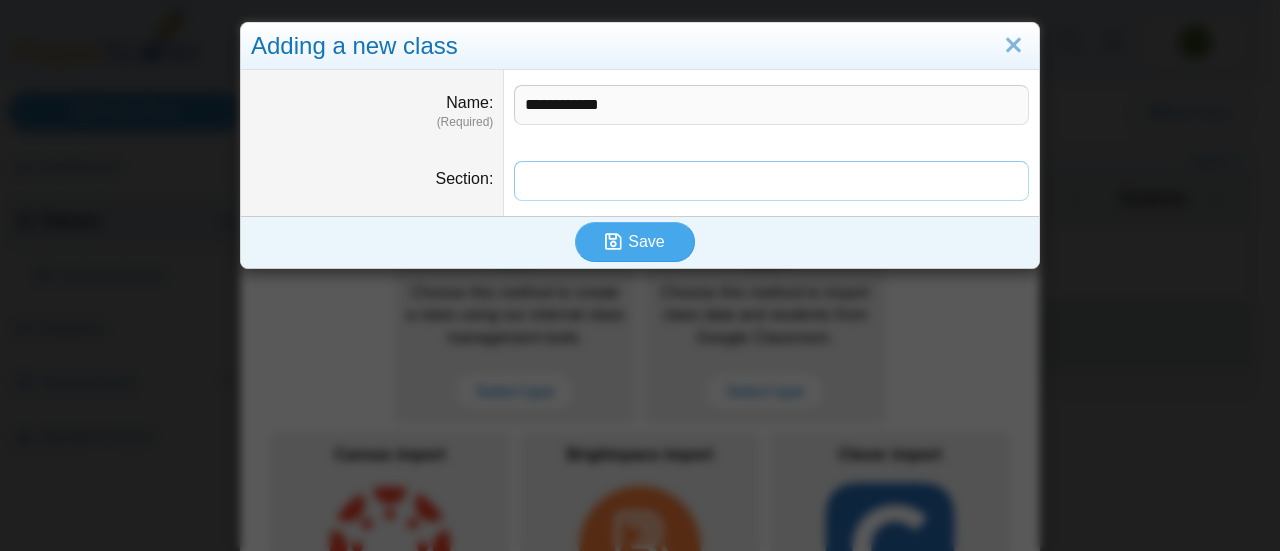 click on "Section" at bounding box center (771, 181) 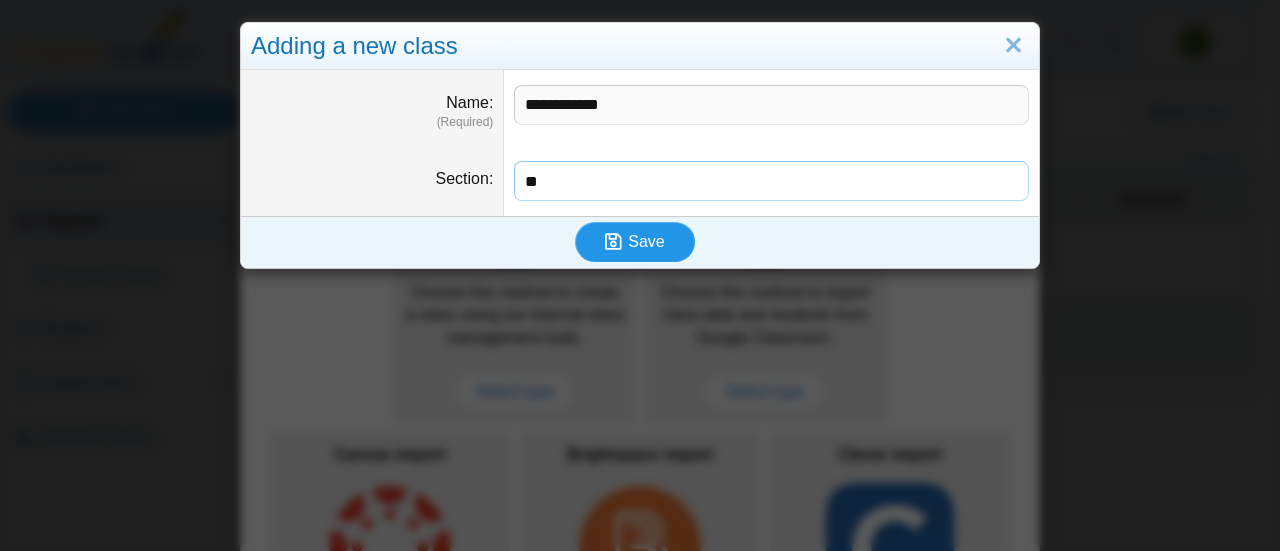 type on "**" 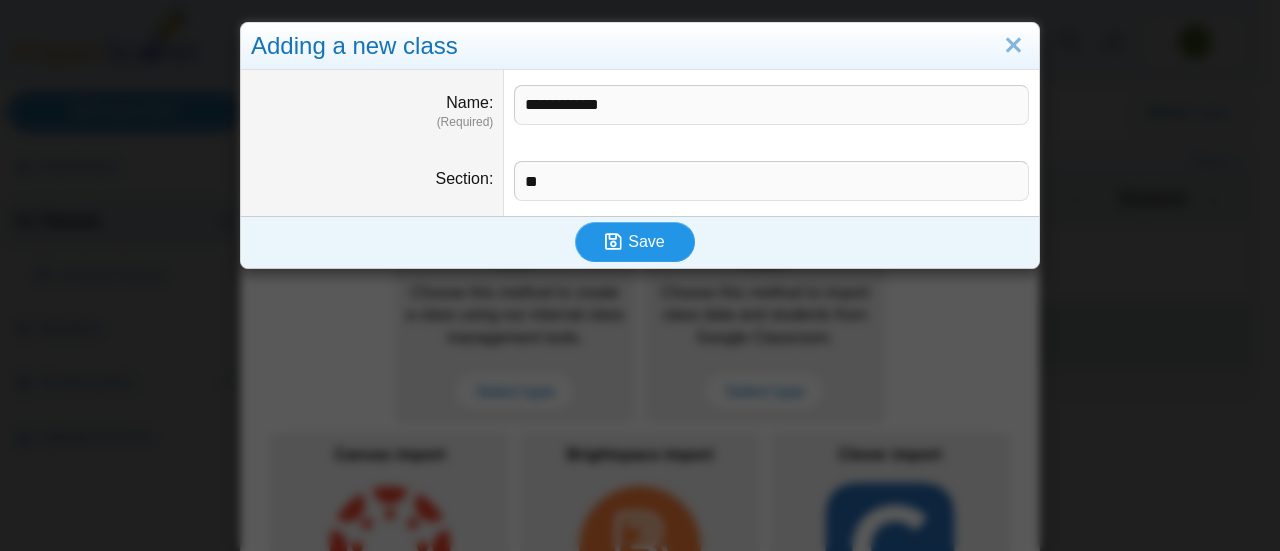 click on "Save" at bounding box center (646, 241) 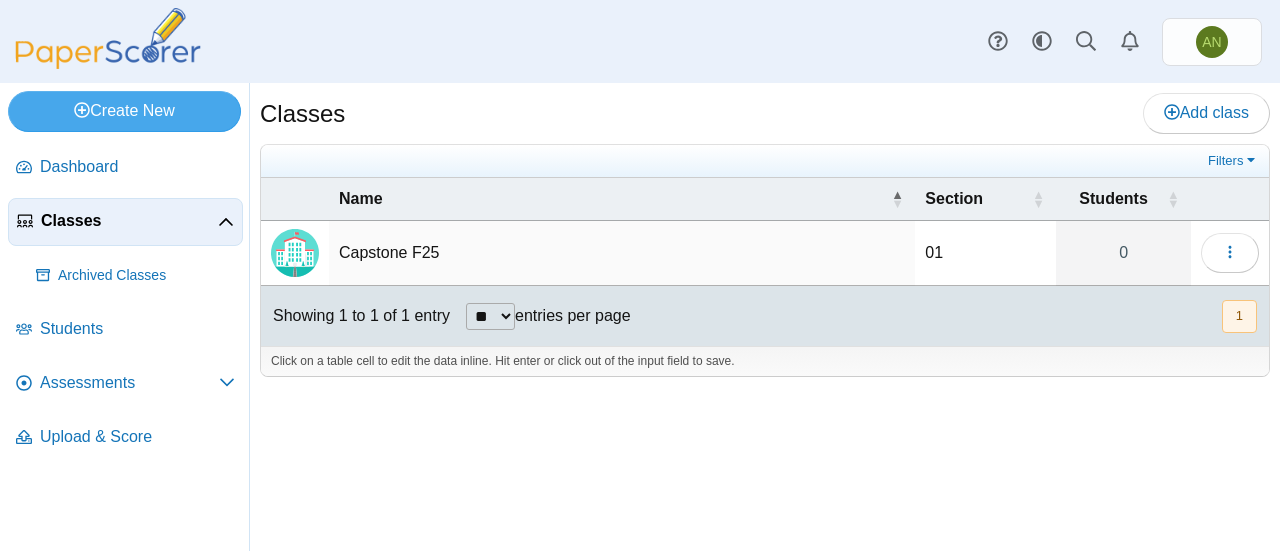 scroll, scrollTop: 0, scrollLeft: 0, axis: both 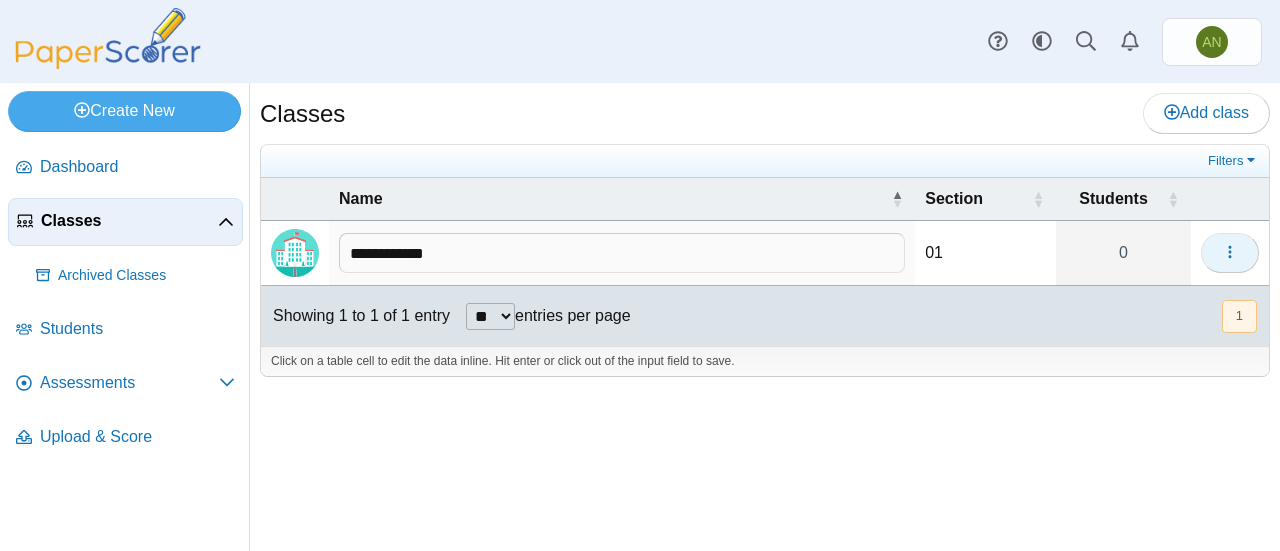 click at bounding box center [1230, 252] 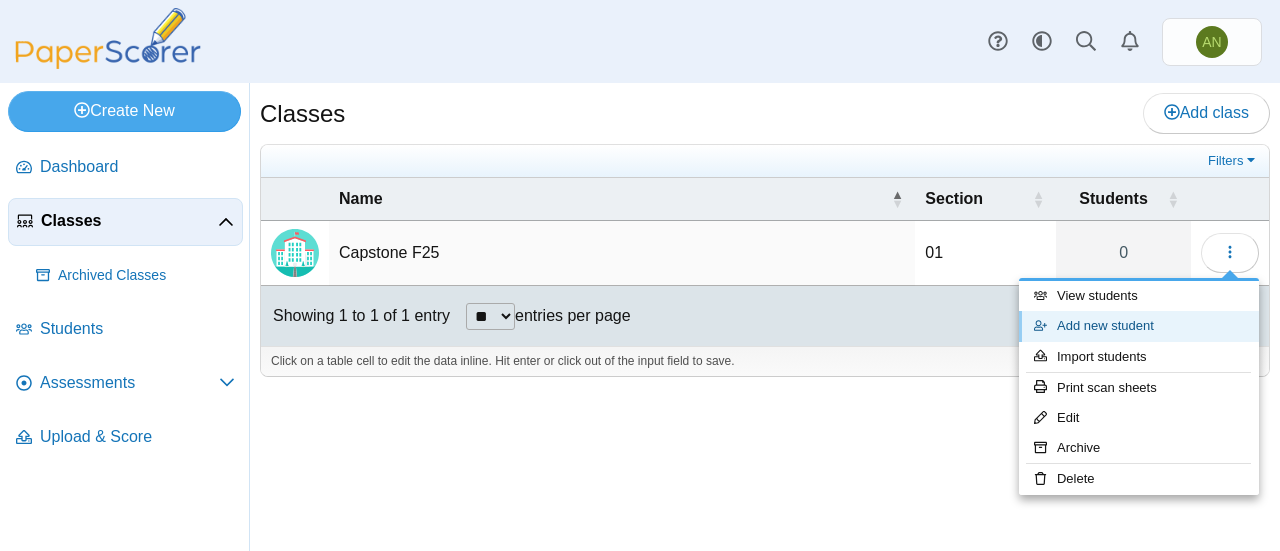 click on "Add new student" at bounding box center (1139, 326) 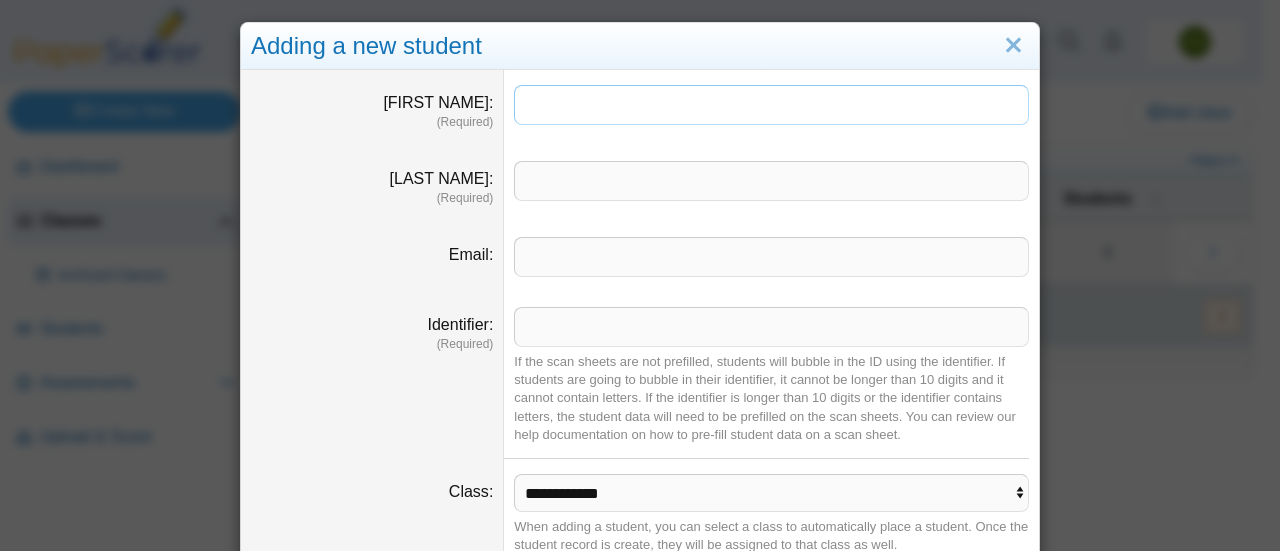 click on "First name" at bounding box center [771, 105] 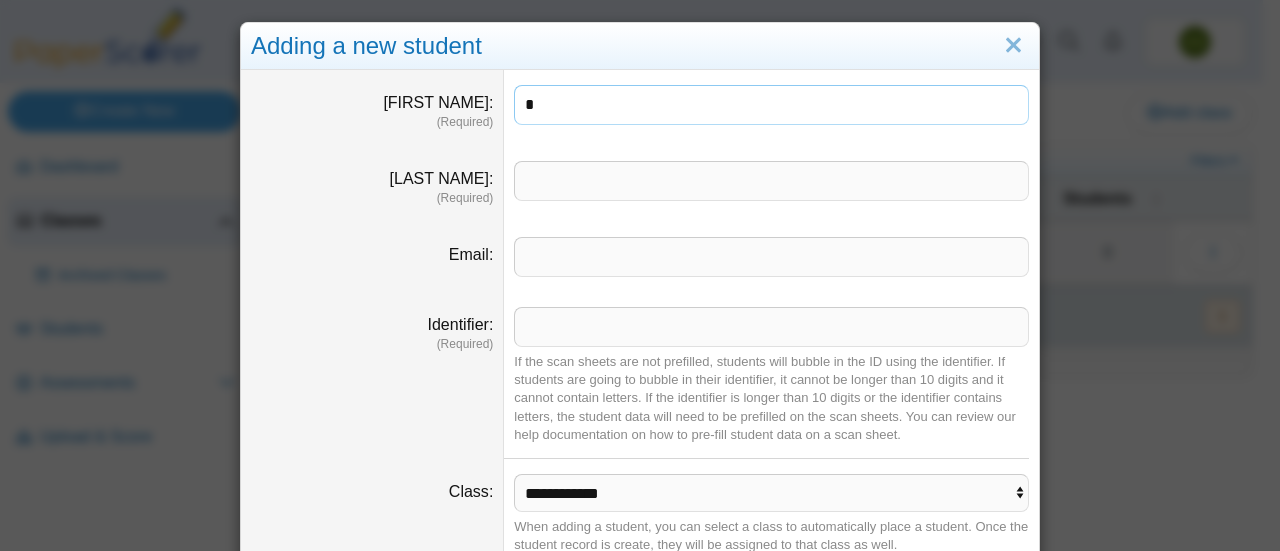 type on "*" 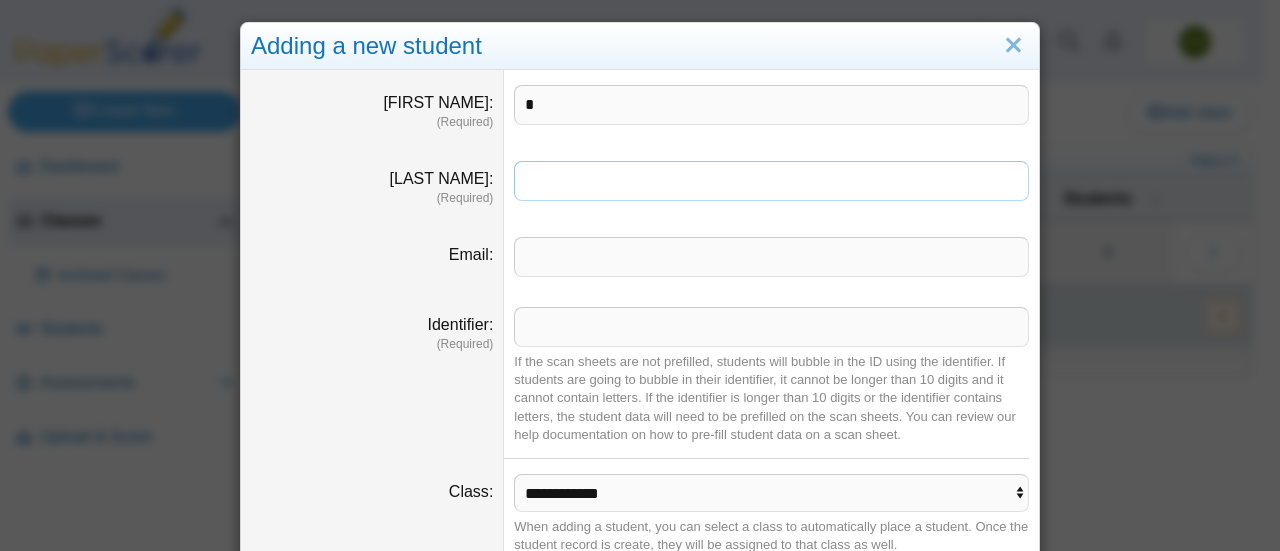 click on "Last name" at bounding box center [771, 181] 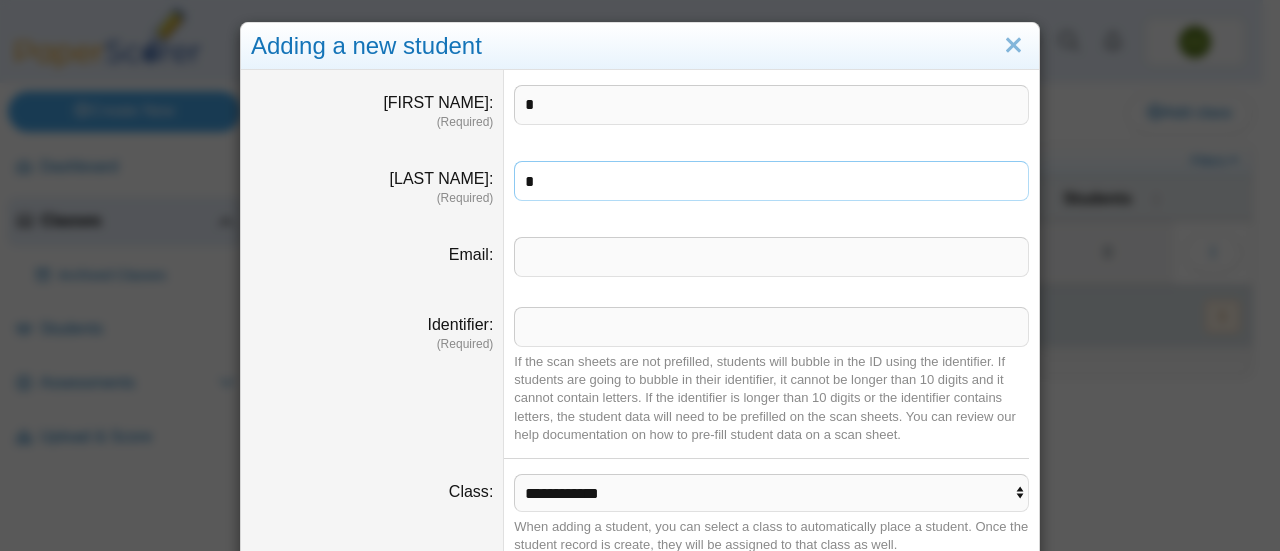 type on "*" 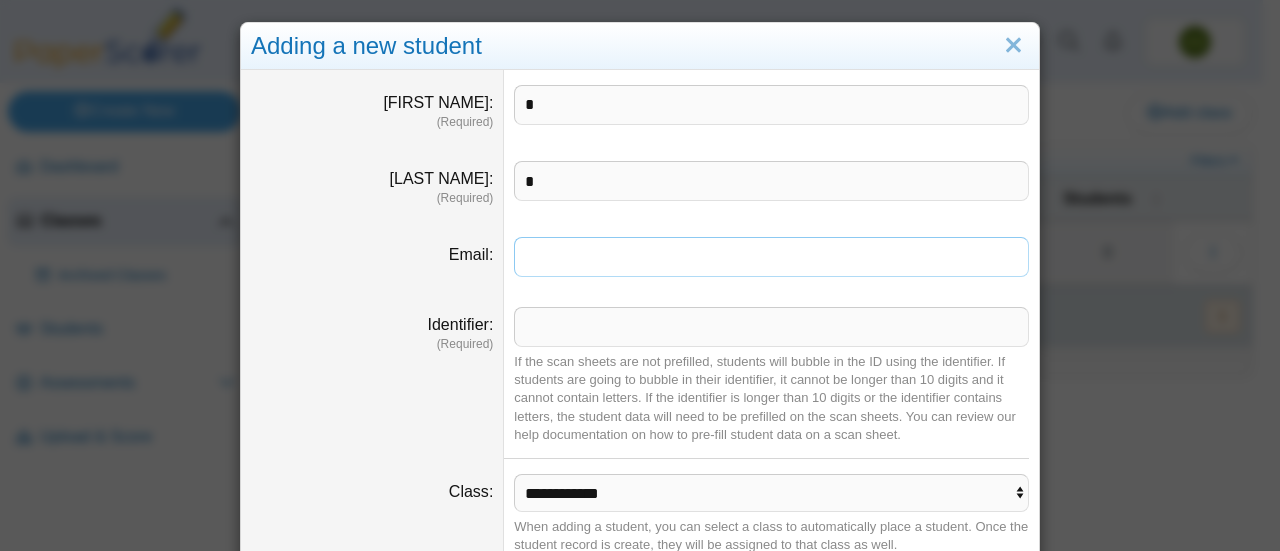 click on "Email" at bounding box center [771, 257] 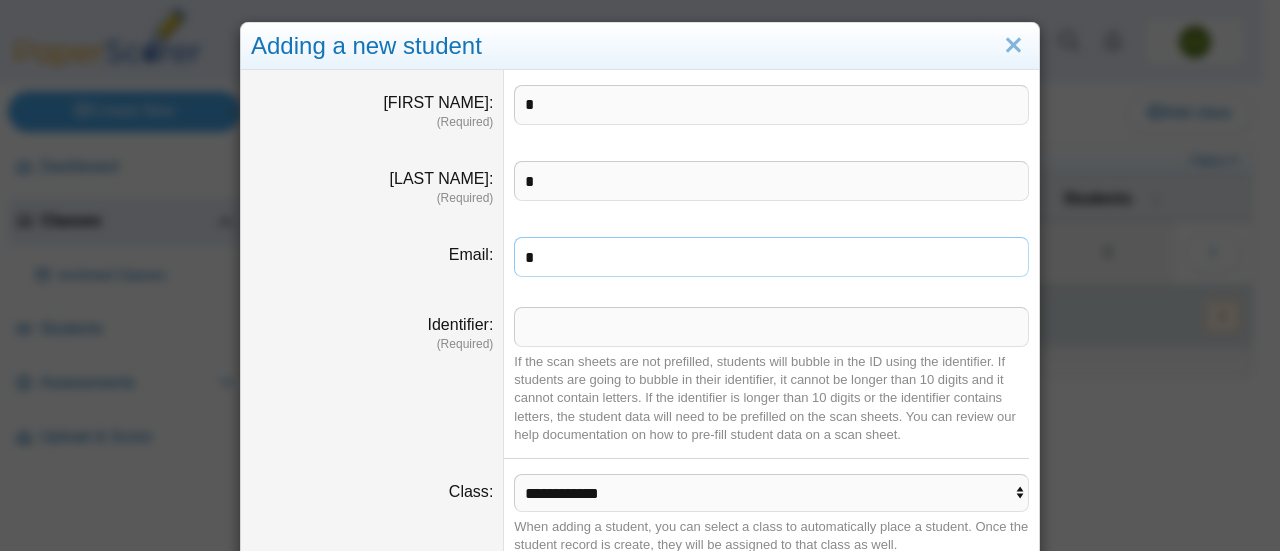 type on "*" 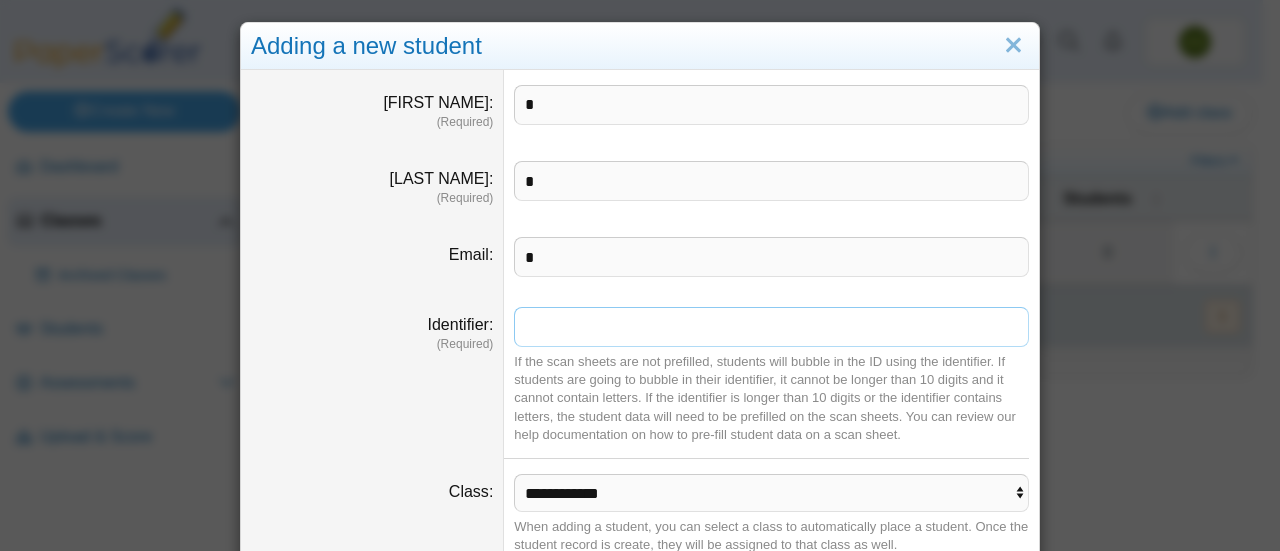 click on "Identifier" at bounding box center [771, 327] 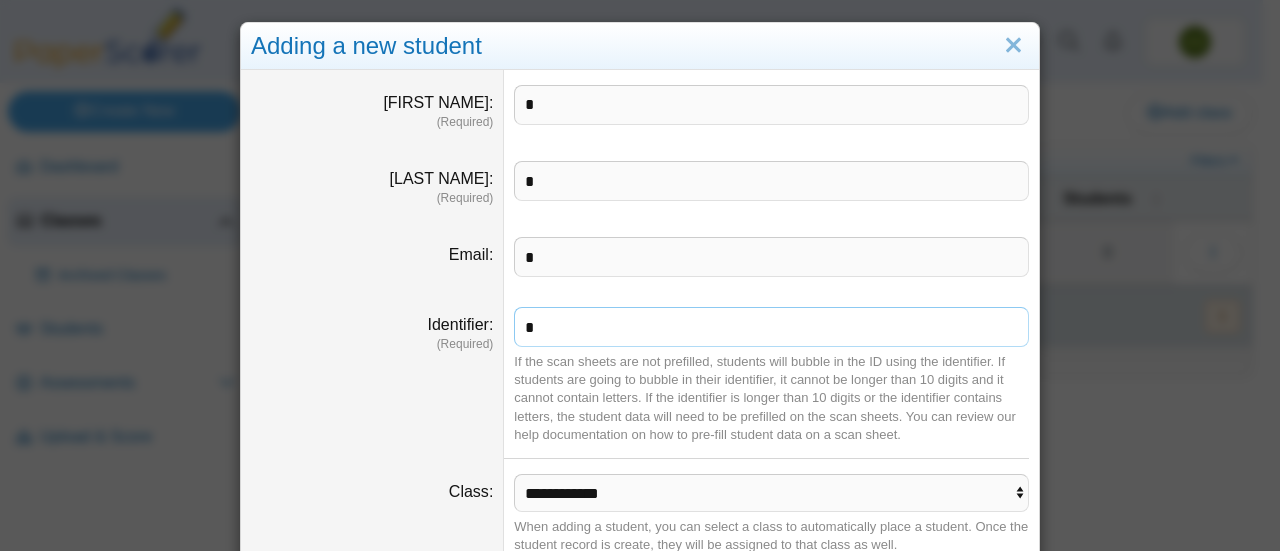 scroll, scrollTop: 79, scrollLeft: 0, axis: vertical 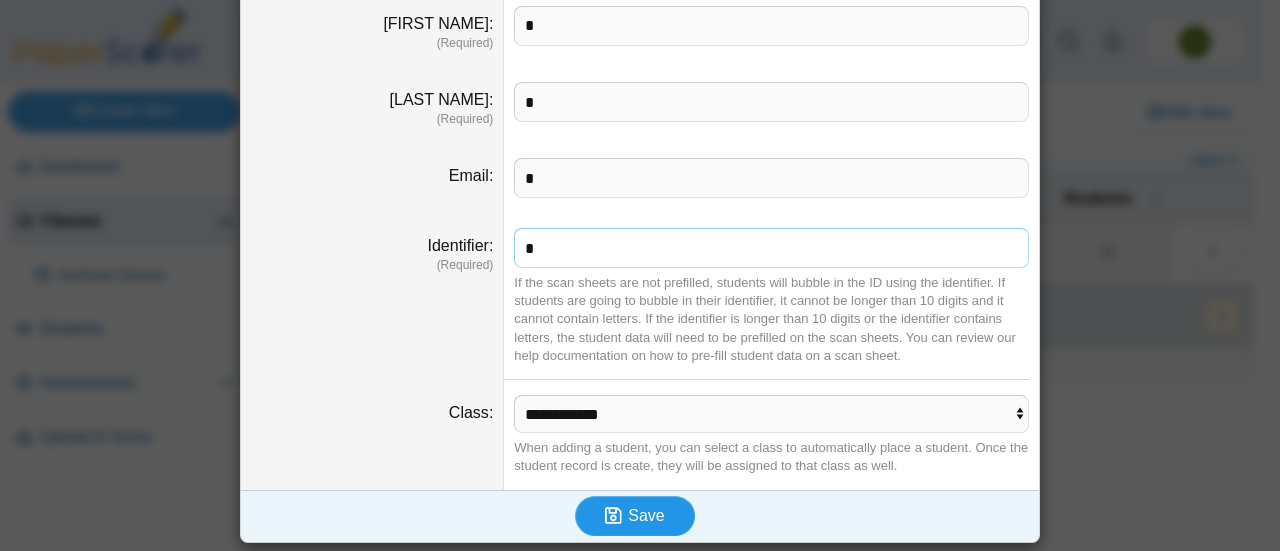 type on "*" 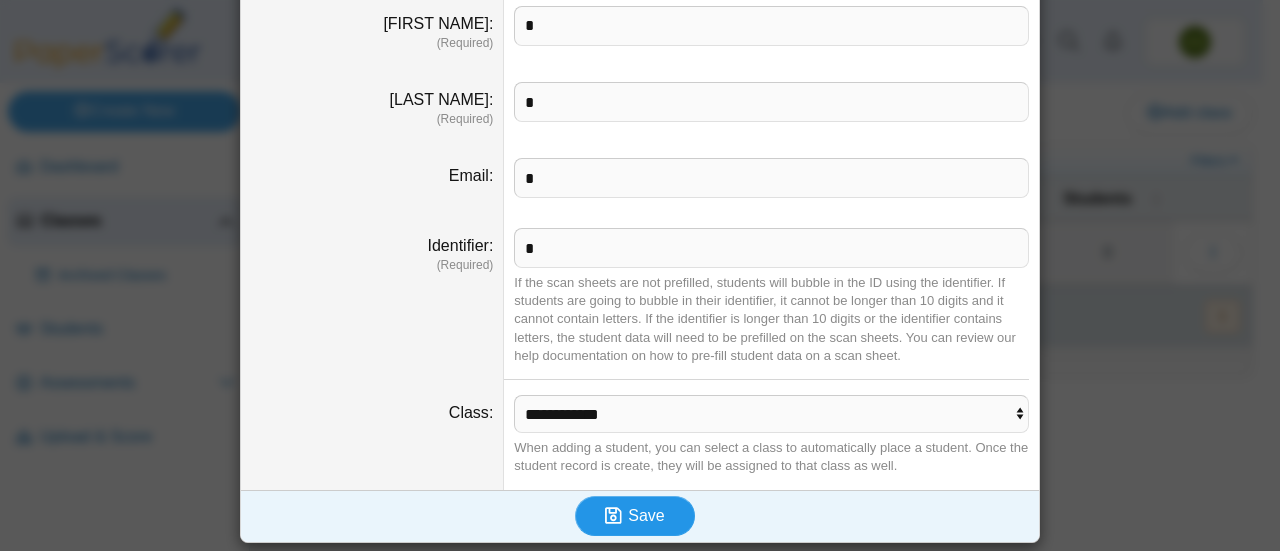 click on "Save" at bounding box center (646, 515) 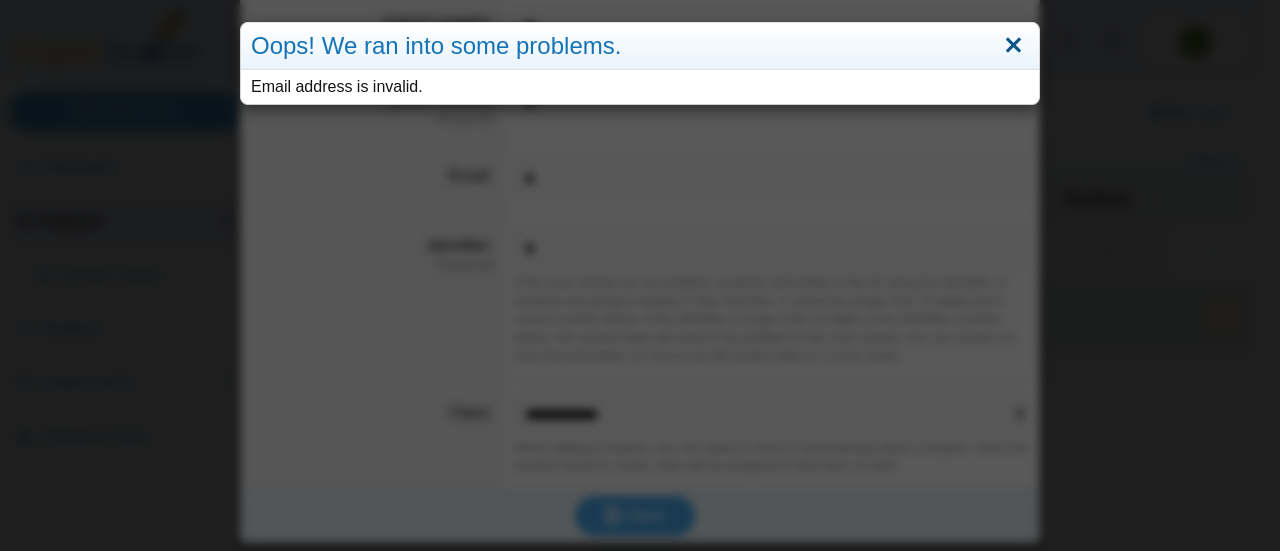 click at bounding box center (1013, 46) 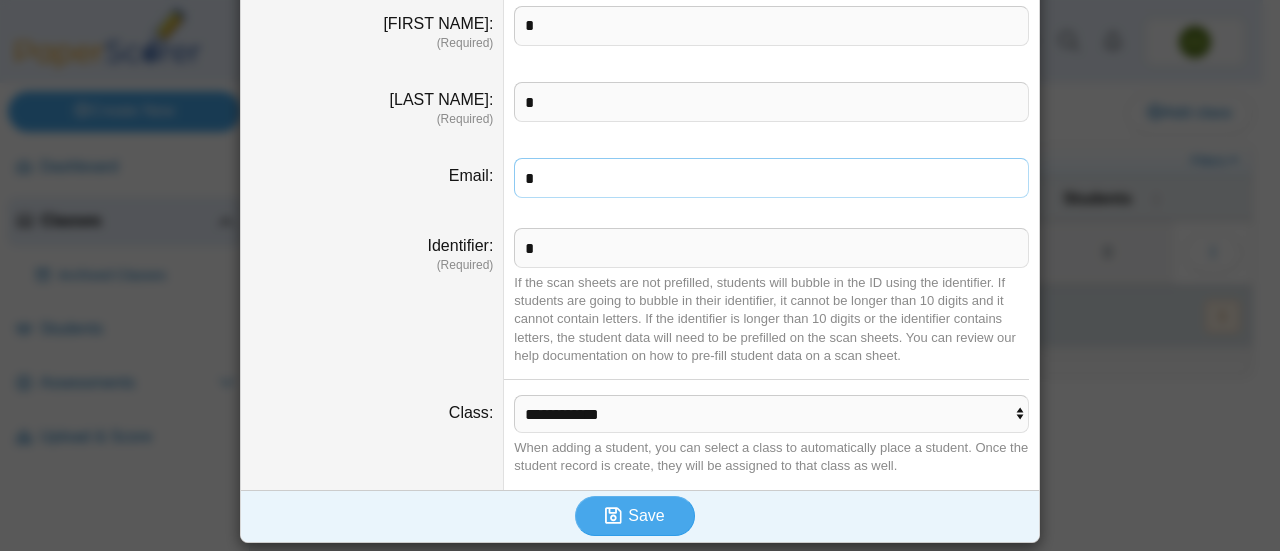 click on "*" at bounding box center (771, 178) 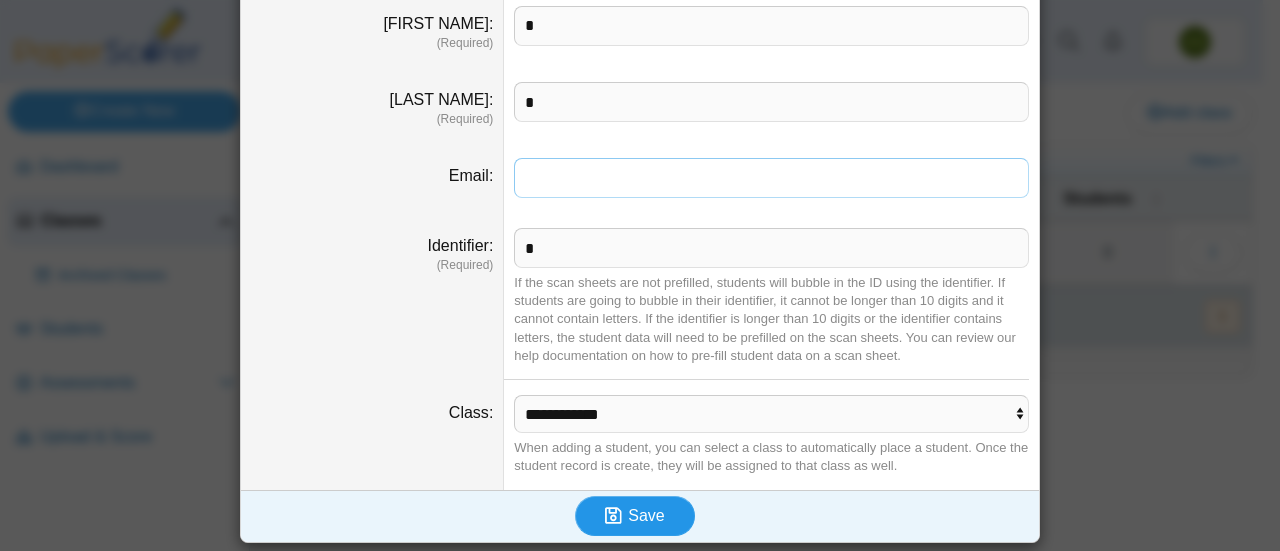 type 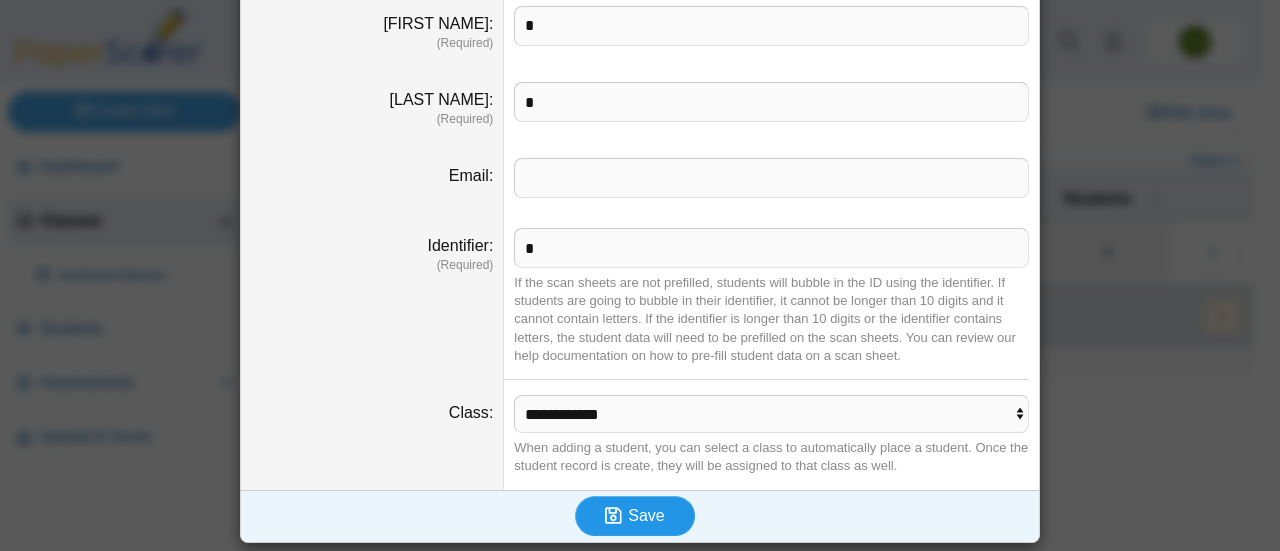 click on "Save" at bounding box center (646, 515) 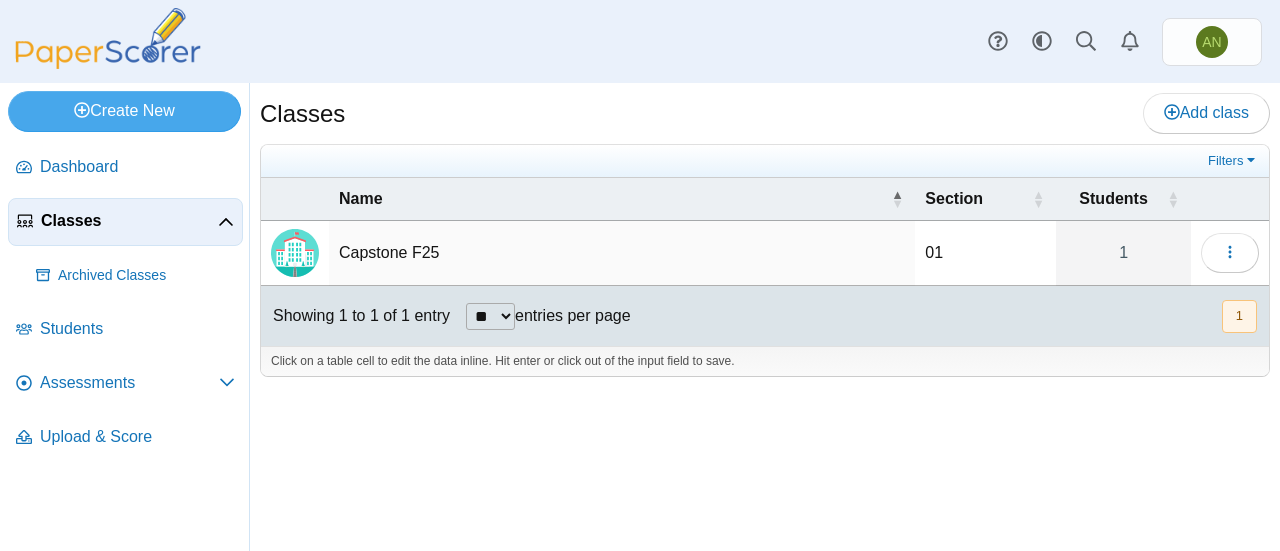 scroll, scrollTop: 0, scrollLeft: 0, axis: both 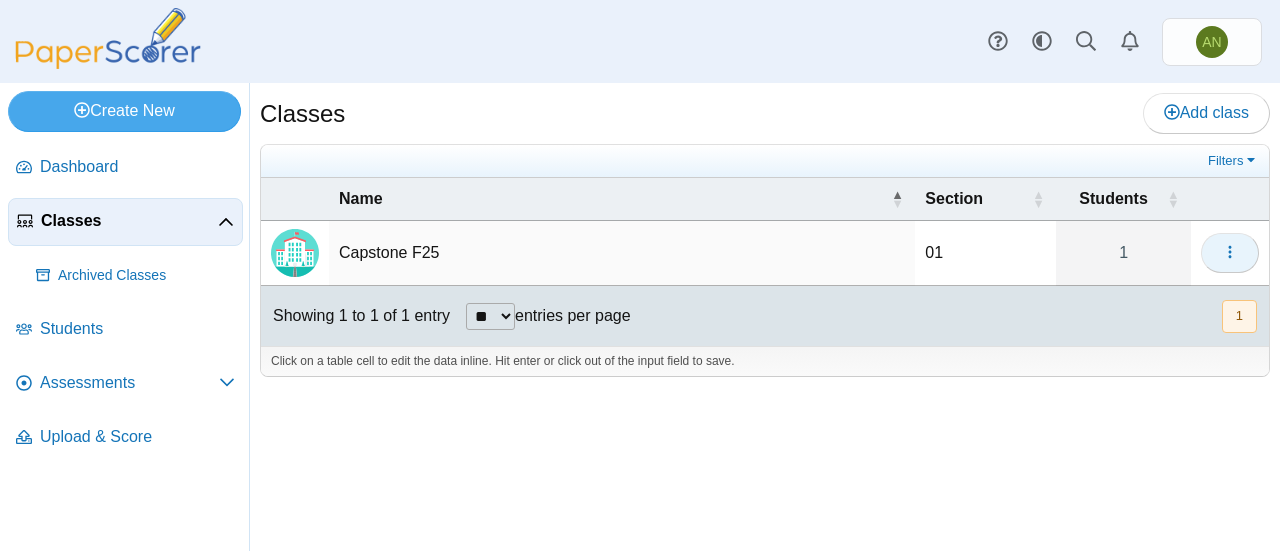click 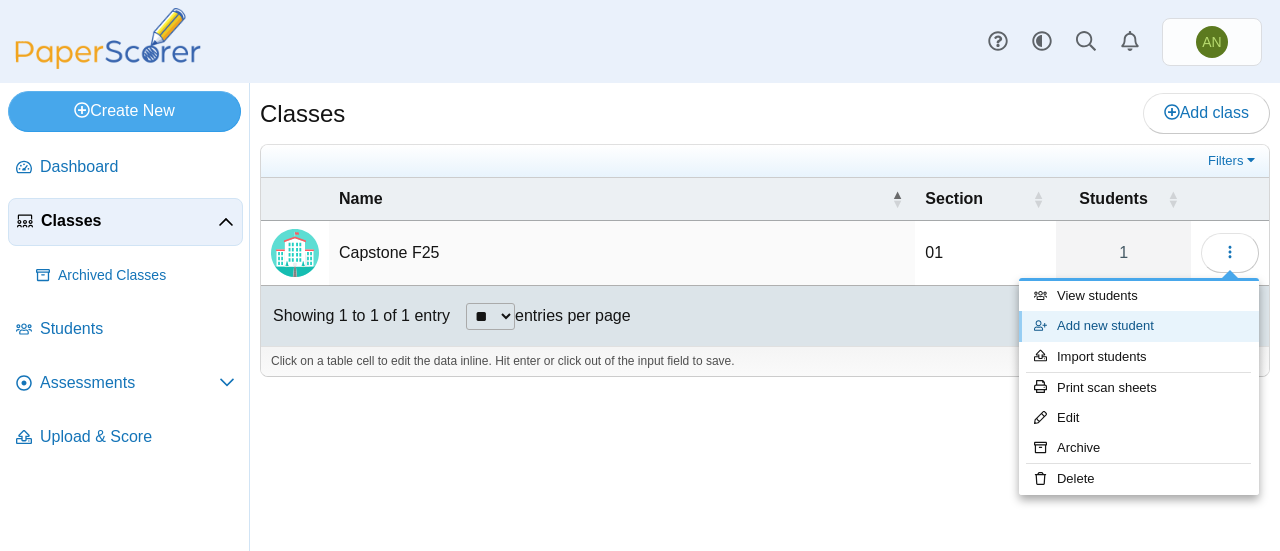 click on "Add new student" at bounding box center [1139, 326] 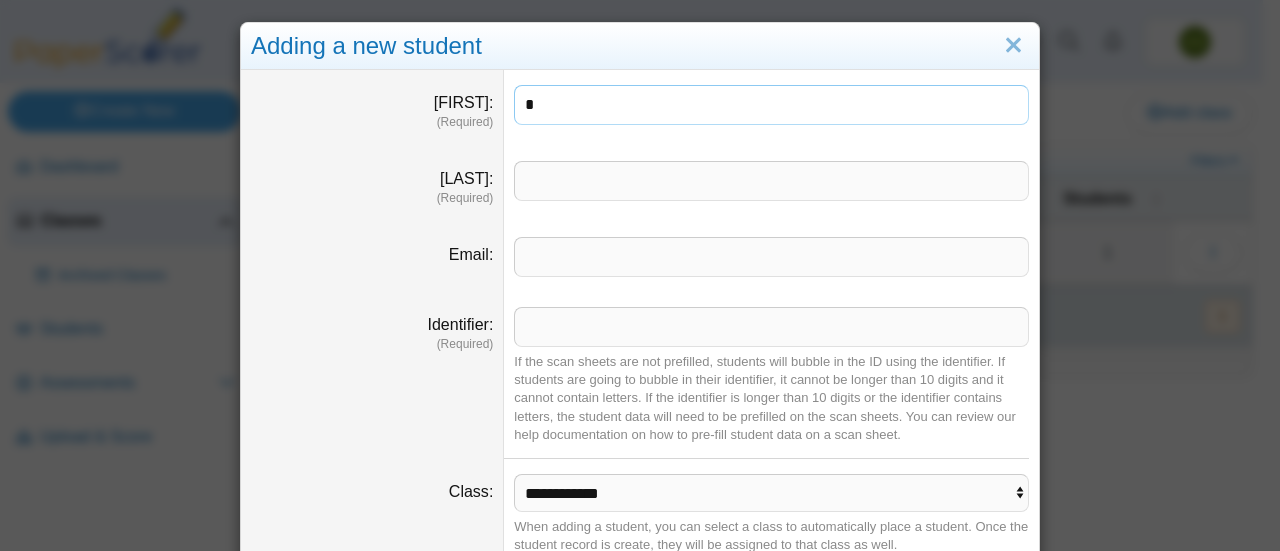 type on "*" 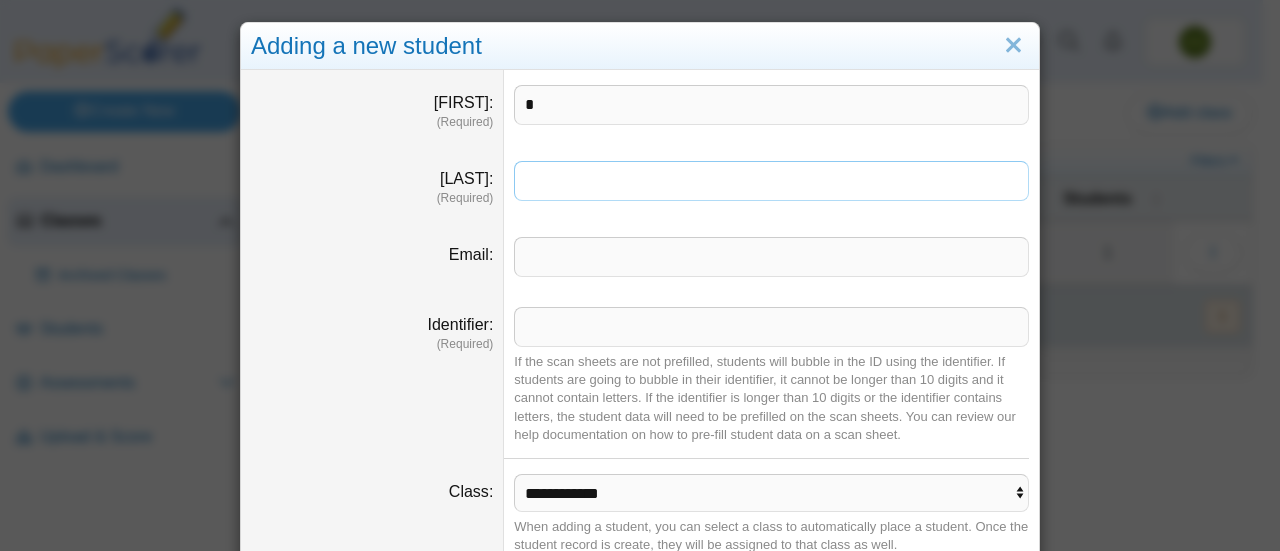 click on "[LAST]" at bounding box center (771, 181) 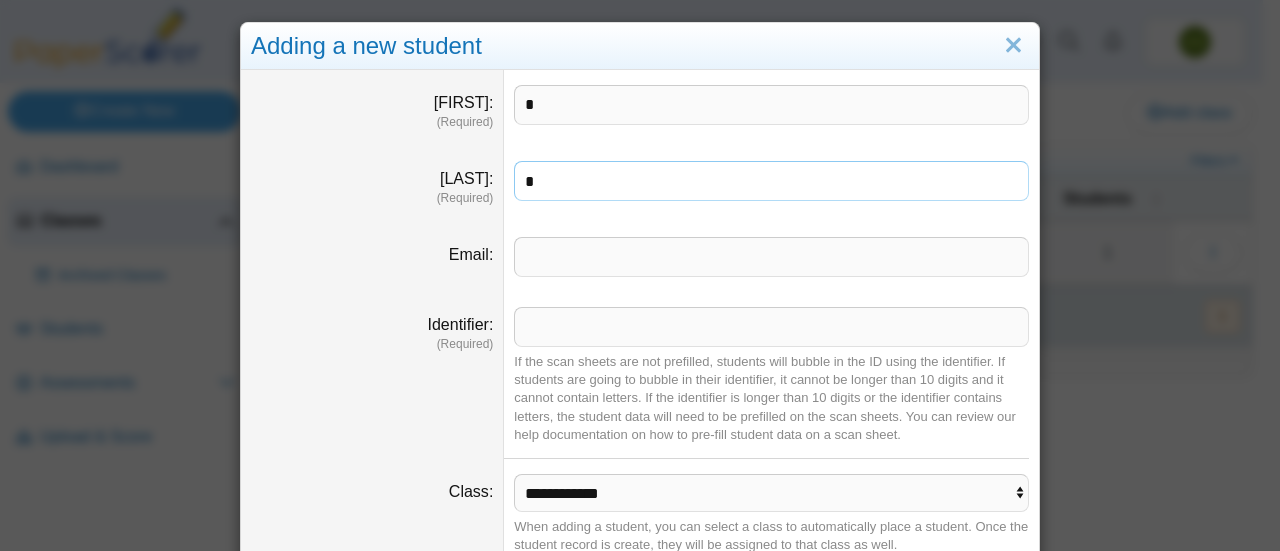 type on "*" 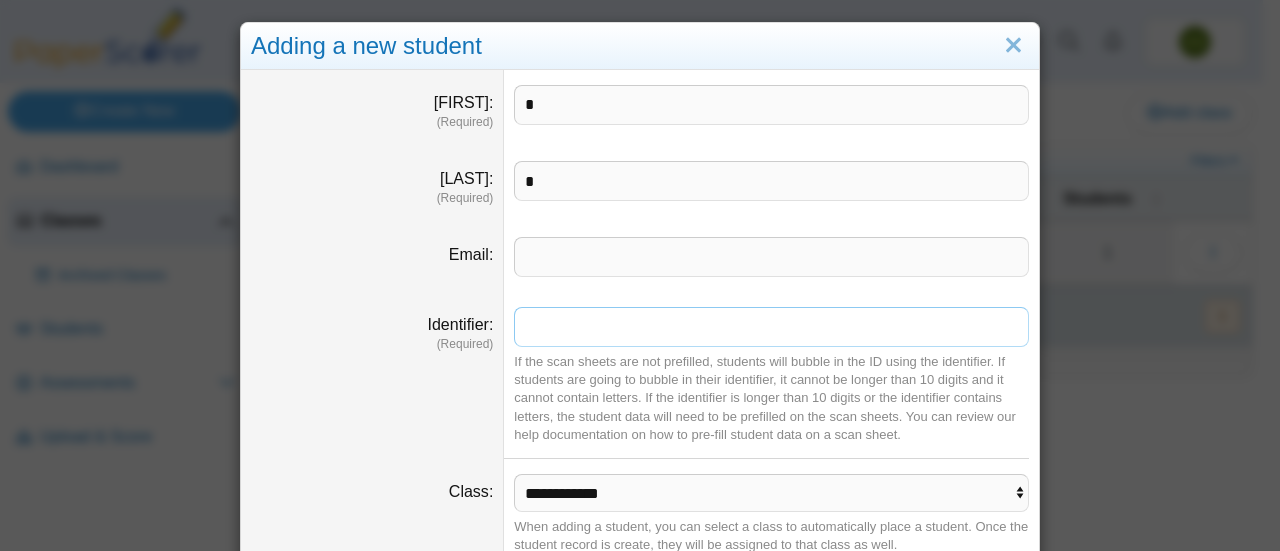 click on "Identifier" at bounding box center (771, 327) 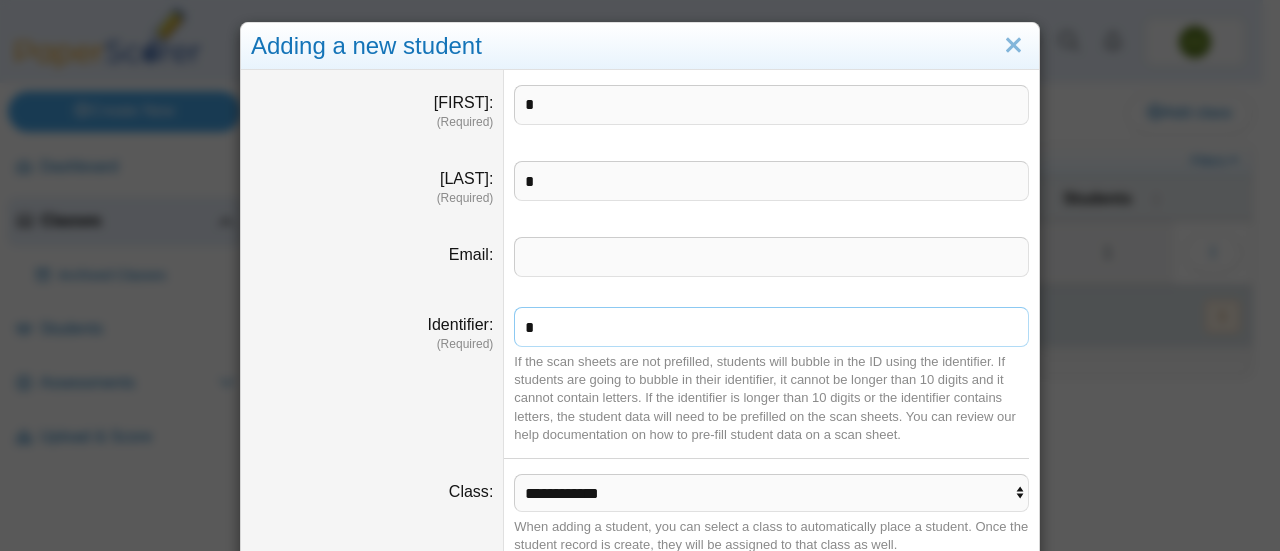 type on "*" 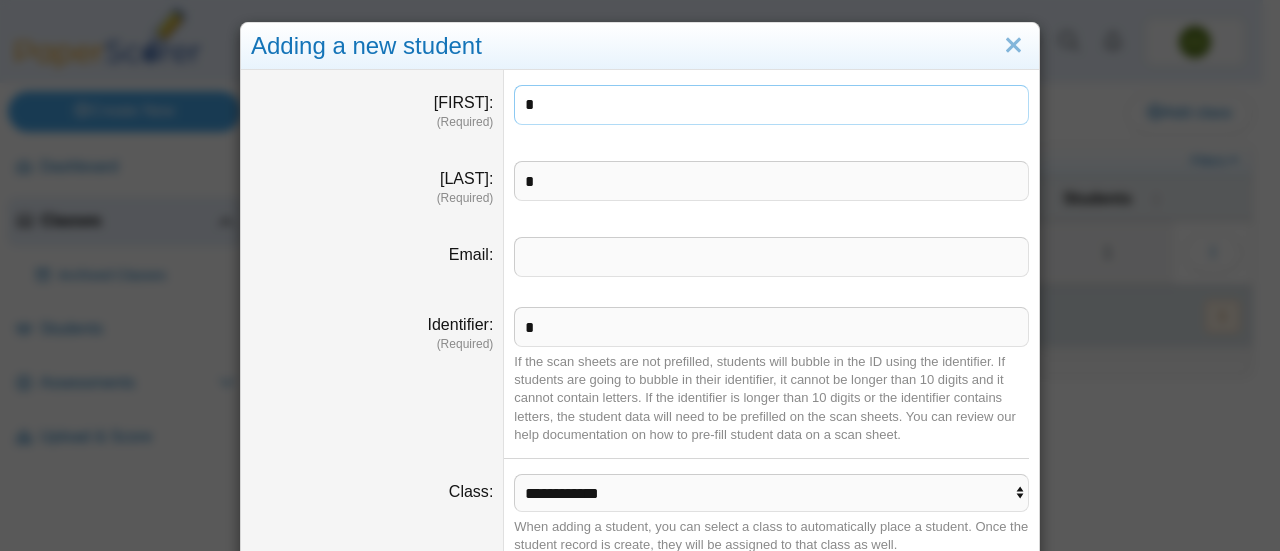 click on "*" at bounding box center (771, 105) 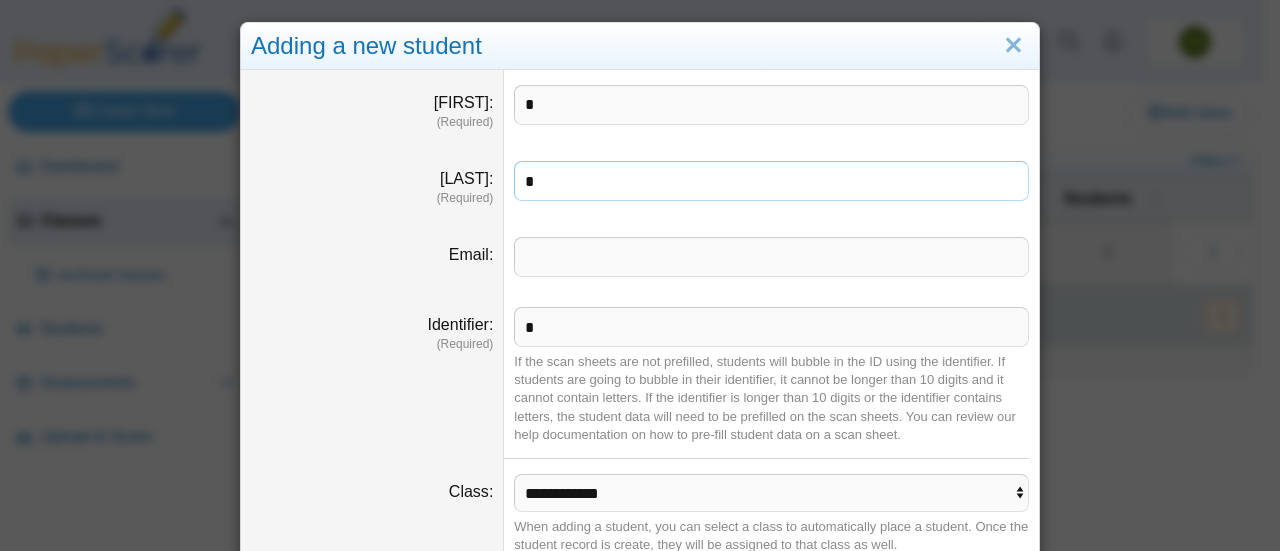click on "*" at bounding box center [771, 181] 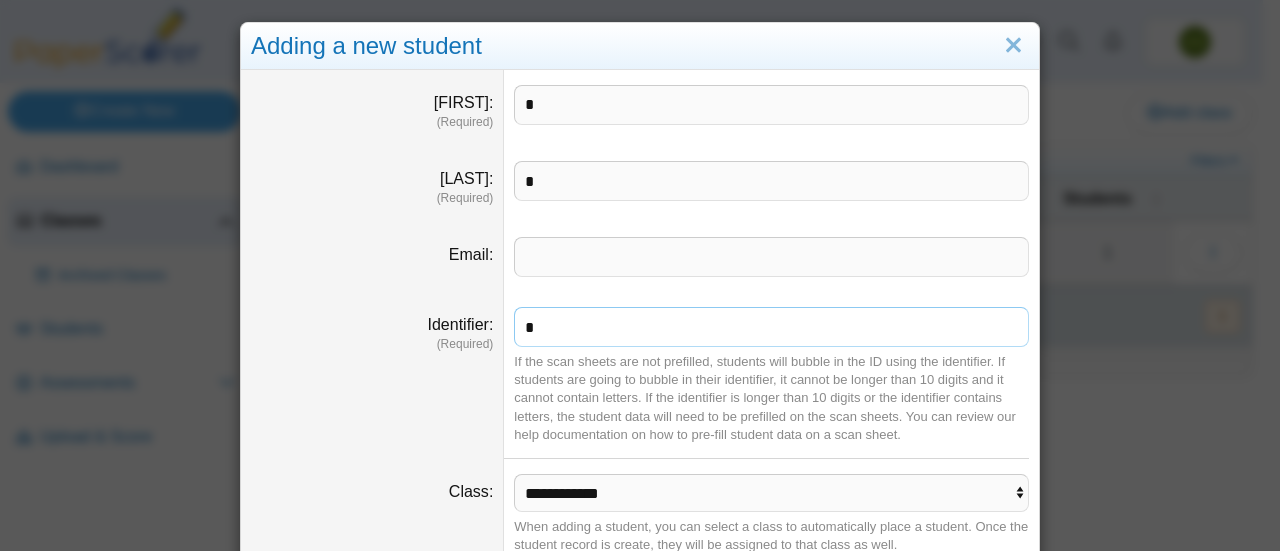 click on "*" at bounding box center (771, 327) 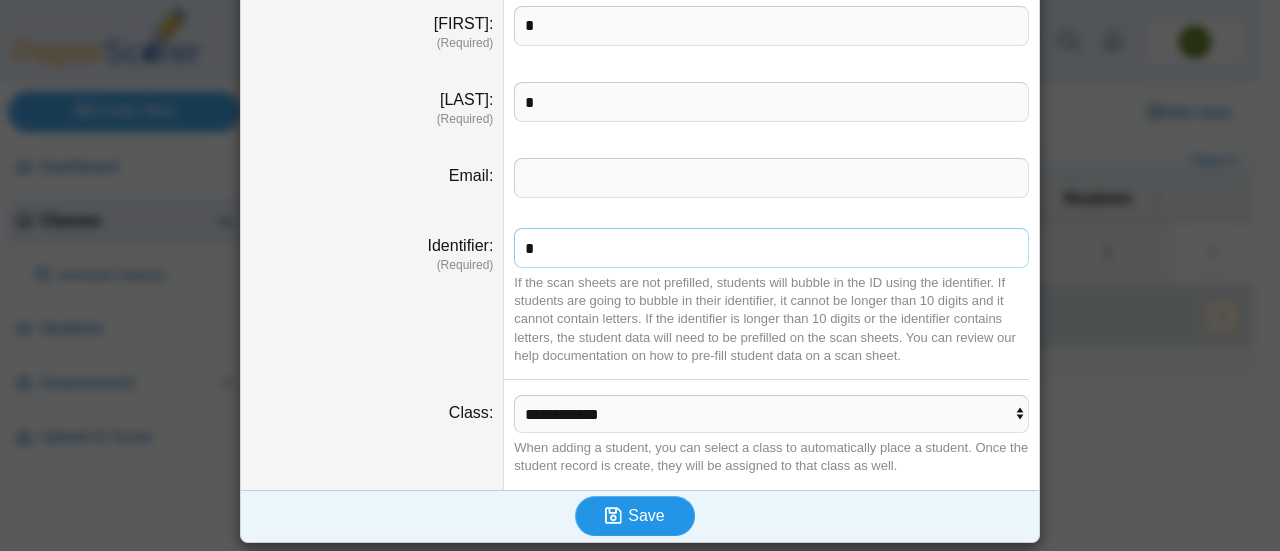 type on "*" 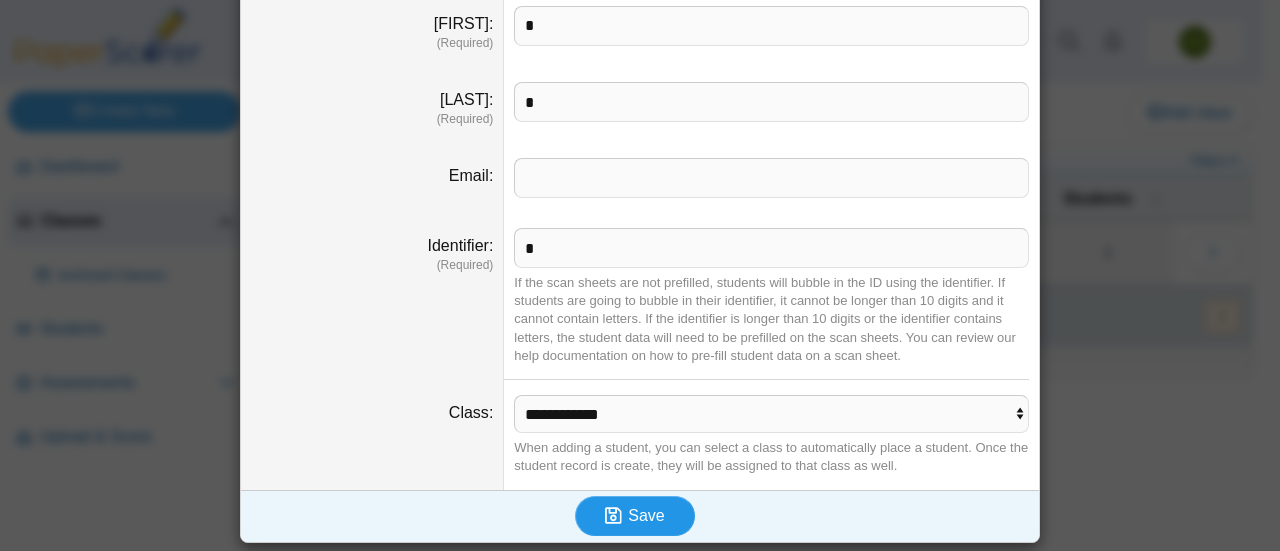 click on "Save" at bounding box center (635, 516) 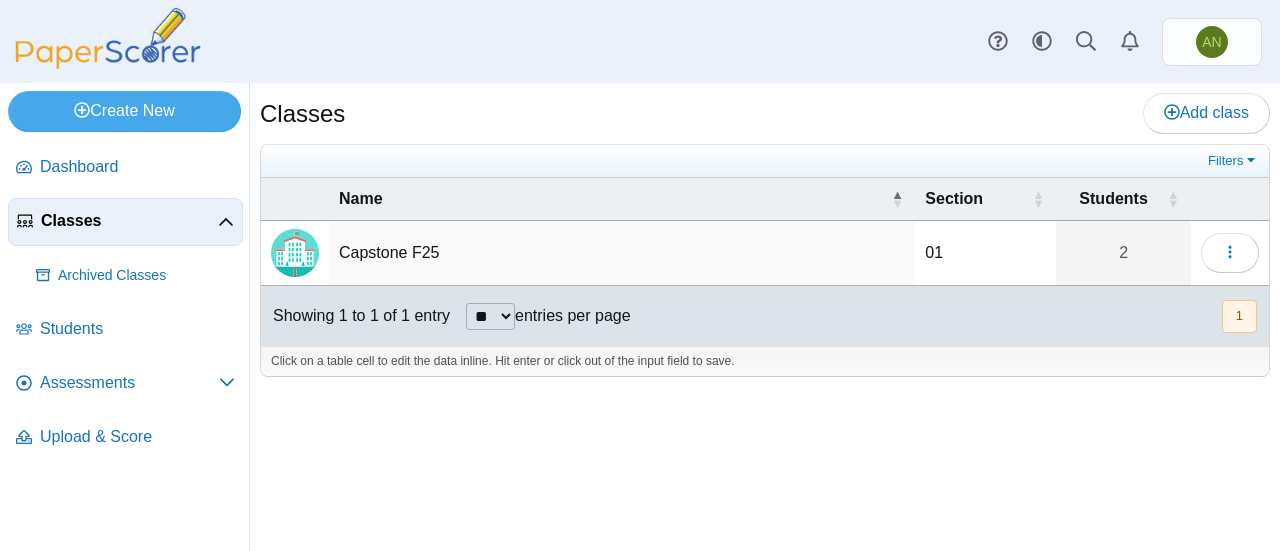 scroll, scrollTop: 0, scrollLeft: 0, axis: both 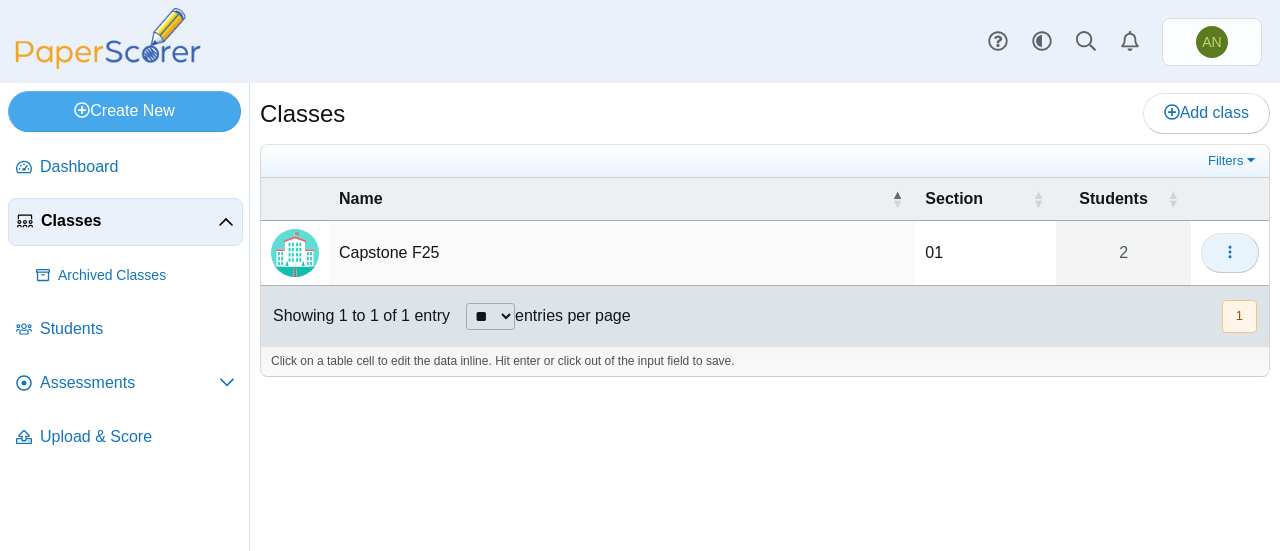 click 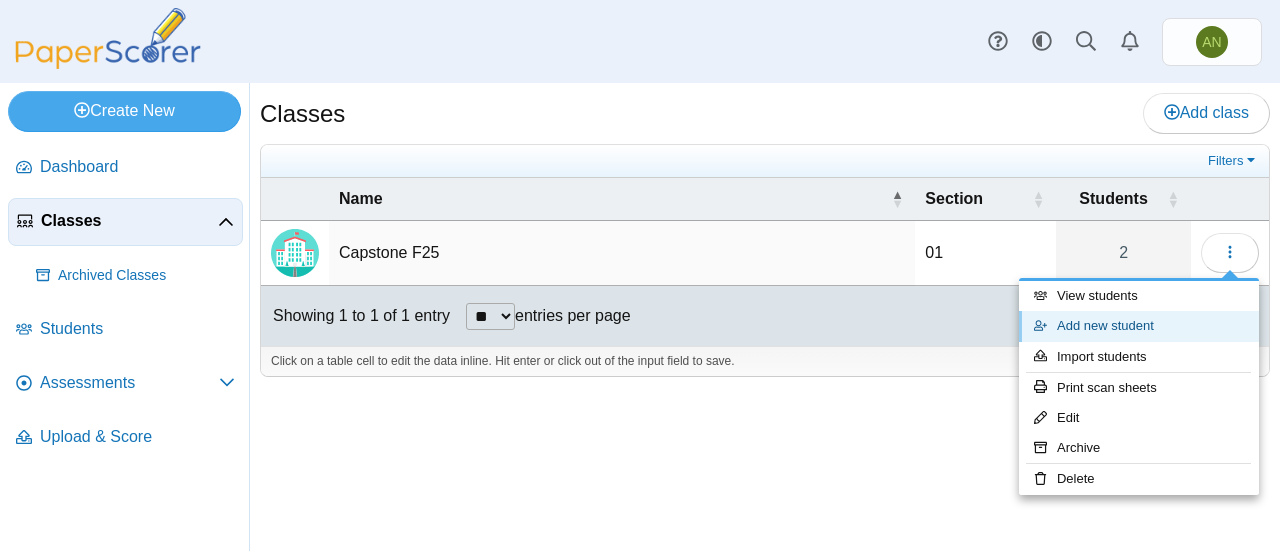 click on "Add new student" at bounding box center [1139, 326] 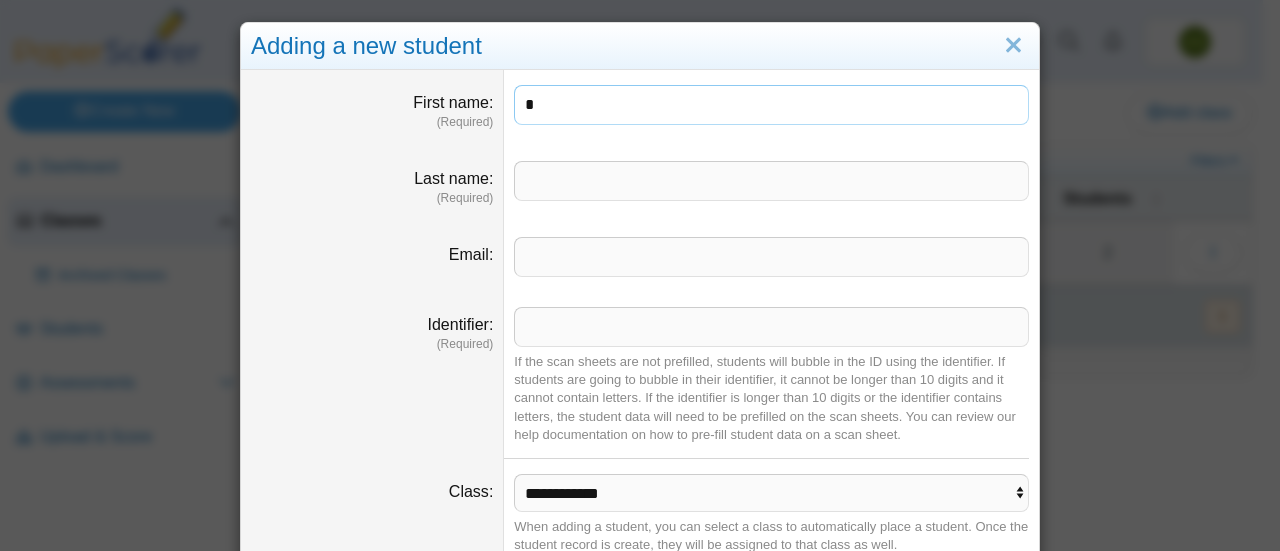 type on "*" 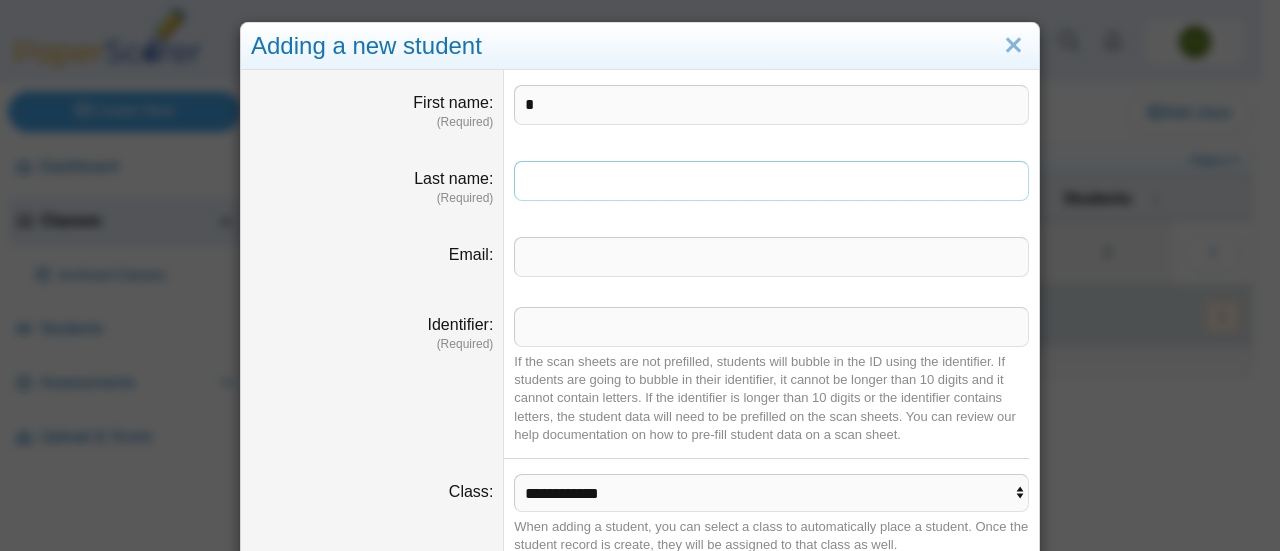 click on "Last name" at bounding box center (771, 181) 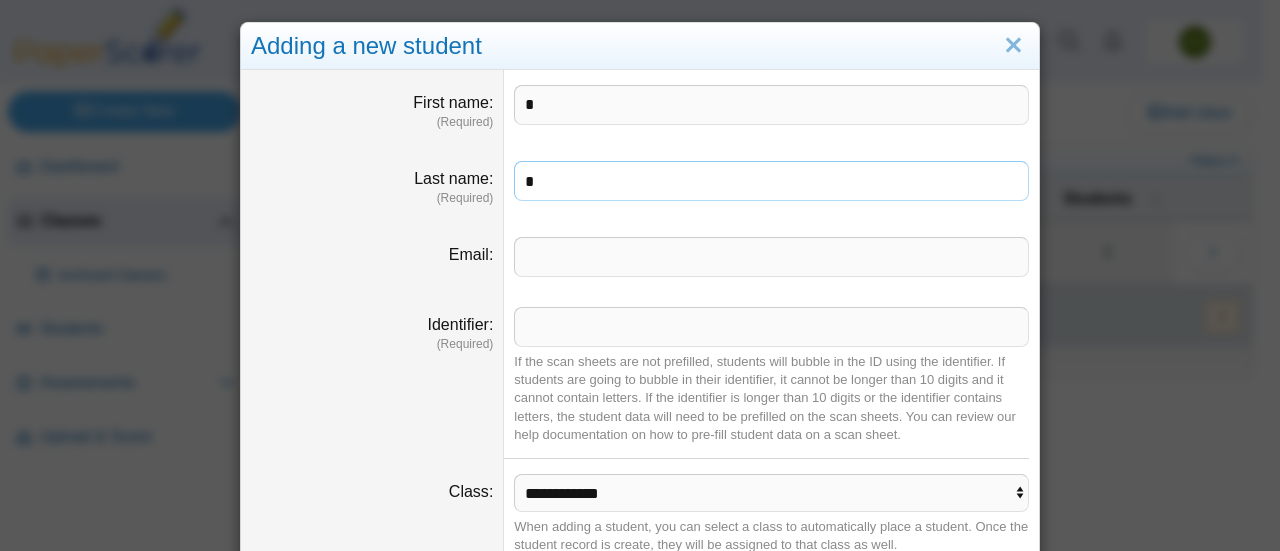 type on "*" 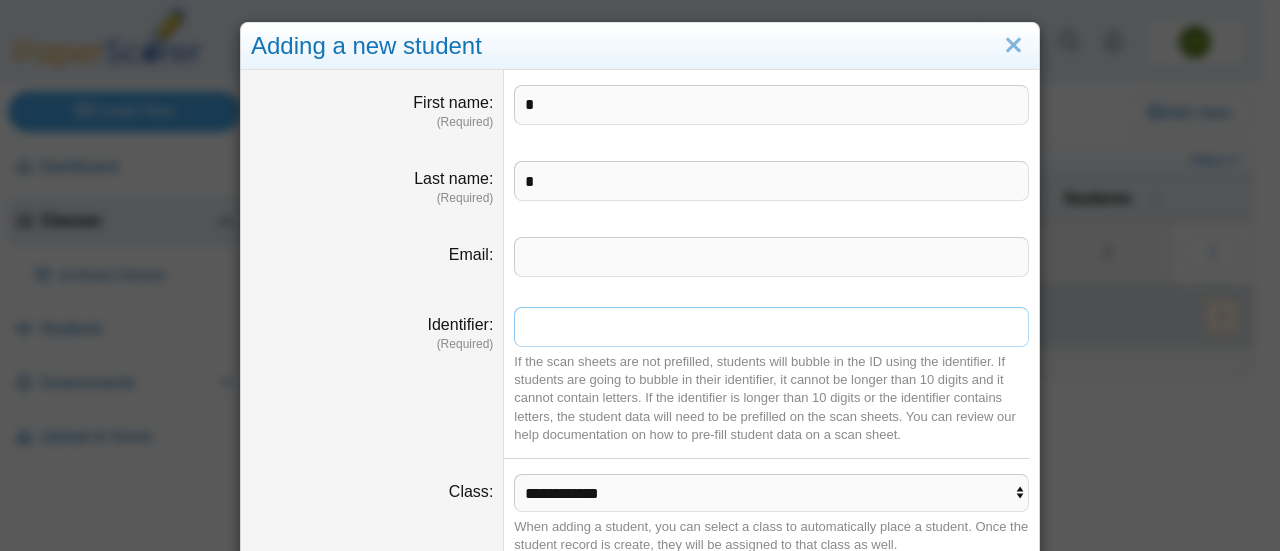click on "Identifier" at bounding box center (771, 327) 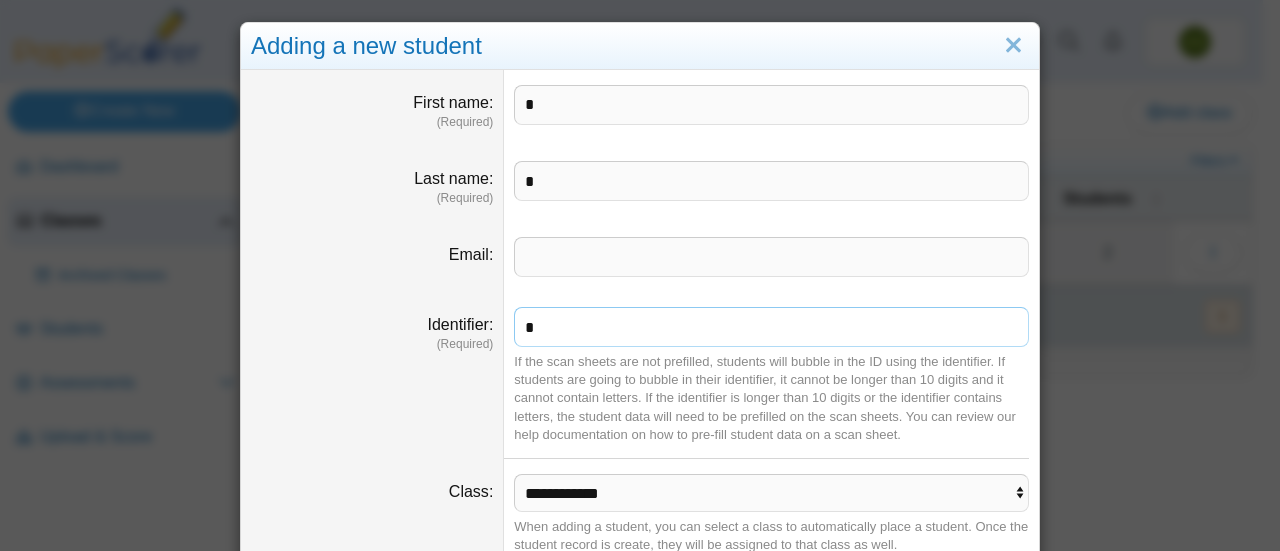 scroll, scrollTop: 79, scrollLeft: 0, axis: vertical 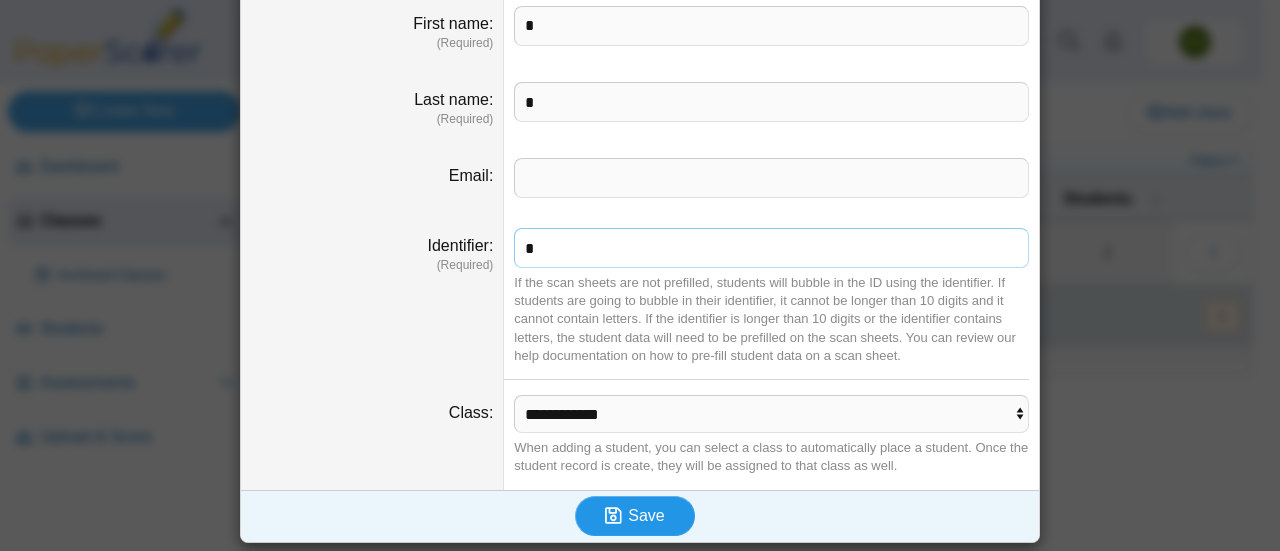 type on "*" 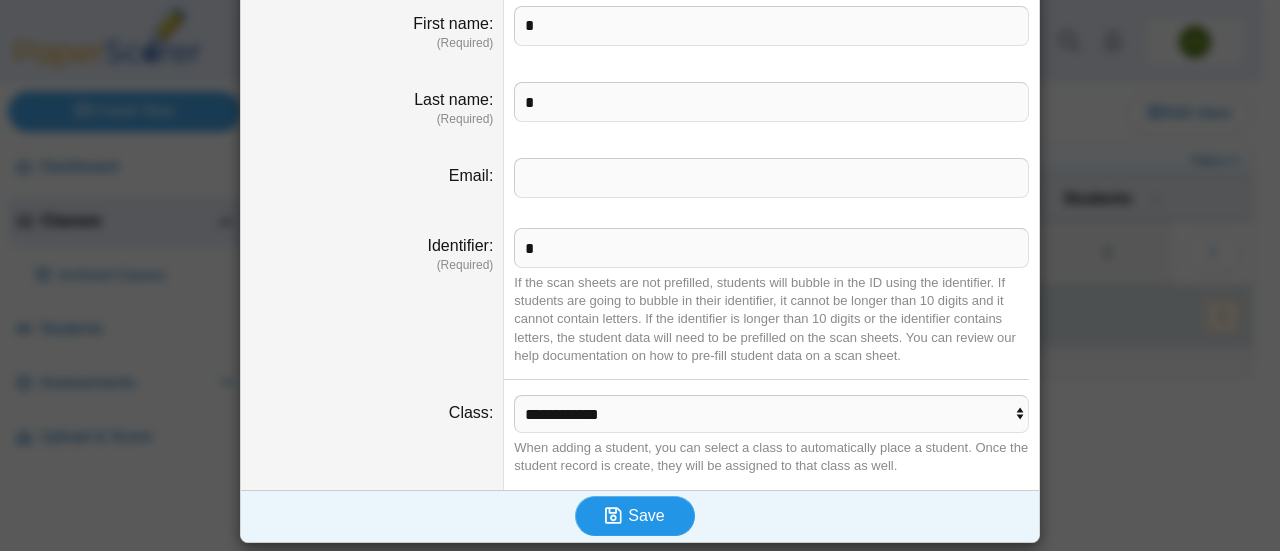 click on "Save" at bounding box center (646, 515) 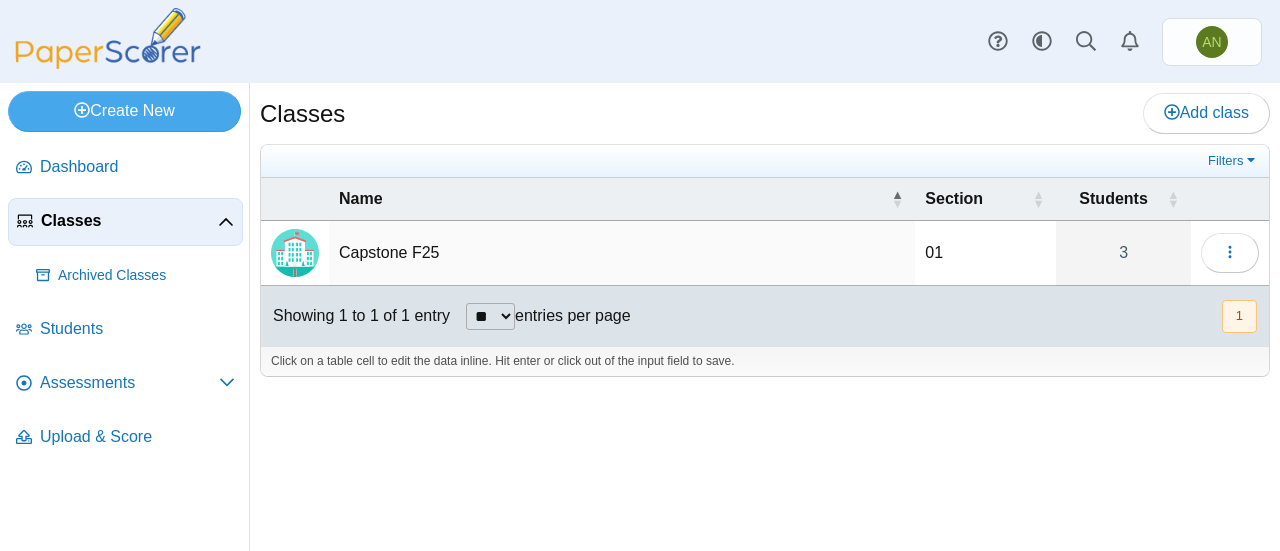 scroll, scrollTop: 0, scrollLeft: 0, axis: both 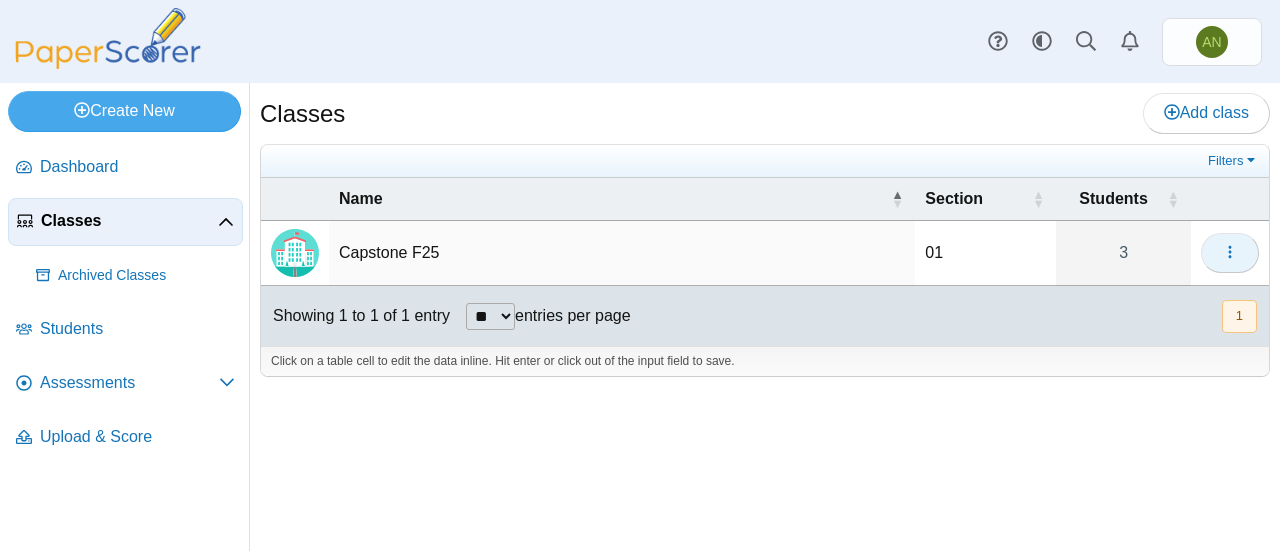 click at bounding box center [1230, 253] 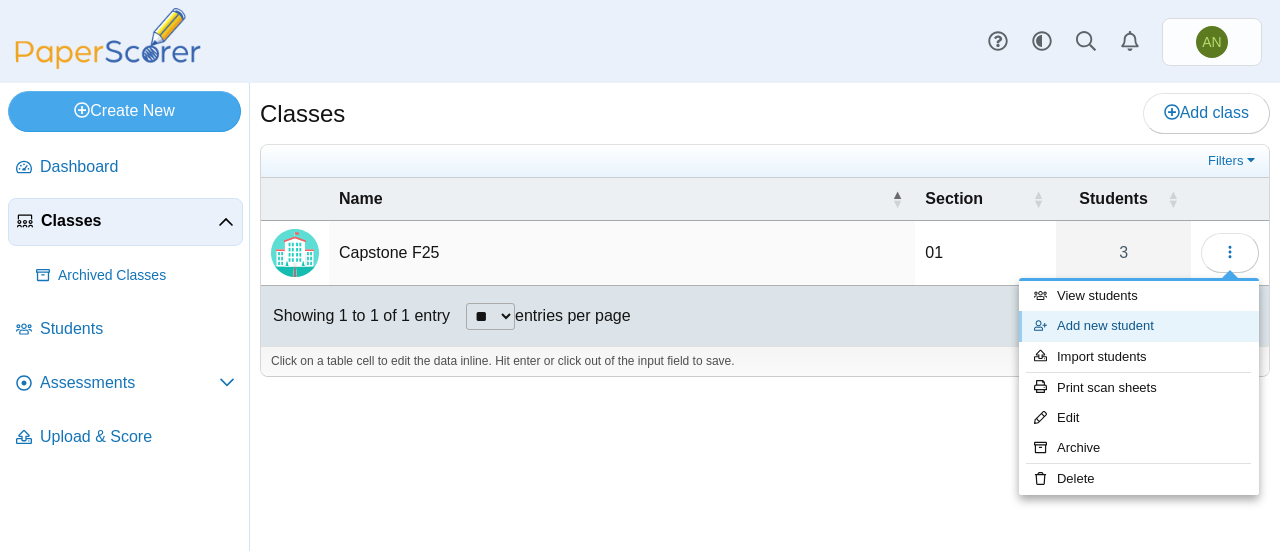 click on "Add new student" at bounding box center [1139, 326] 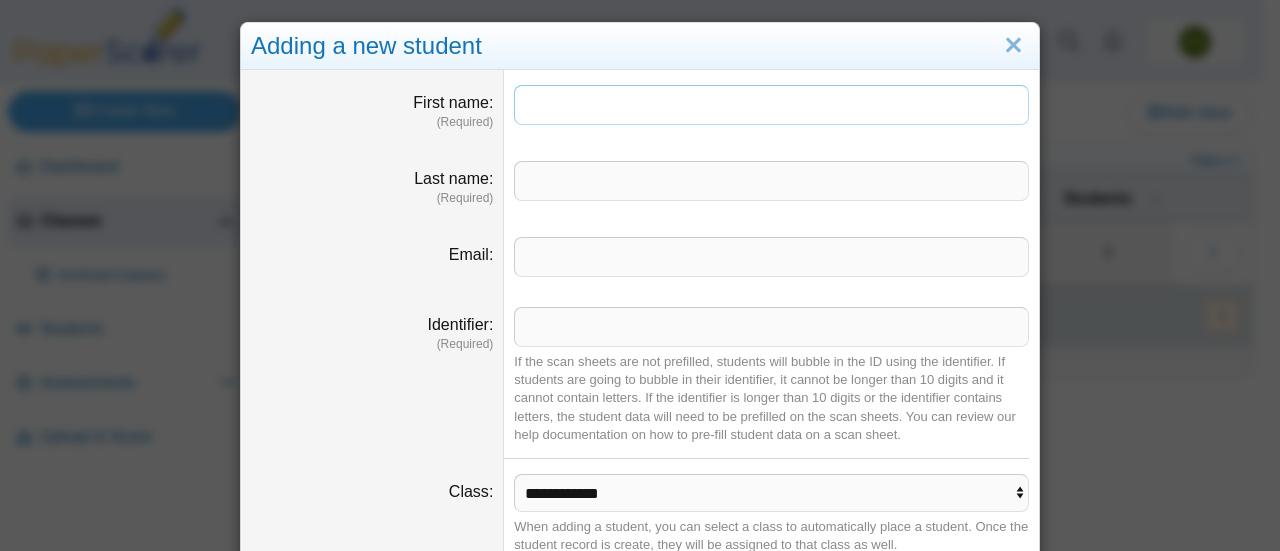 click on "First name" at bounding box center (771, 105) 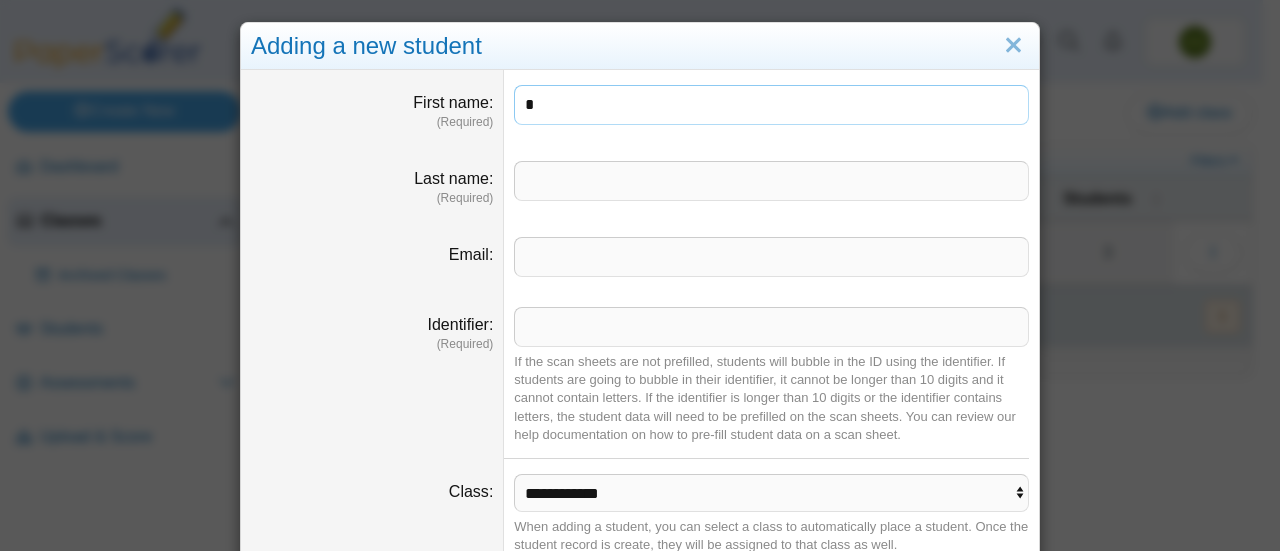 type on "*" 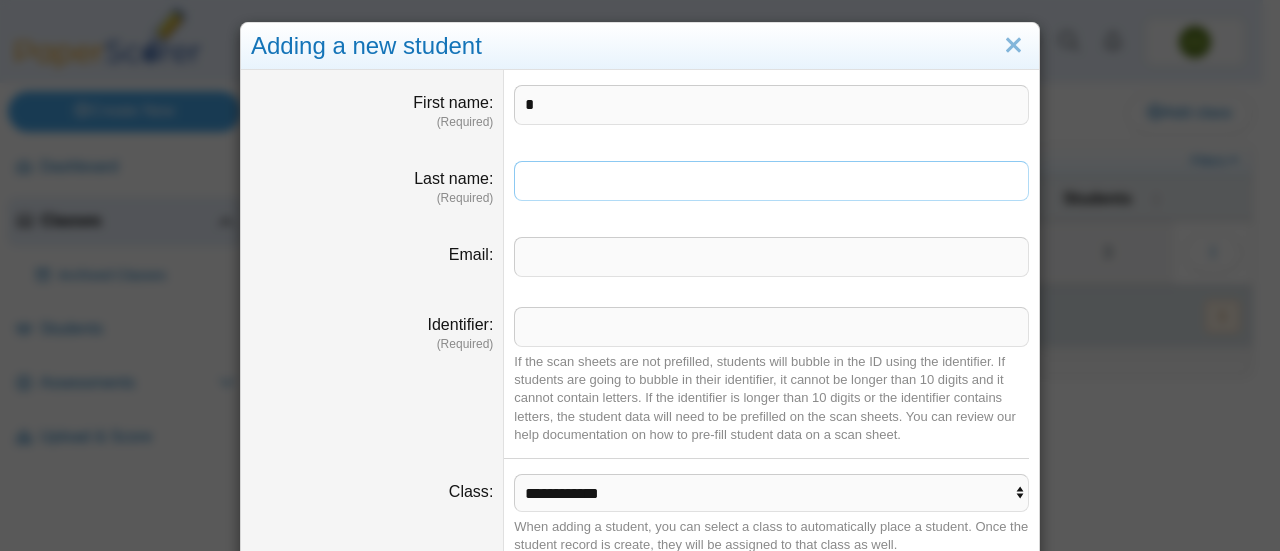 click on "Last name" at bounding box center (771, 181) 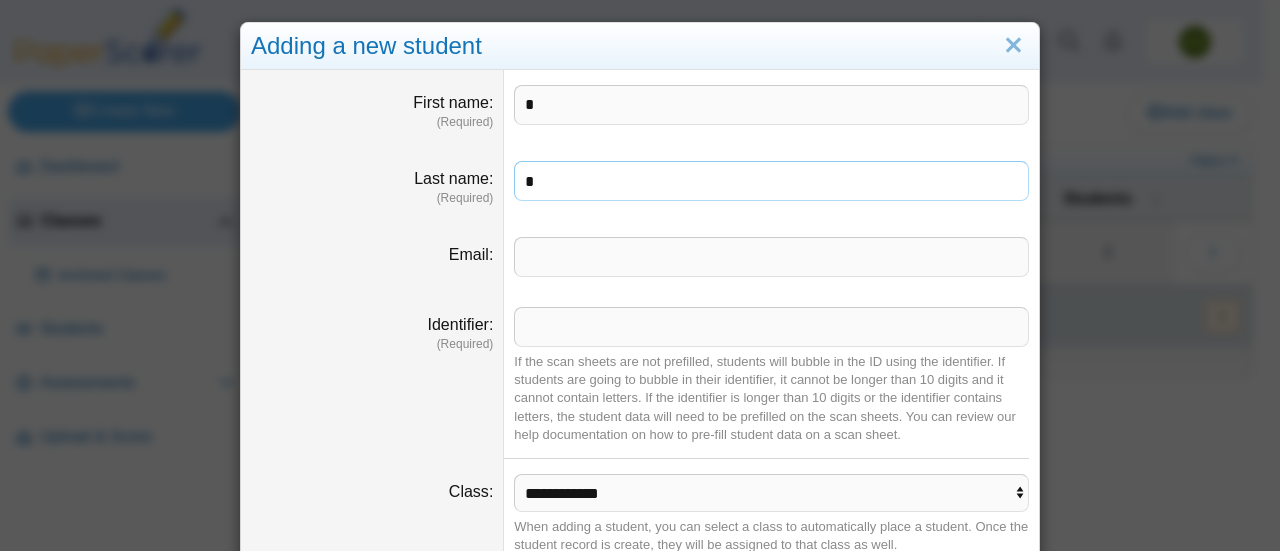 type on "*" 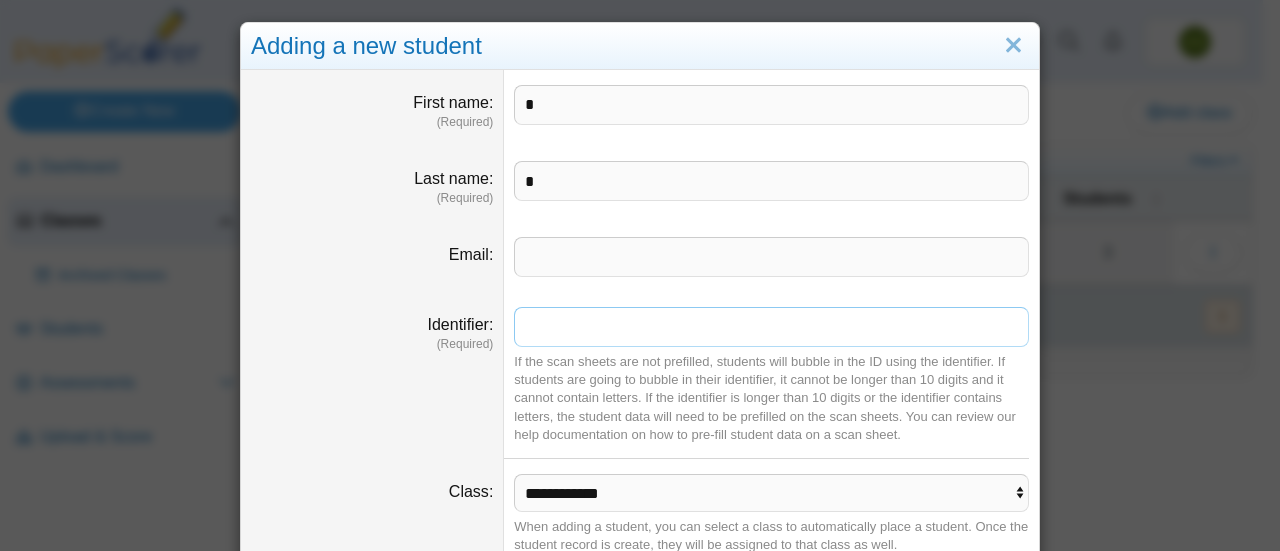 click on "Identifier" at bounding box center (771, 327) 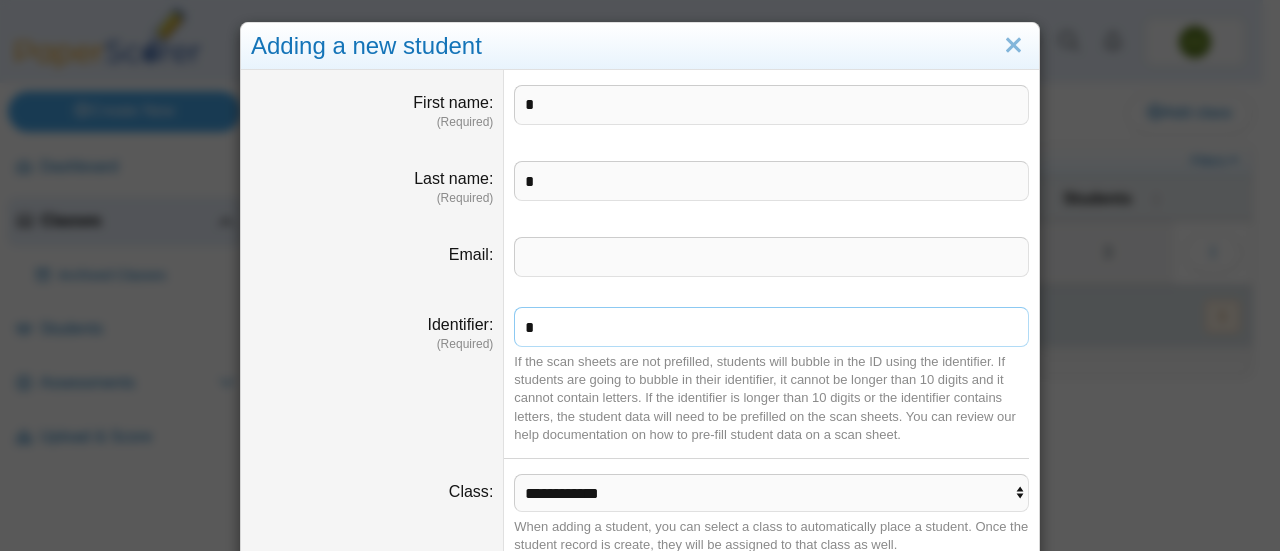 scroll, scrollTop: 79, scrollLeft: 0, axis: vertical 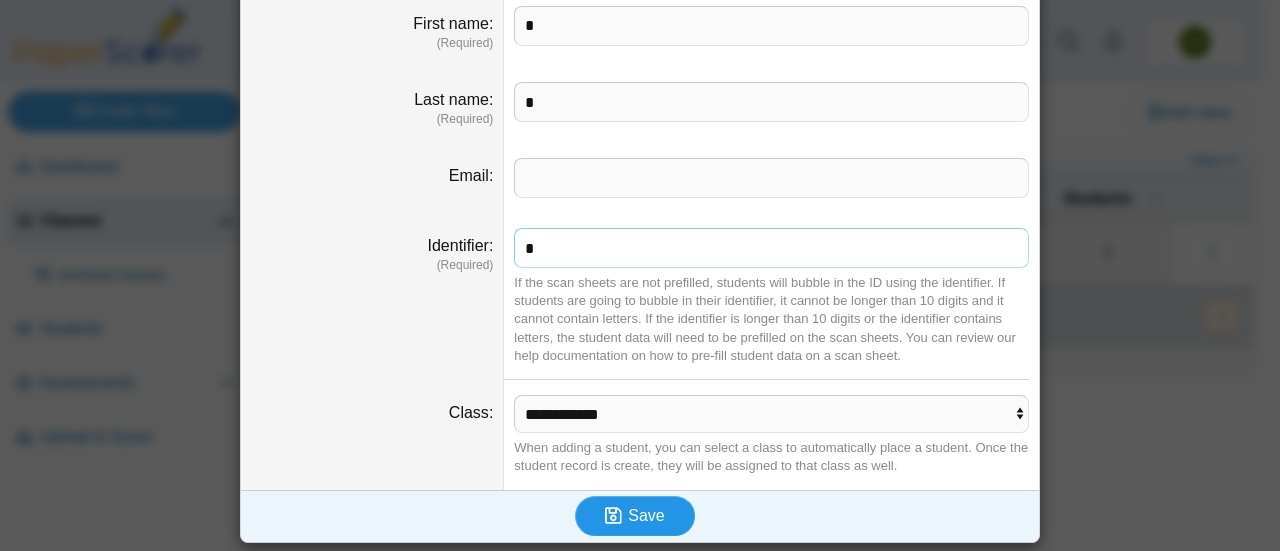 type on "*" 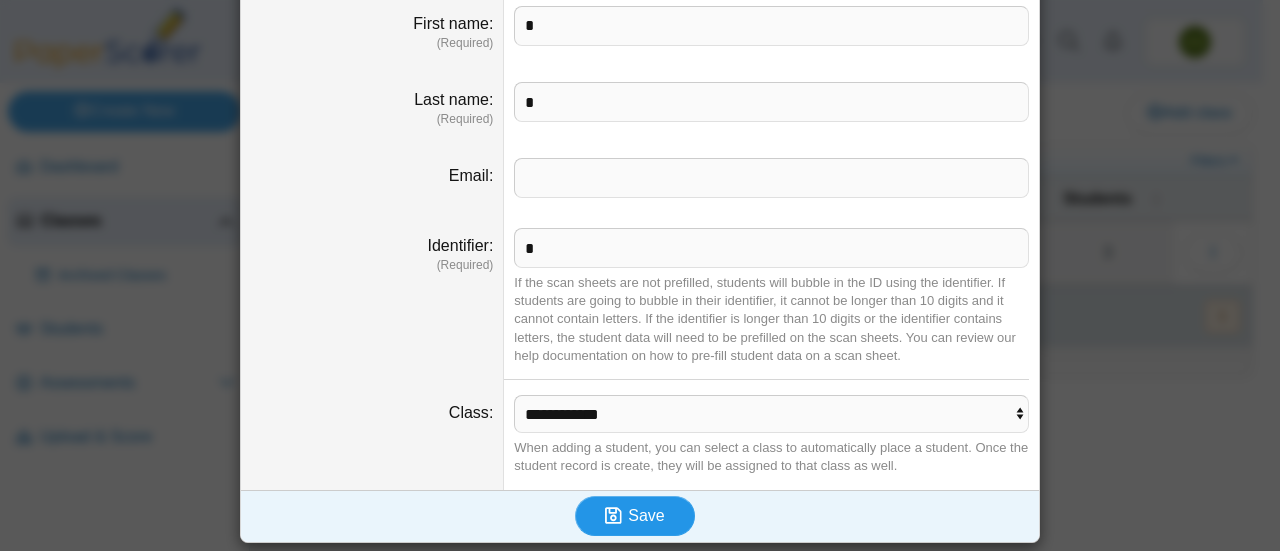 click on "Save" at bounding box center [646, 515] 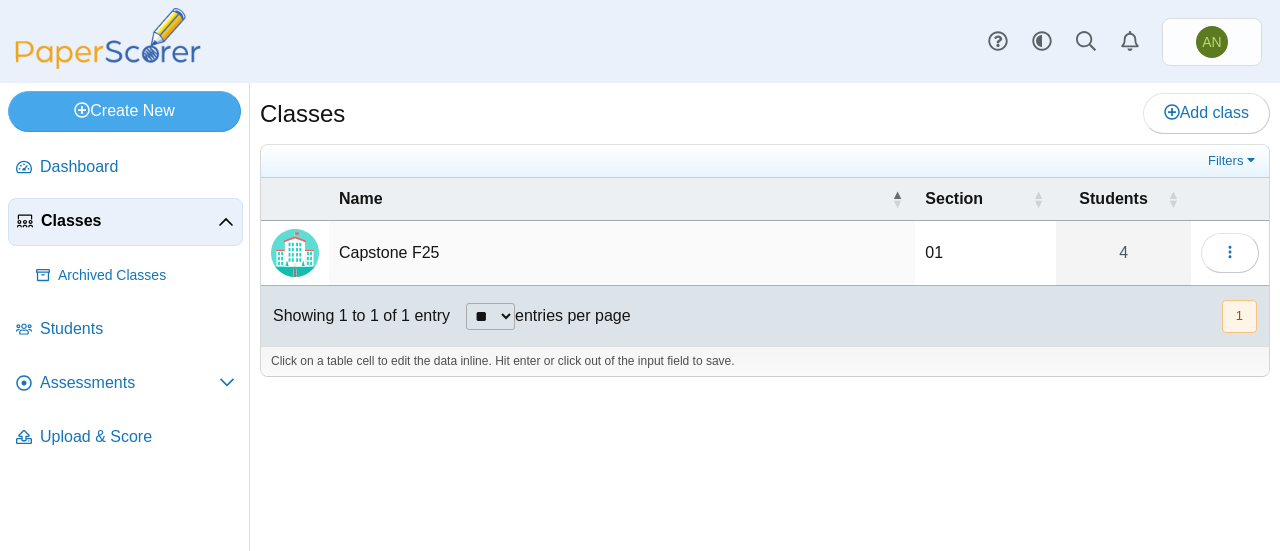 scroll, scrollTop: 0, scrollLeft: 0, axis: both 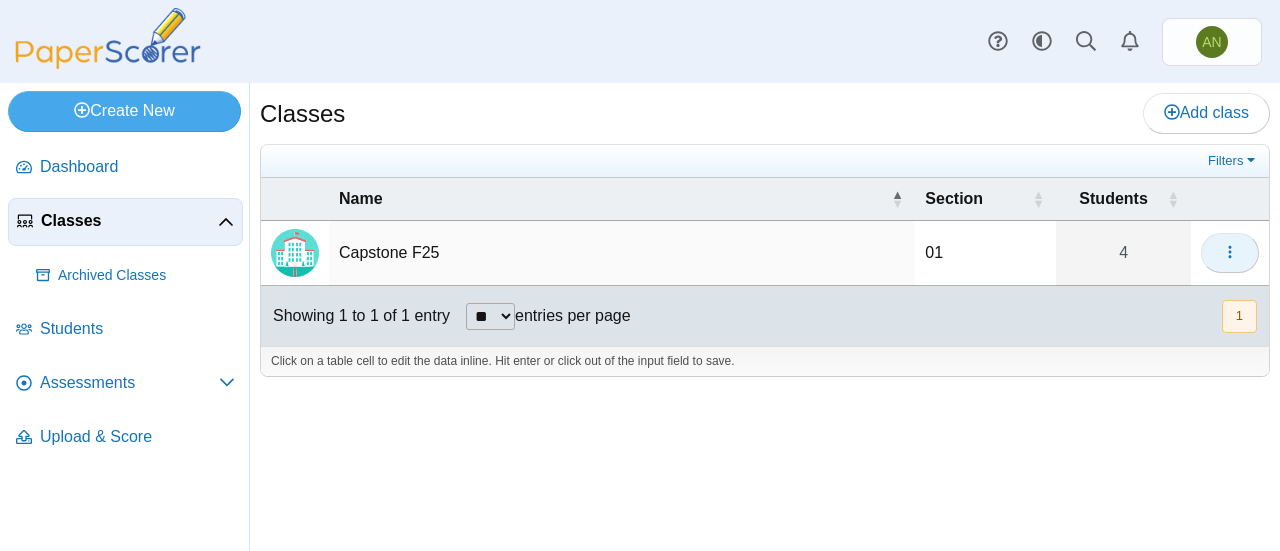 click at bounding box center (1230, 253) 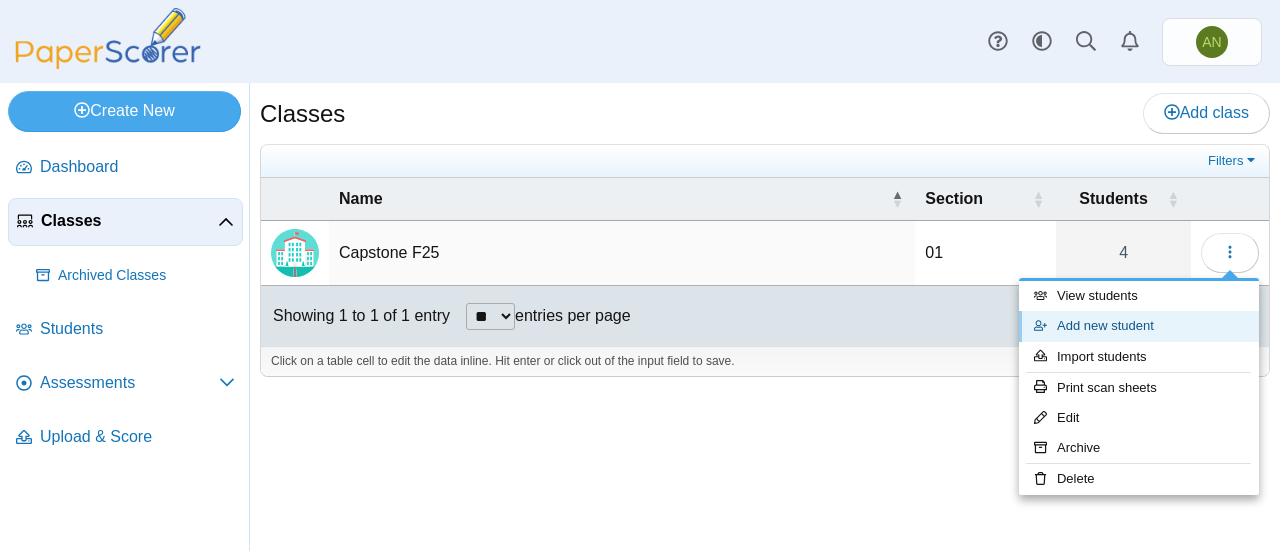click on "Add new student" at bounding box center (1139, 326) 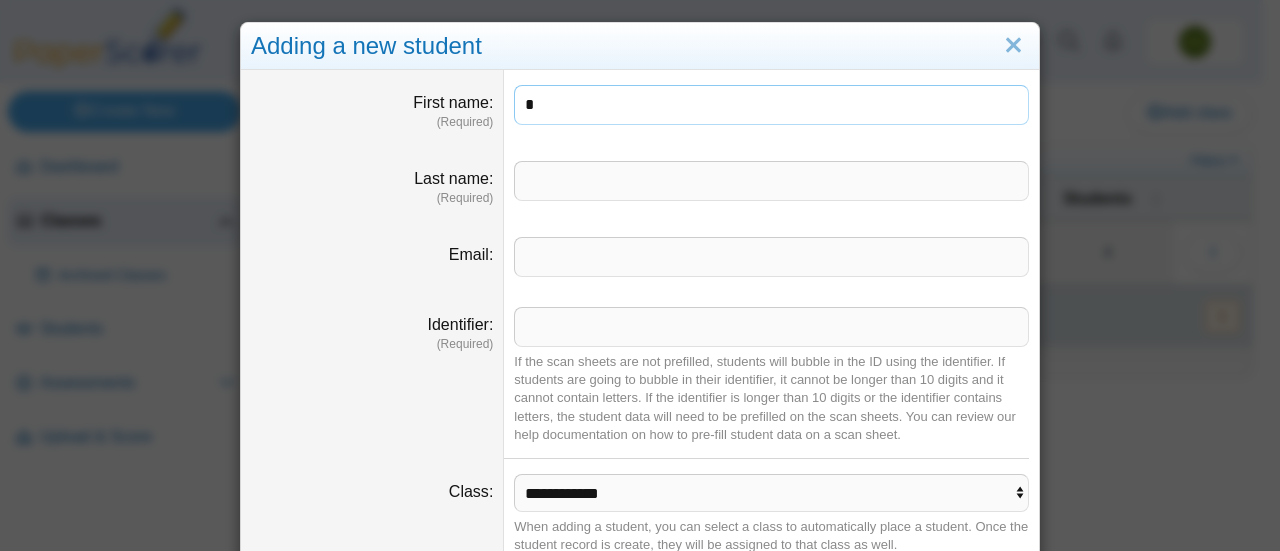 type on "*" 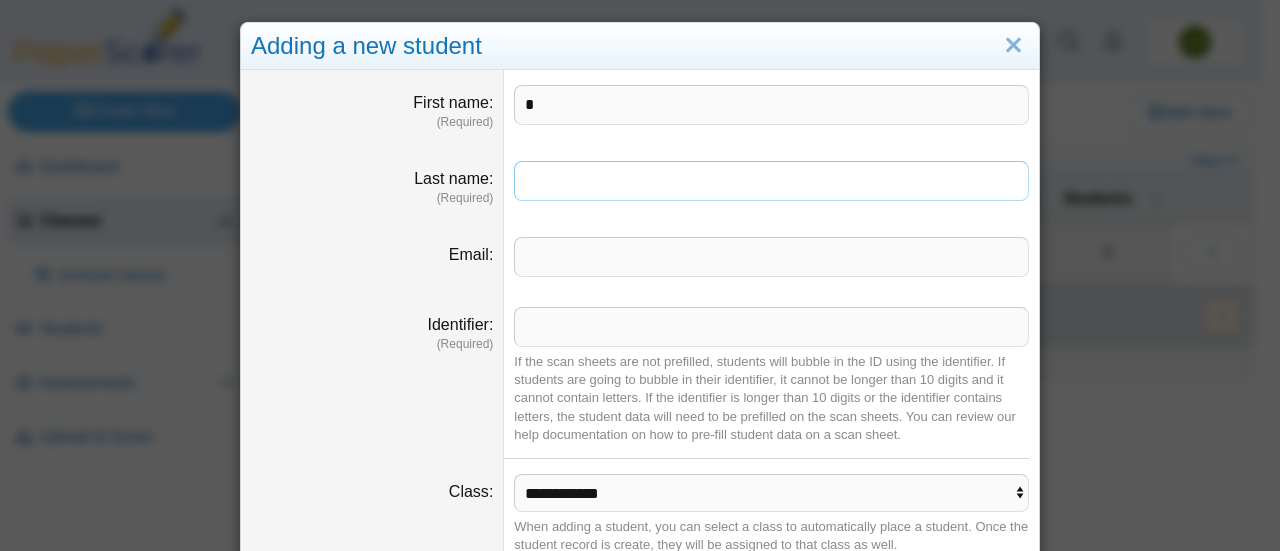 click on "Last name" at bounding box center [771, 181] 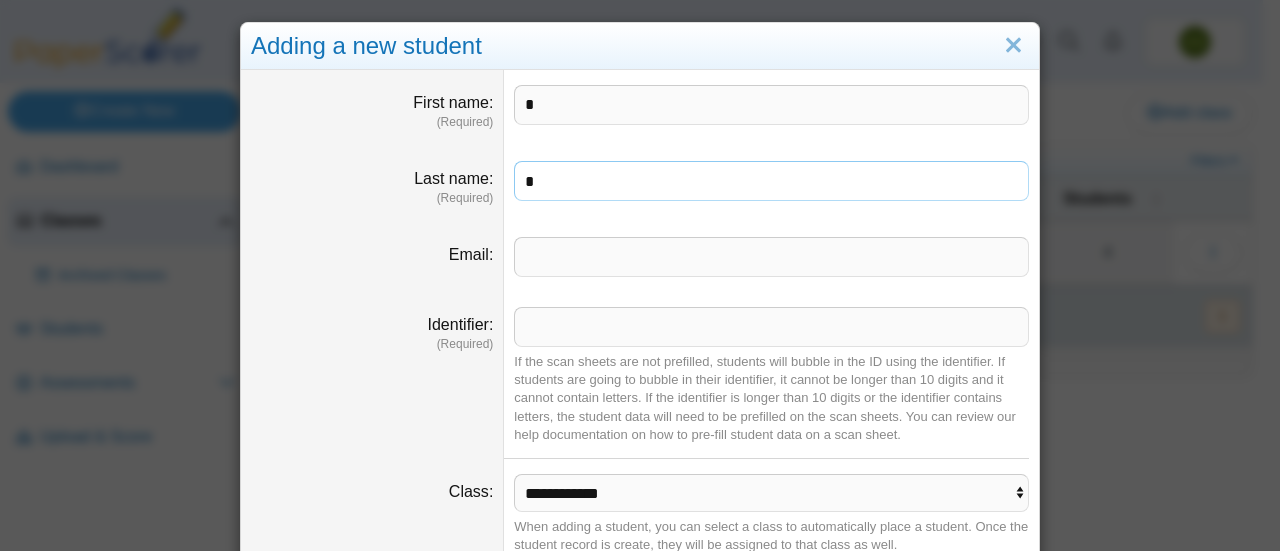 type on "*" 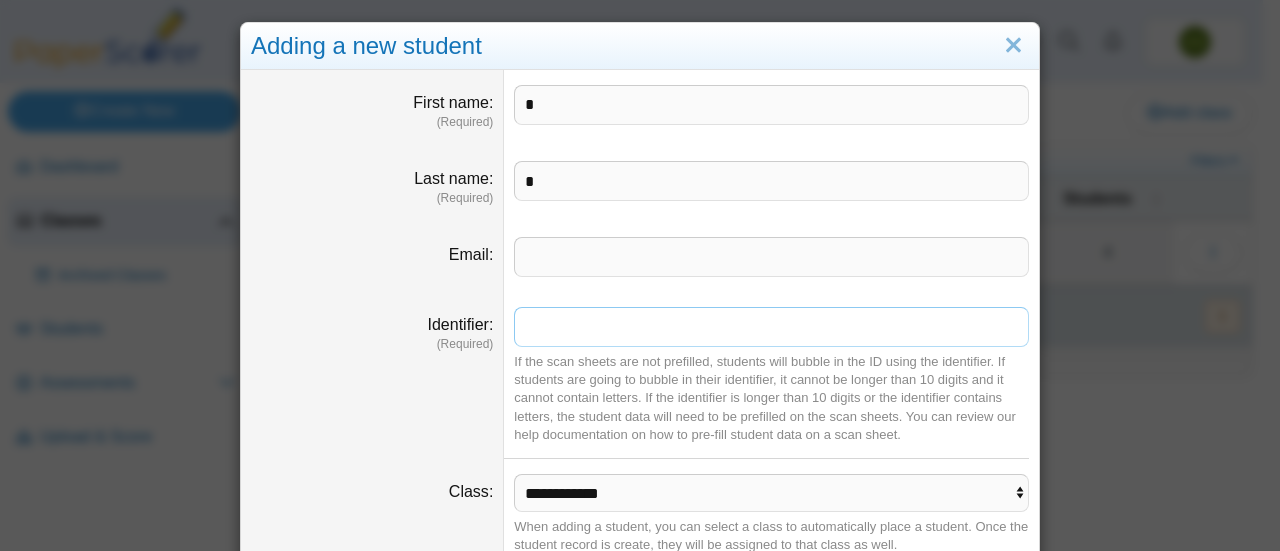 click on "Identifier" at bounding box center (771, 327) 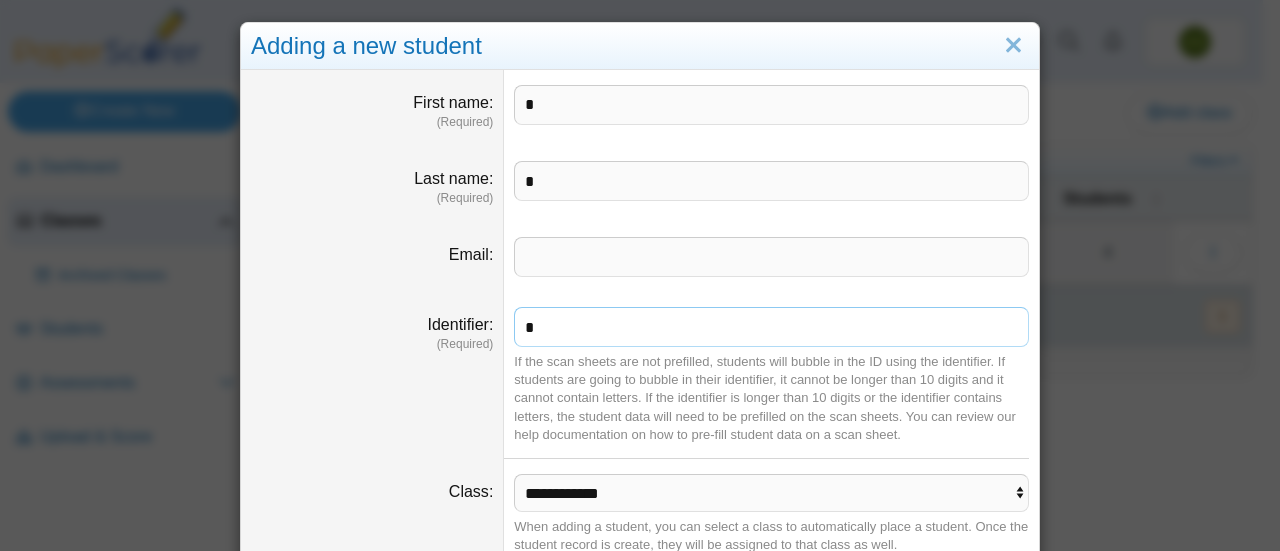 scroll, scrollTop: 79, scrollLeft: 0, axis: vertical 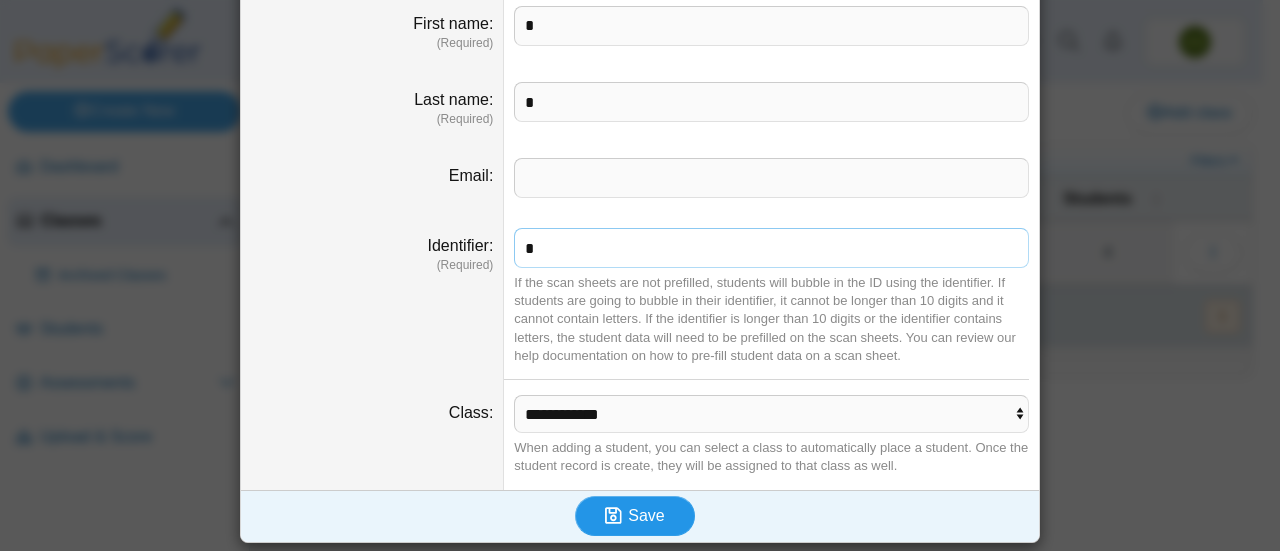 type on "*" 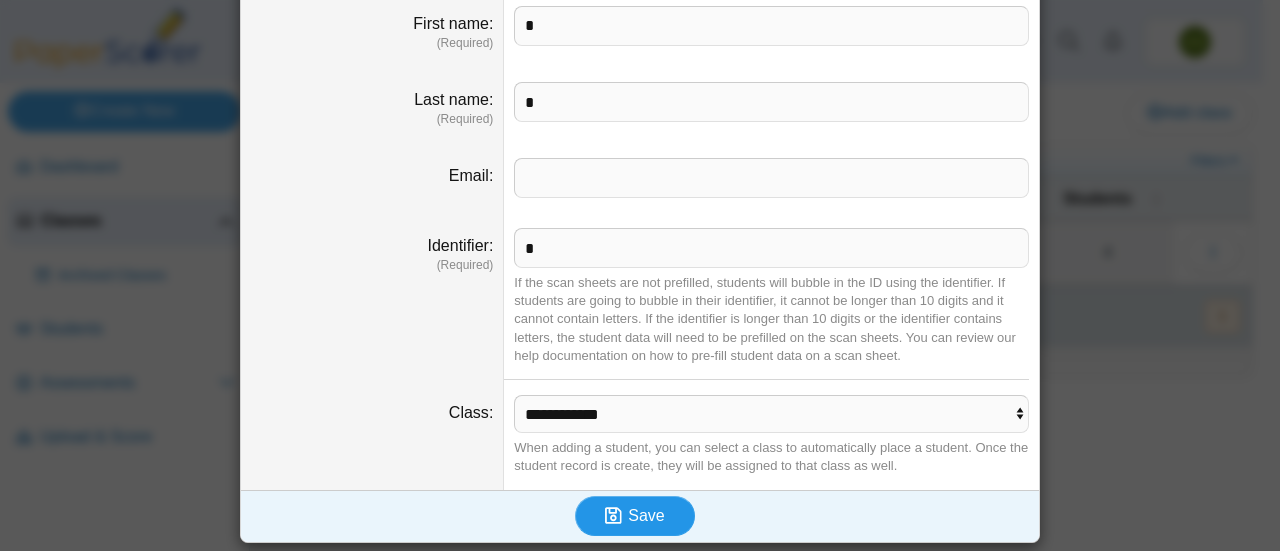 click on "Save" at bounding box center [646, 515] 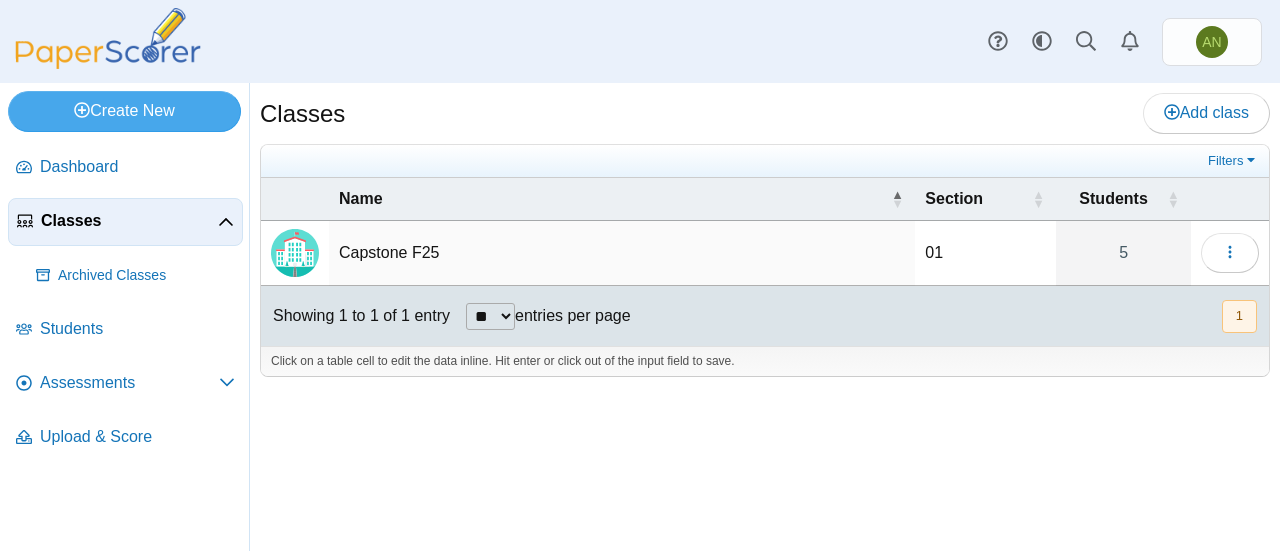 scroll, scrollTop: 0, scrollLeft: 0, axis: both 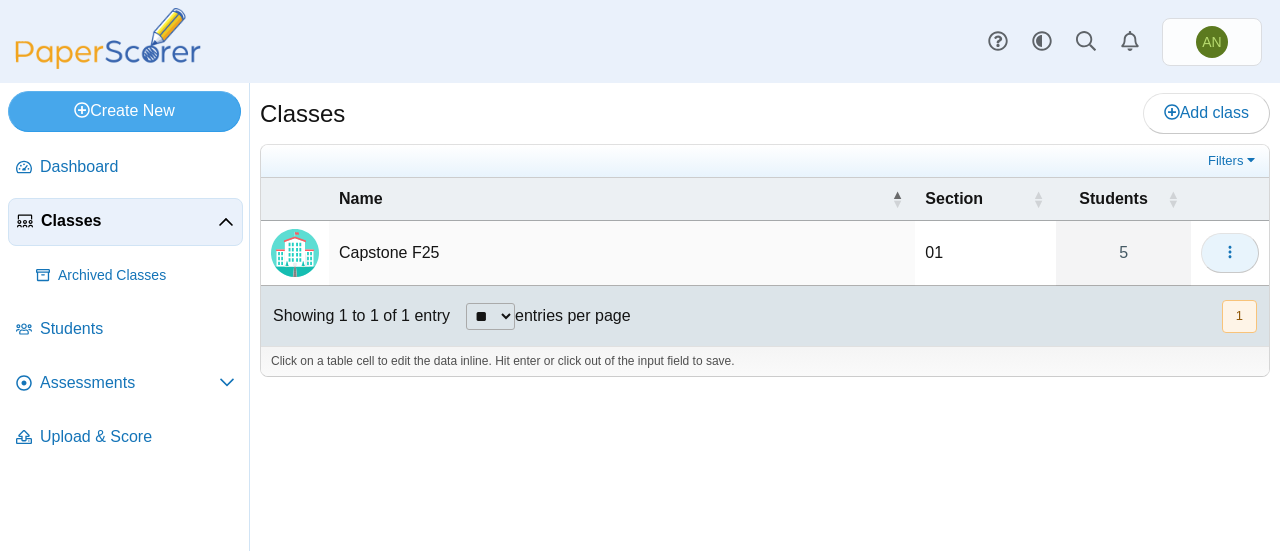 click 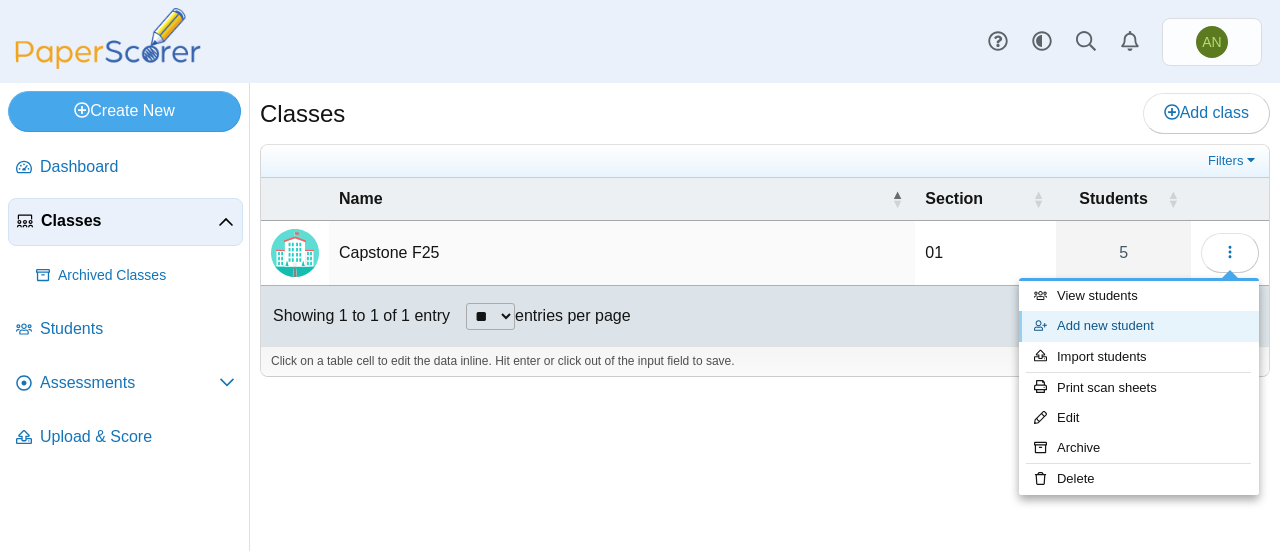 click on "Add new student" at bounding box center [1139, 326] 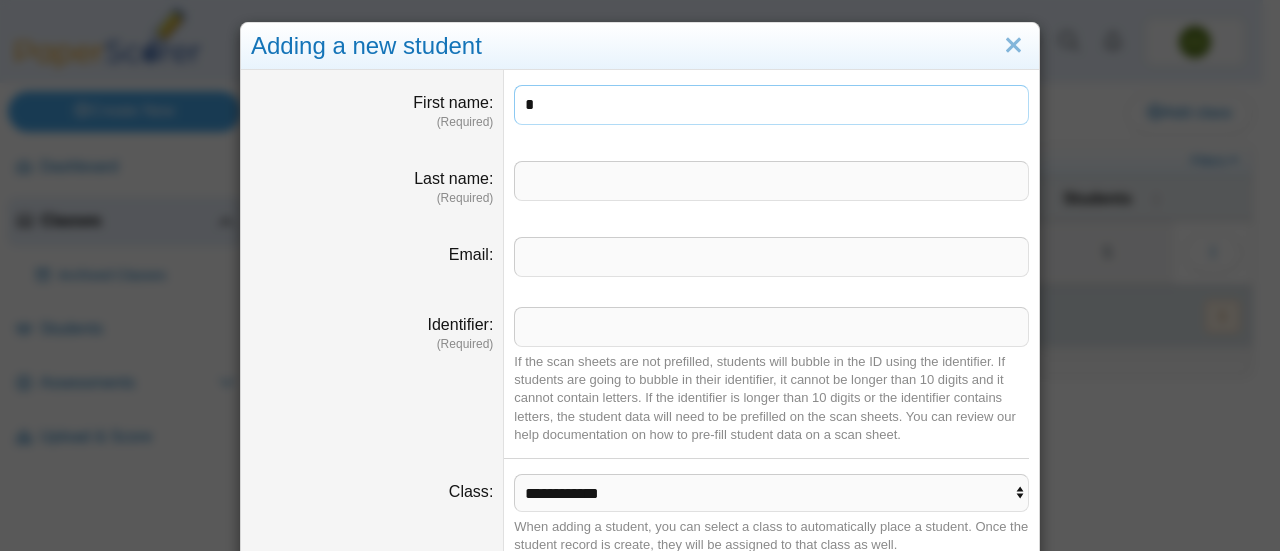 type on "*" 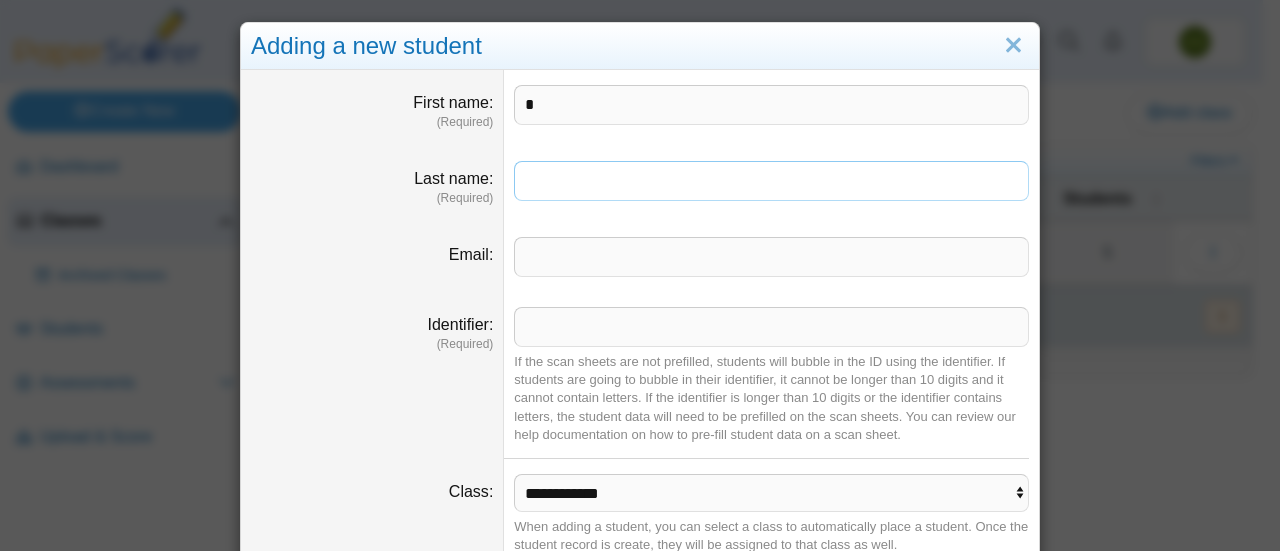 click on "Last name" at bounding box center [771, 181] 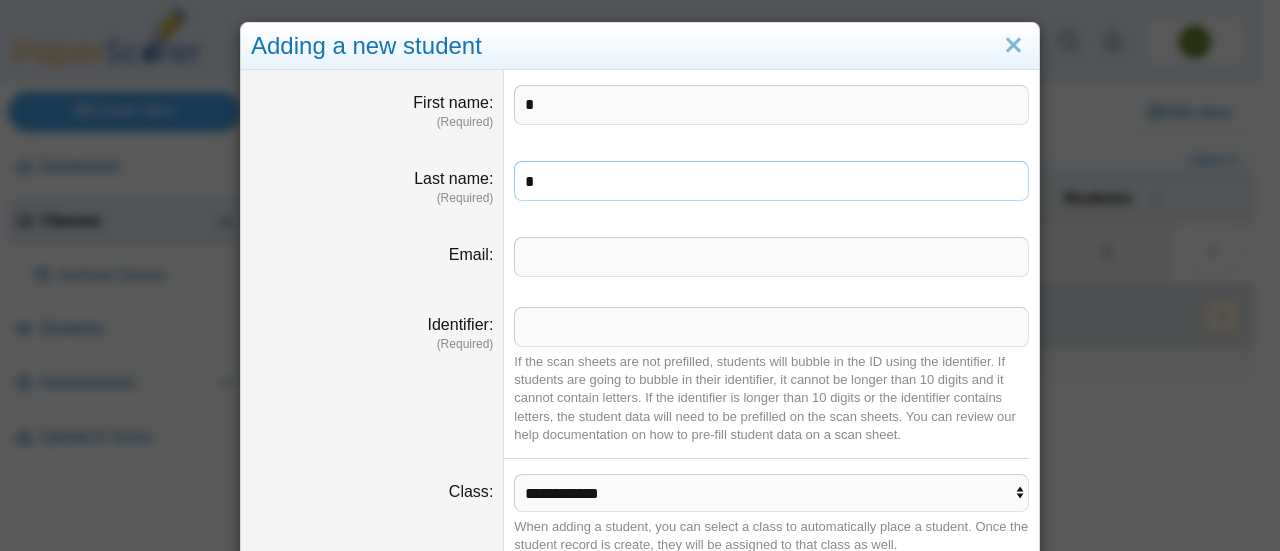 type on "*" 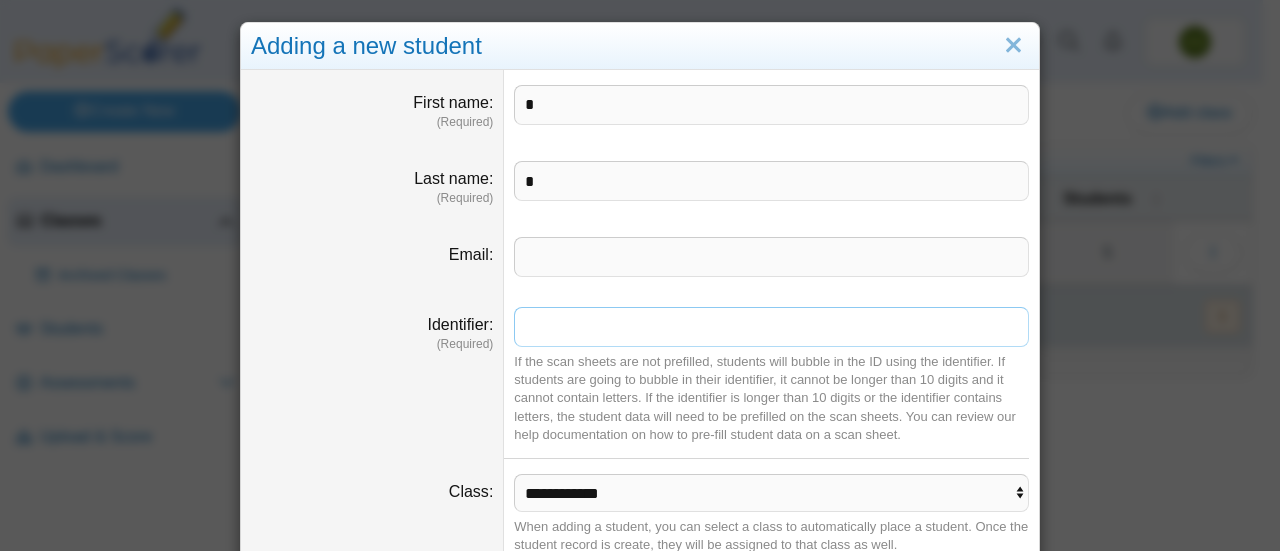 drag, startPoint x: 546, startPoint y: 331, endPoint x: 514, endPoint y: 330, distance: 32.01562 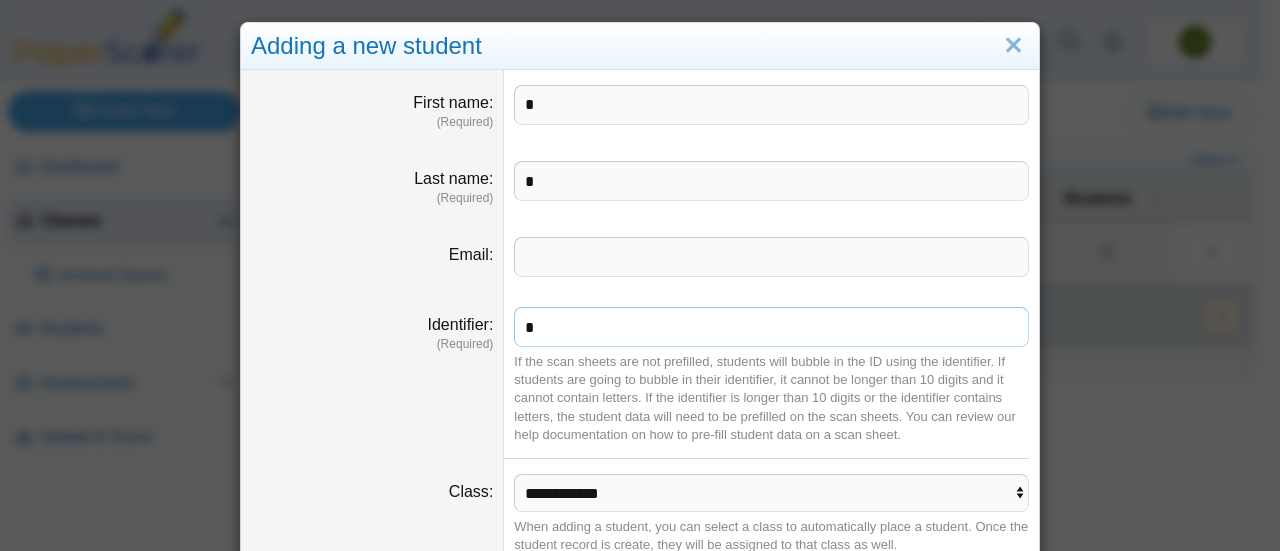 scroll, scrollTop: 79, scrollLeft: 0, axis: vertical 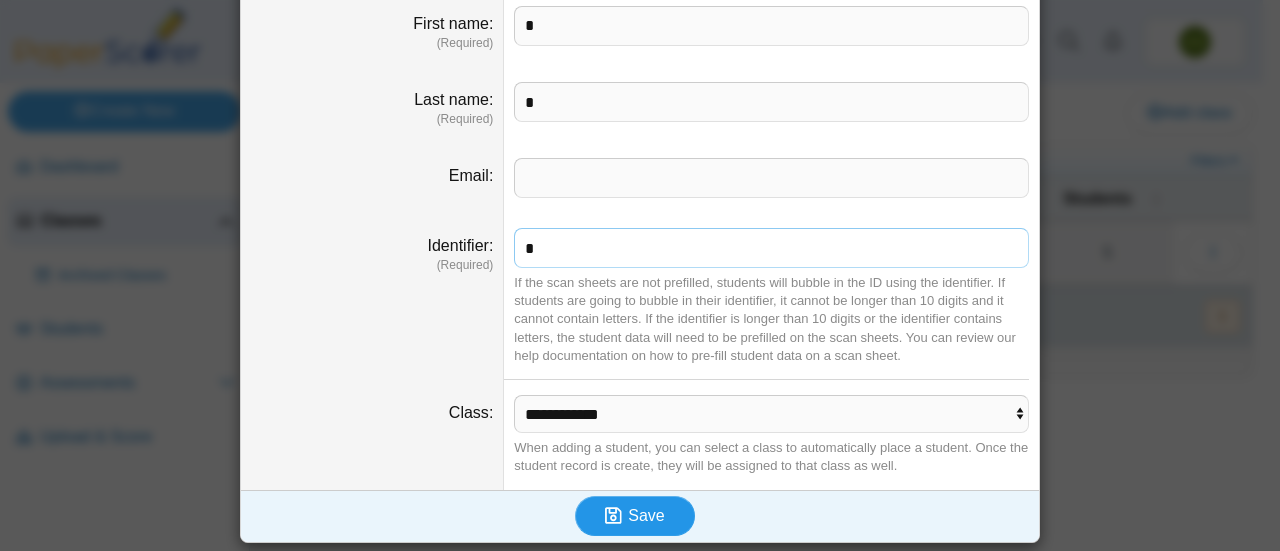 type on "*" 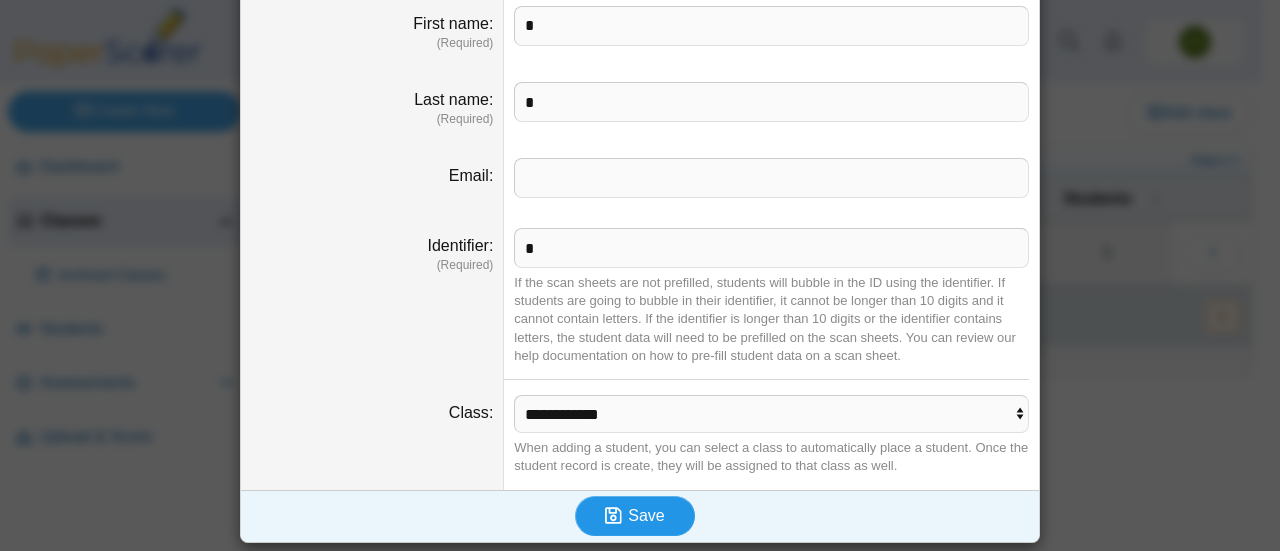click on "Save" at bounding box center (646, 515) 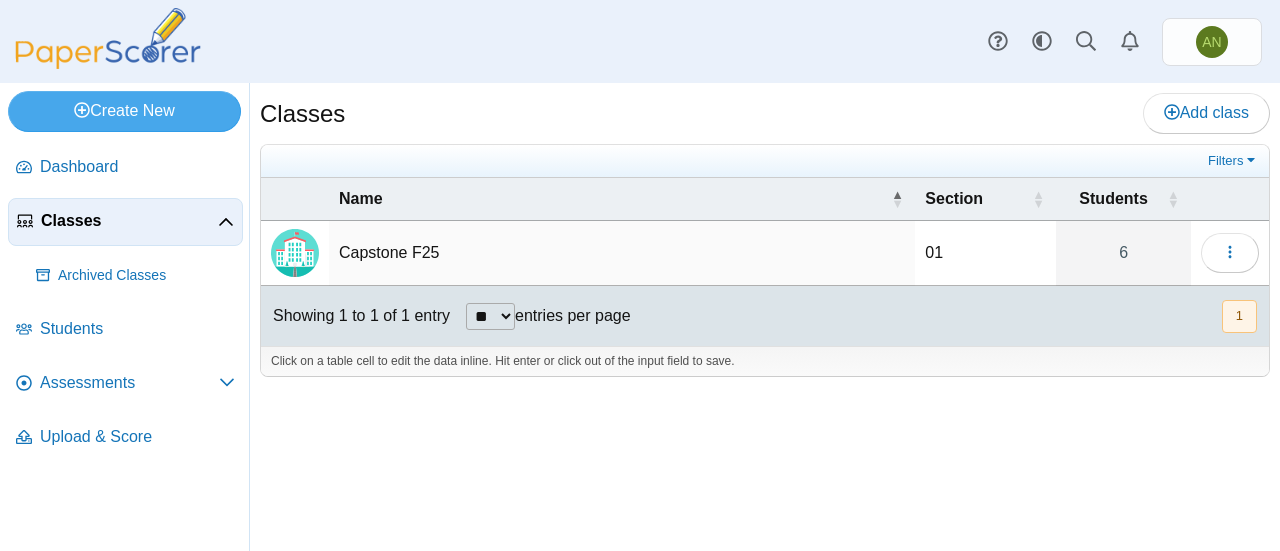 scroll, scrollTop: 0, scrollLeft: 0, axis: both 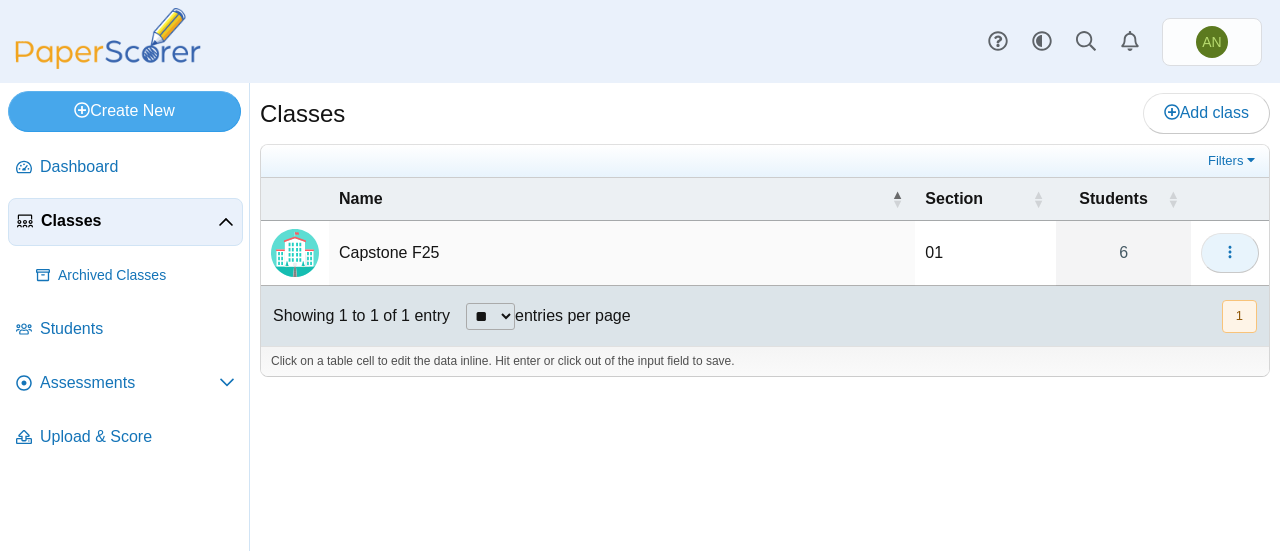 click 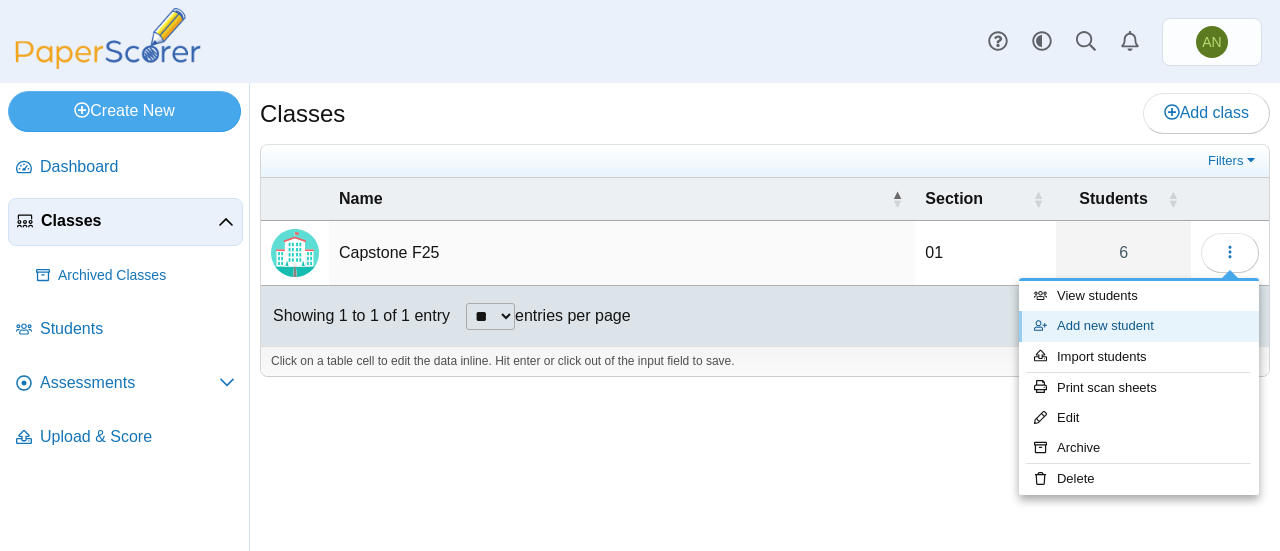 click on "Add new student" at bounding box center [1139, 326] 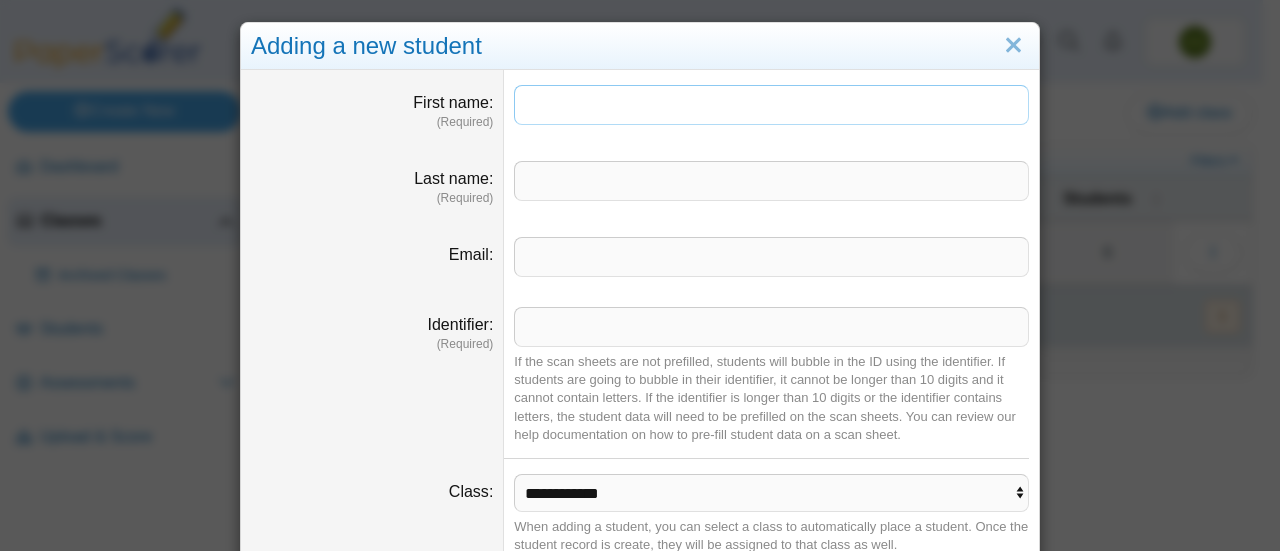 click on "First name" at bounding box center [771, 105] 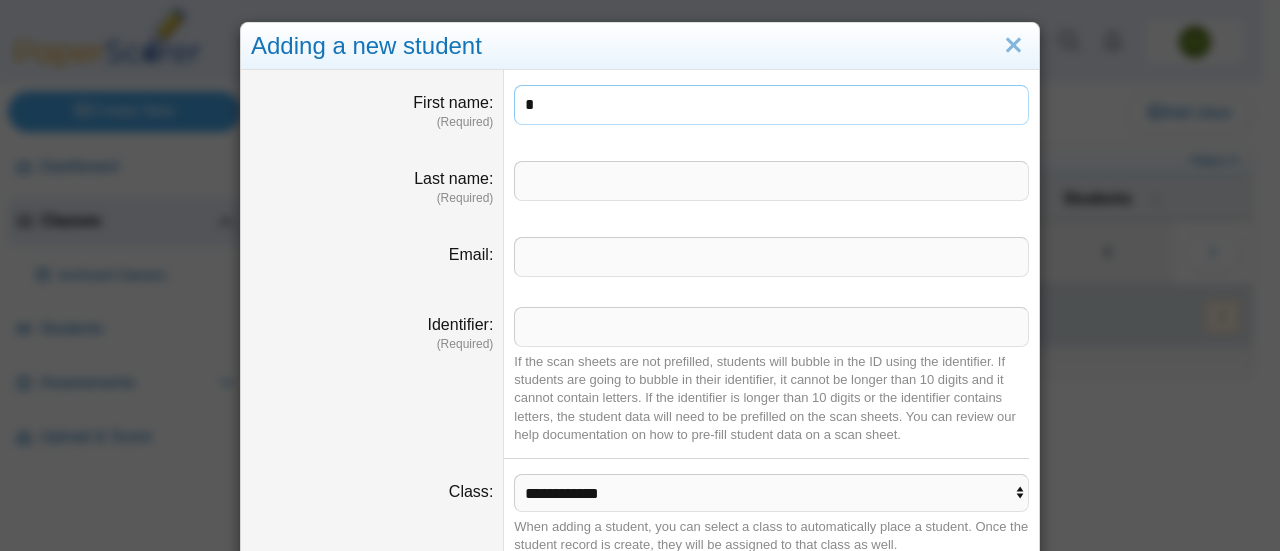 type on "*" 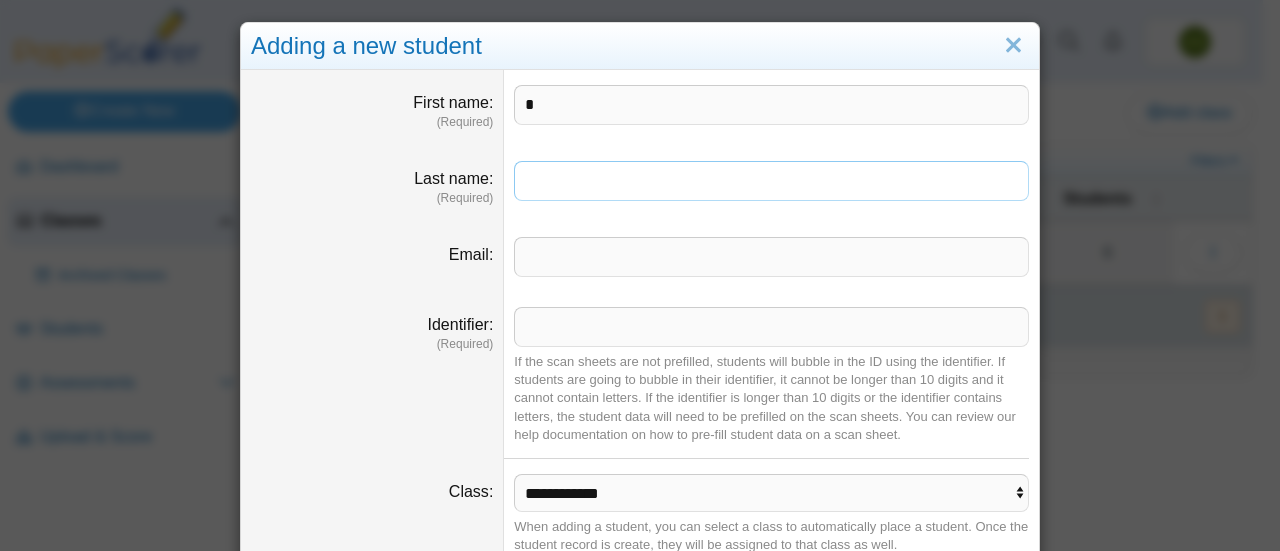 click on "Last name" at bounding box center (771, 181) 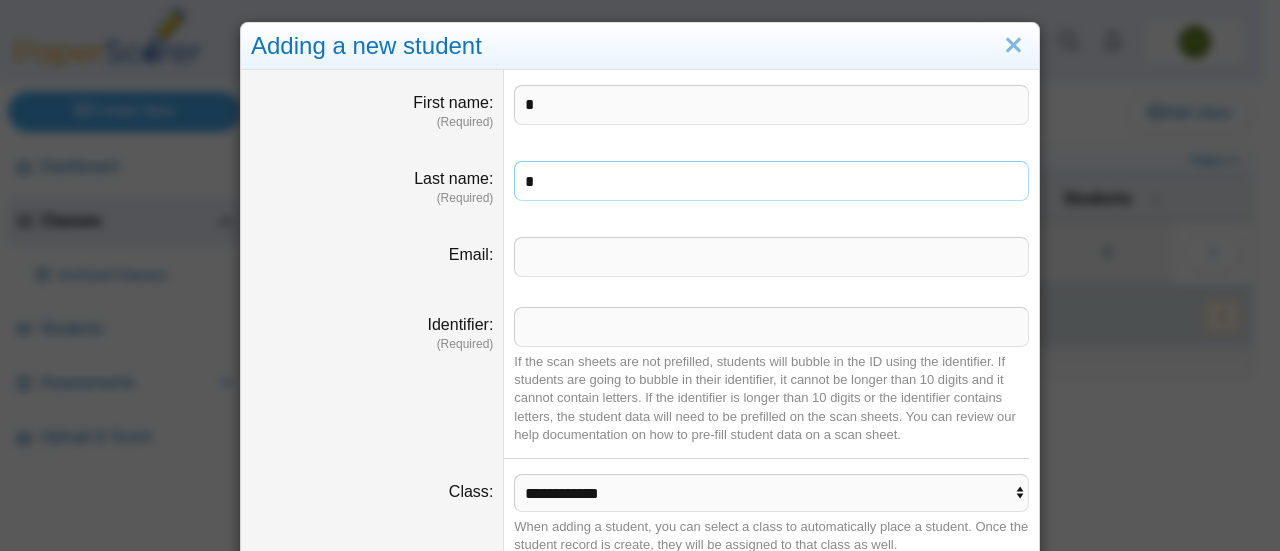 type on "*" 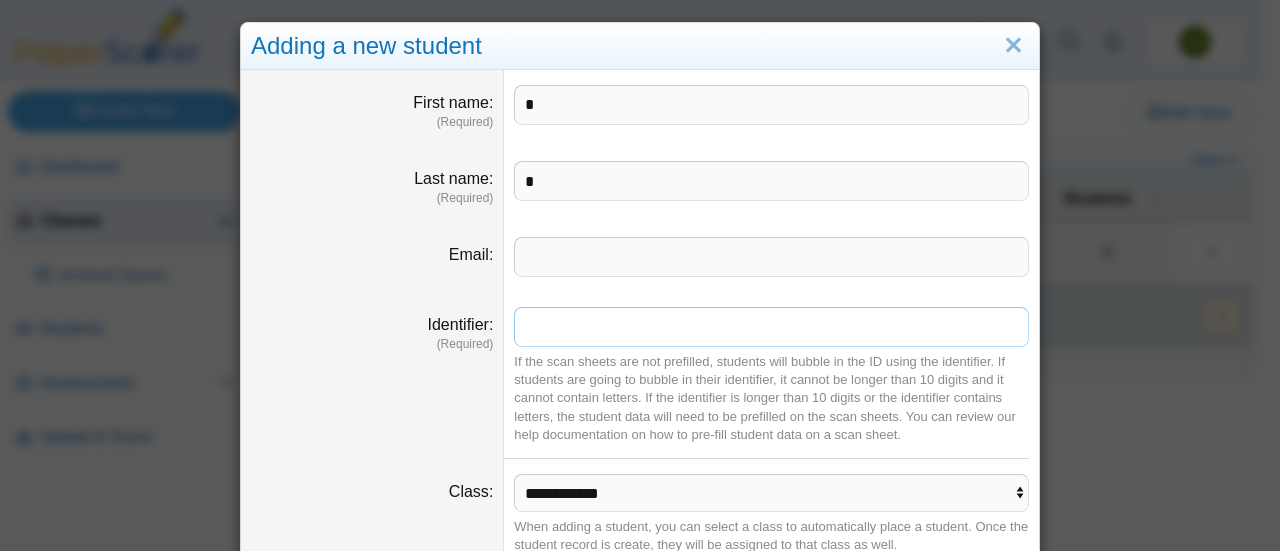 click on "Identifier" at bounding box center (771, 327) 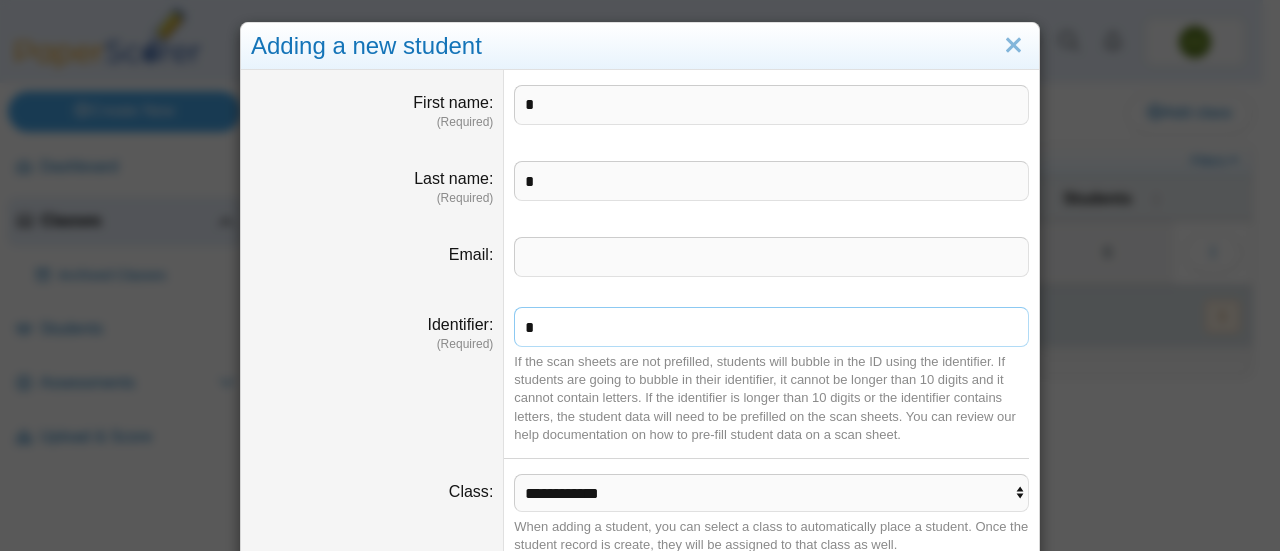 scroll, scrollTop: 79, scrollLeft: 0, axis: vertical 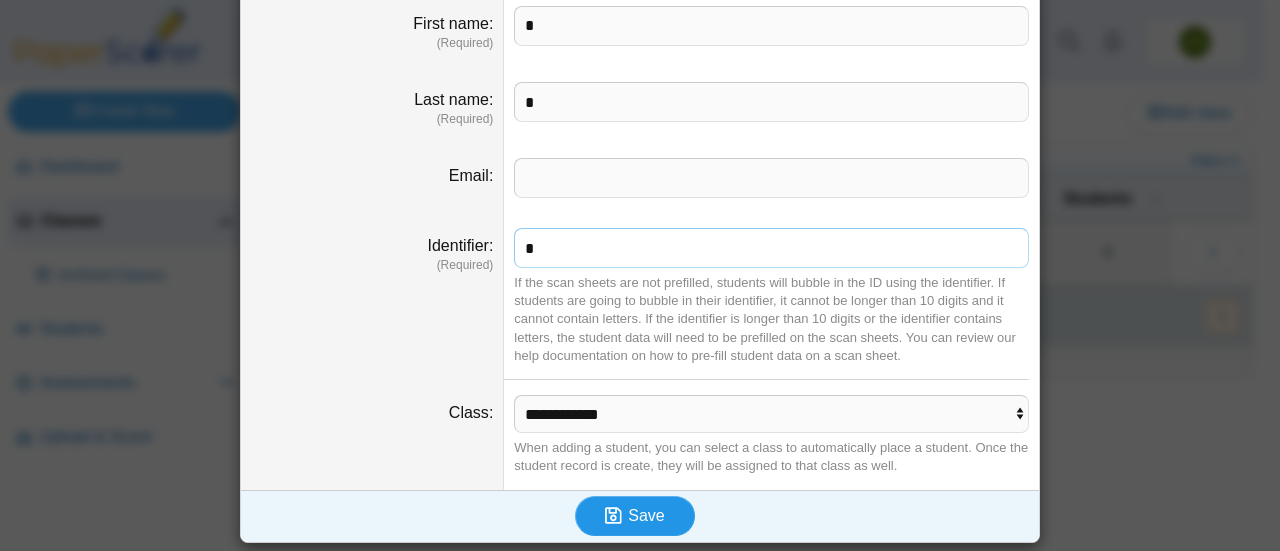type on "*" 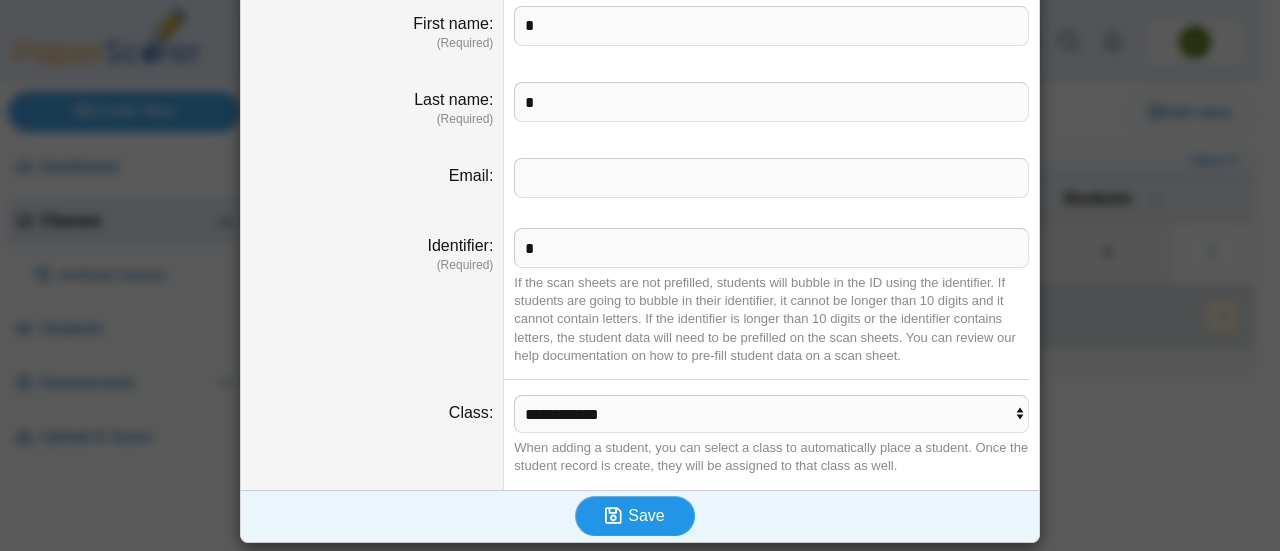 click on "Save" at bounding box center (646, 515) 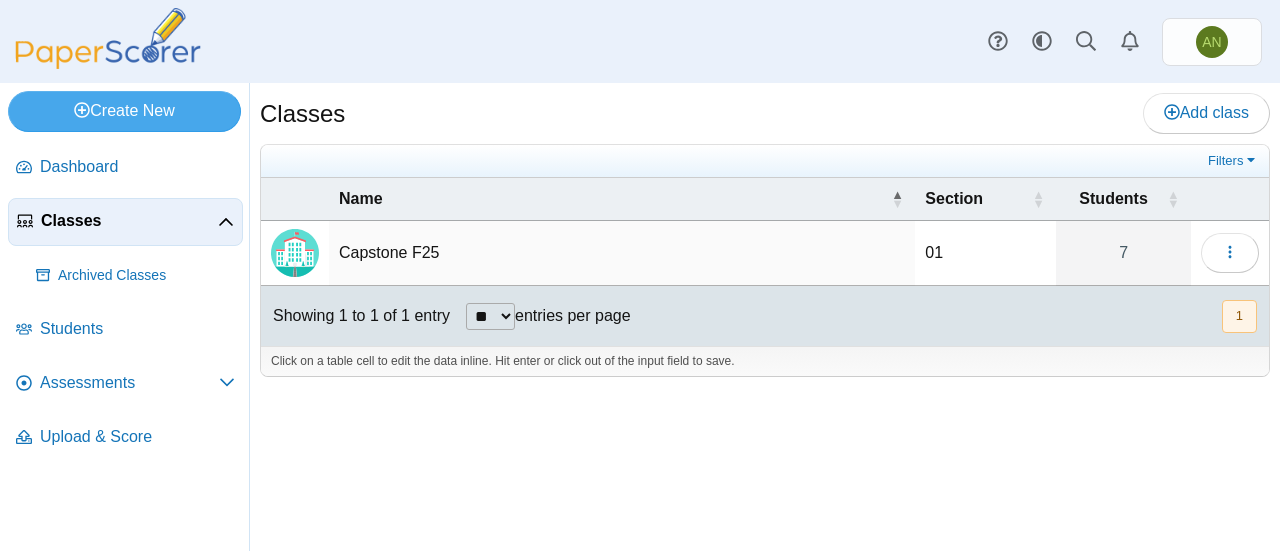 scroll, scrollTop: 0, scrollLeft: 0, axis: both 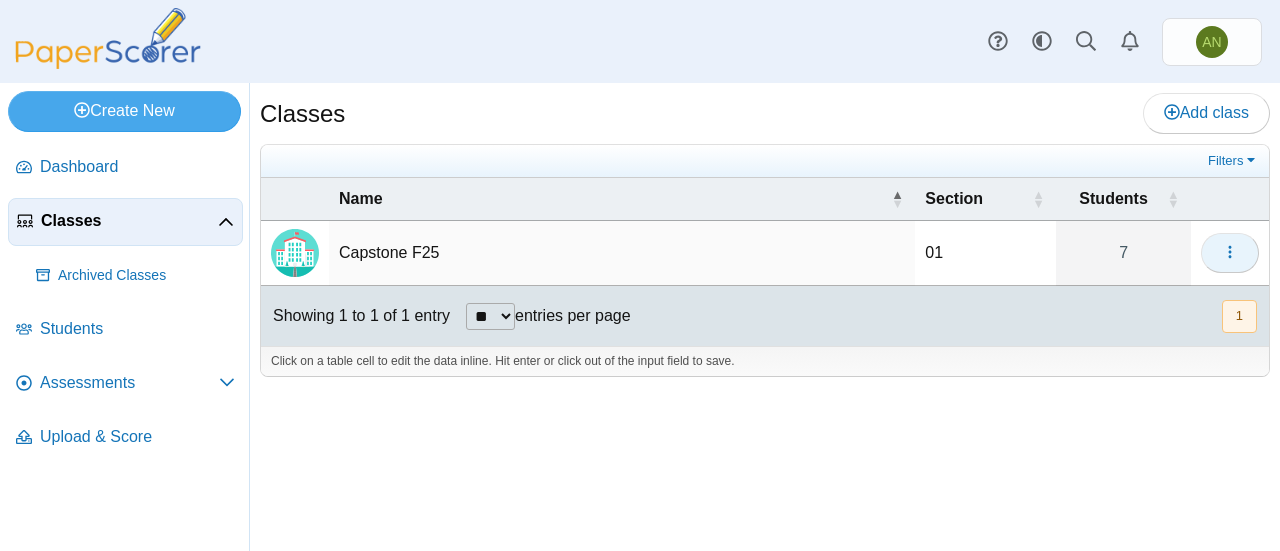 click 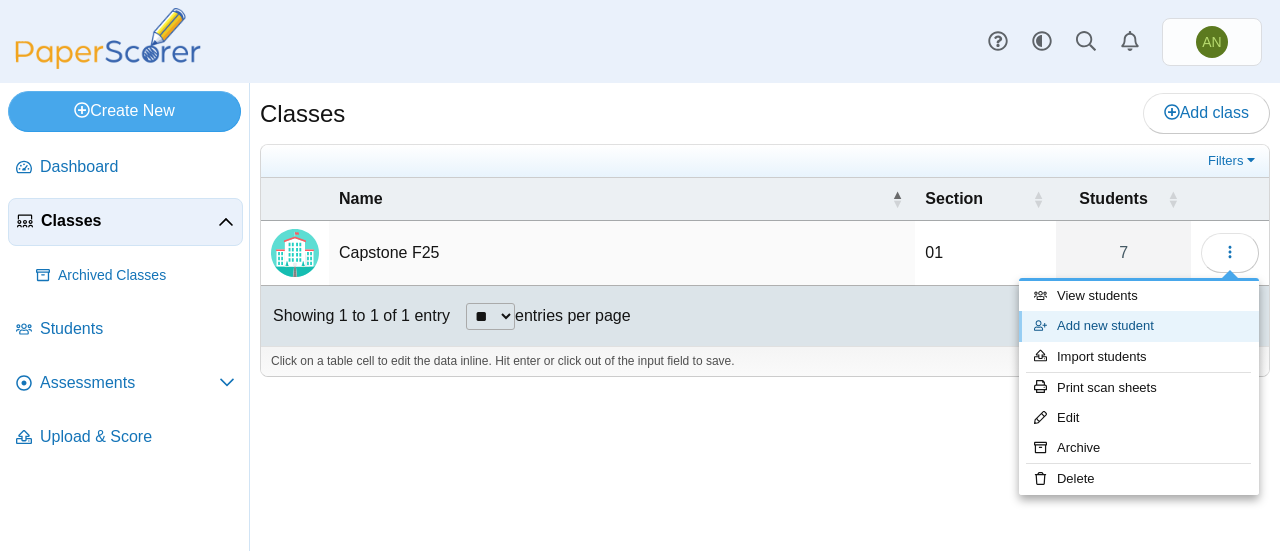 click on "Add new student" at bounding box center [1139, 326] 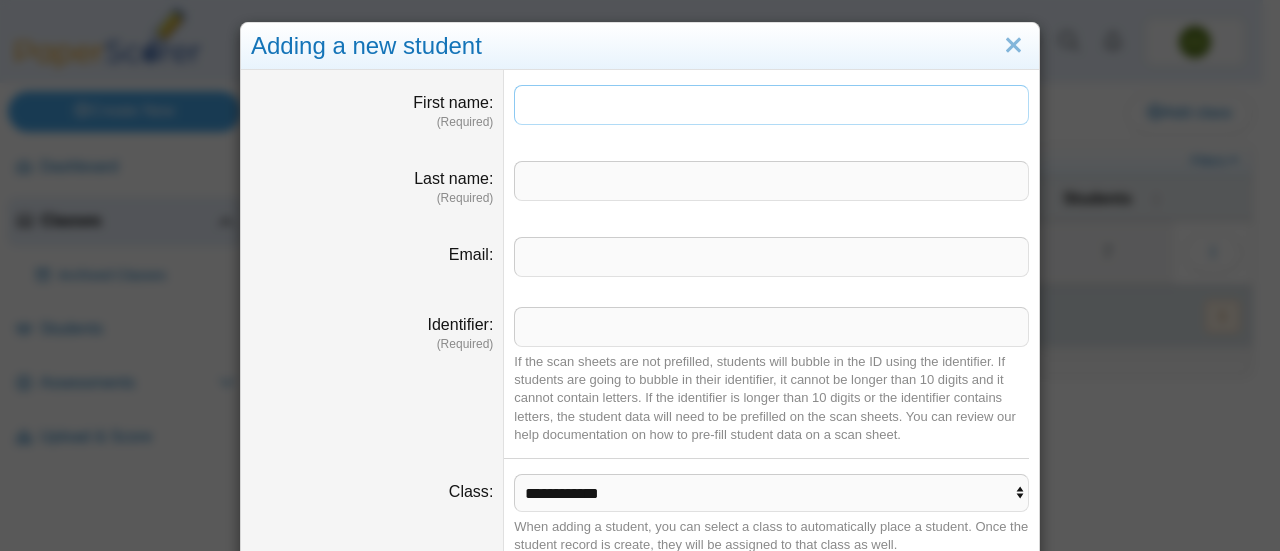 click on "First name" at bounding box center [771, 105] 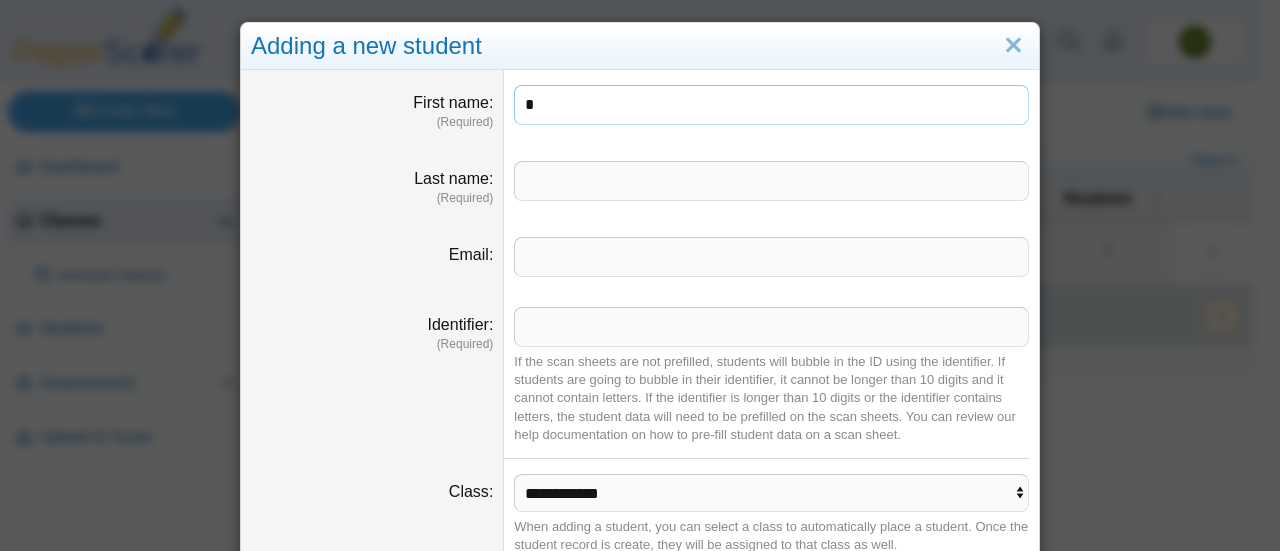 type on "*" 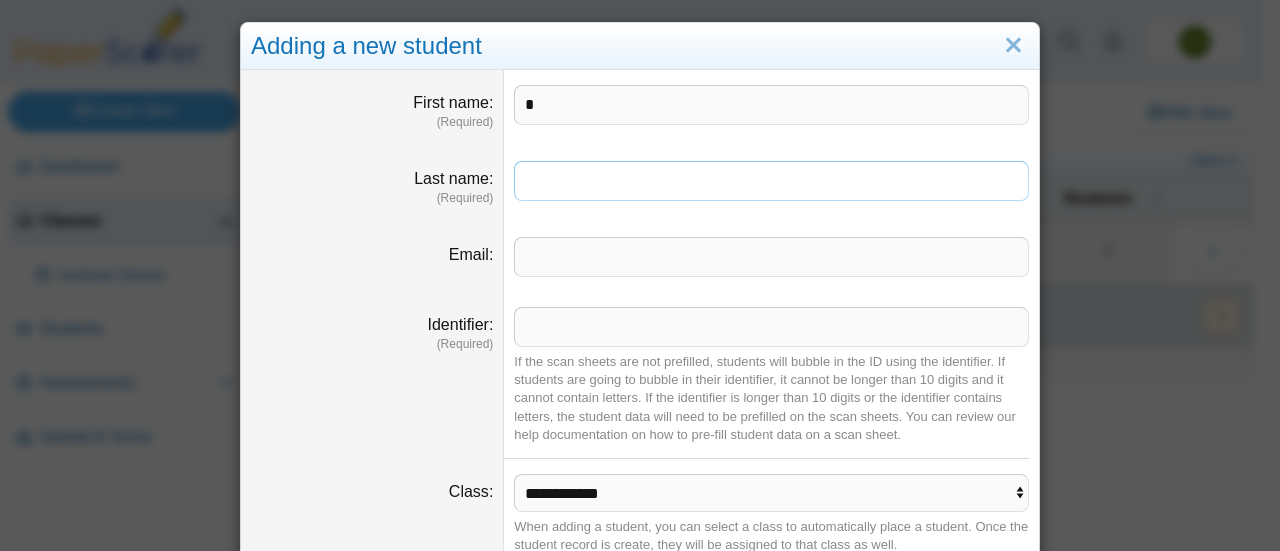 click on "Last name" at bounding box center [771, 181] 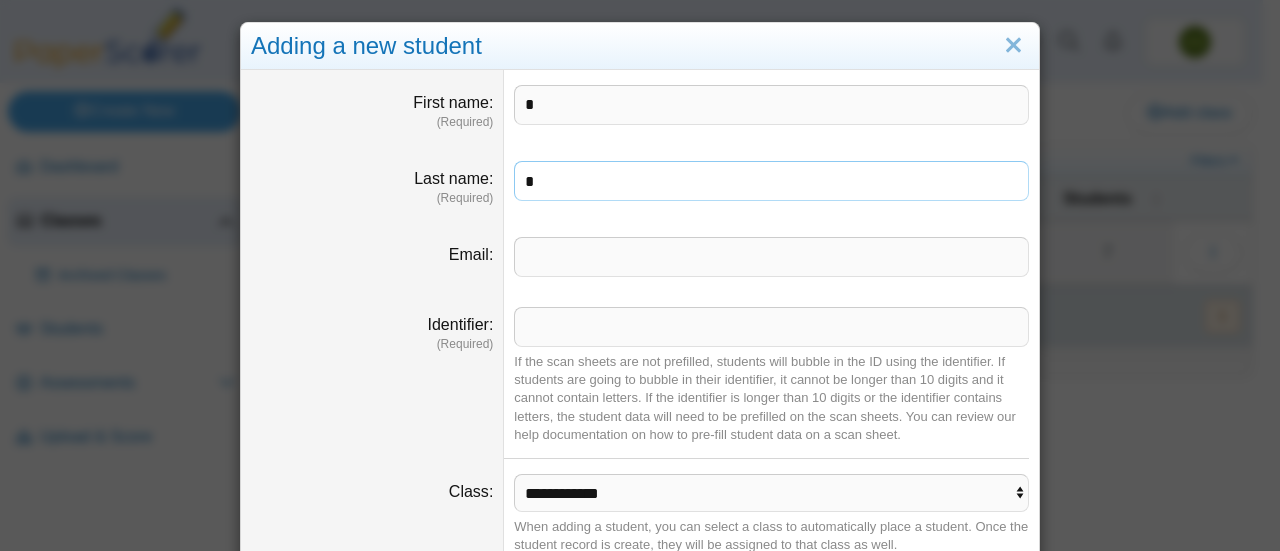 type on "*" 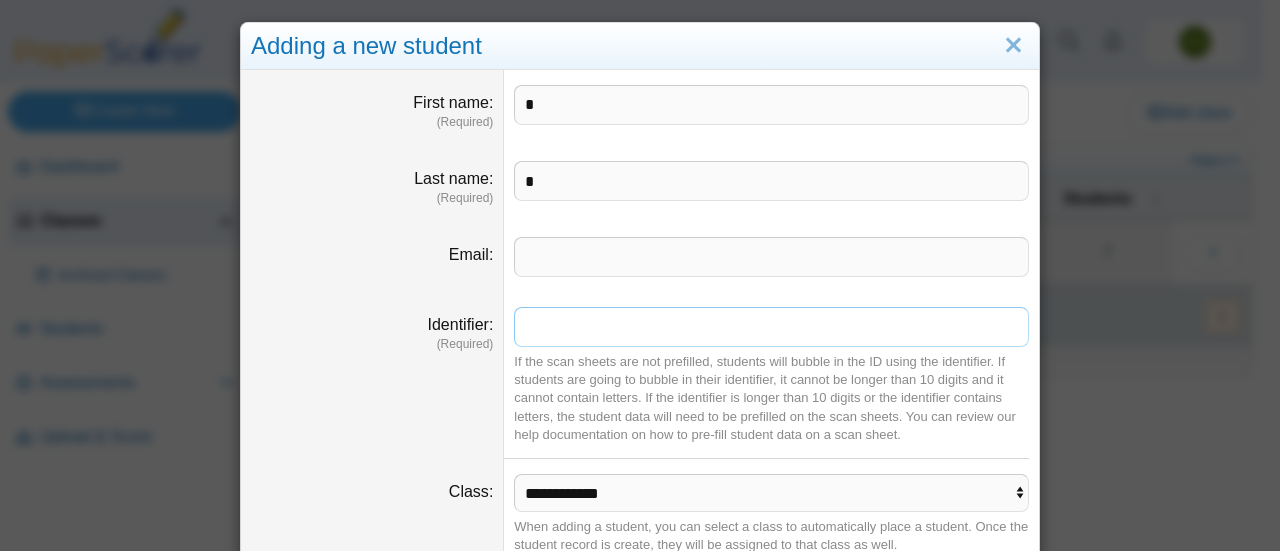 click on "Identifier" at bounding box center (771, 327) 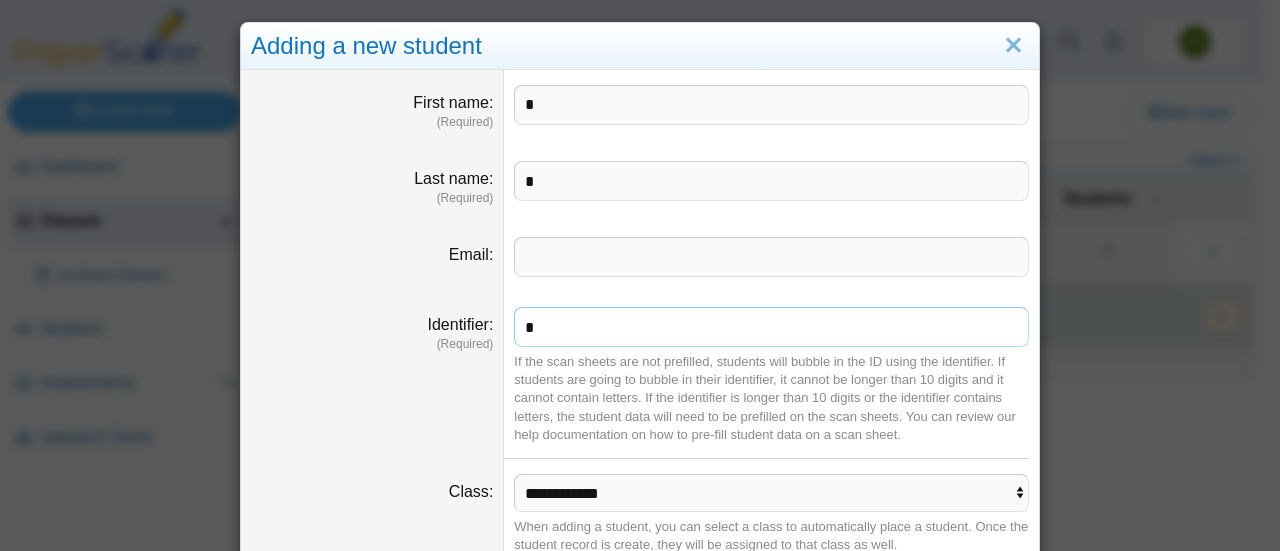 scroll, scrollTop: 79, scrollLeft: 0, axis: vertical 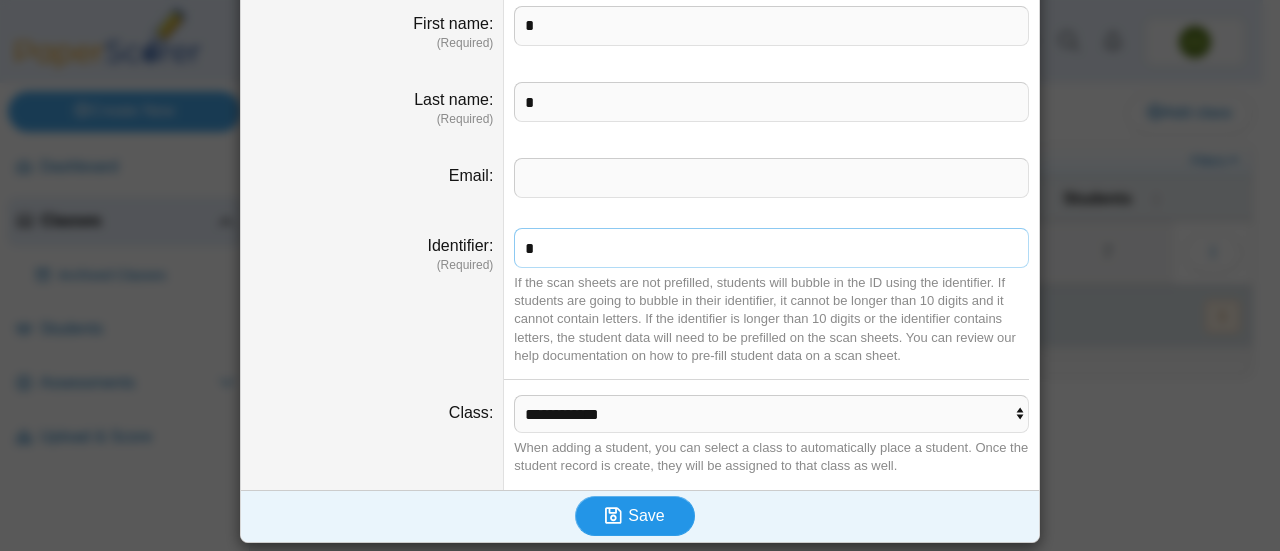 type on "*" 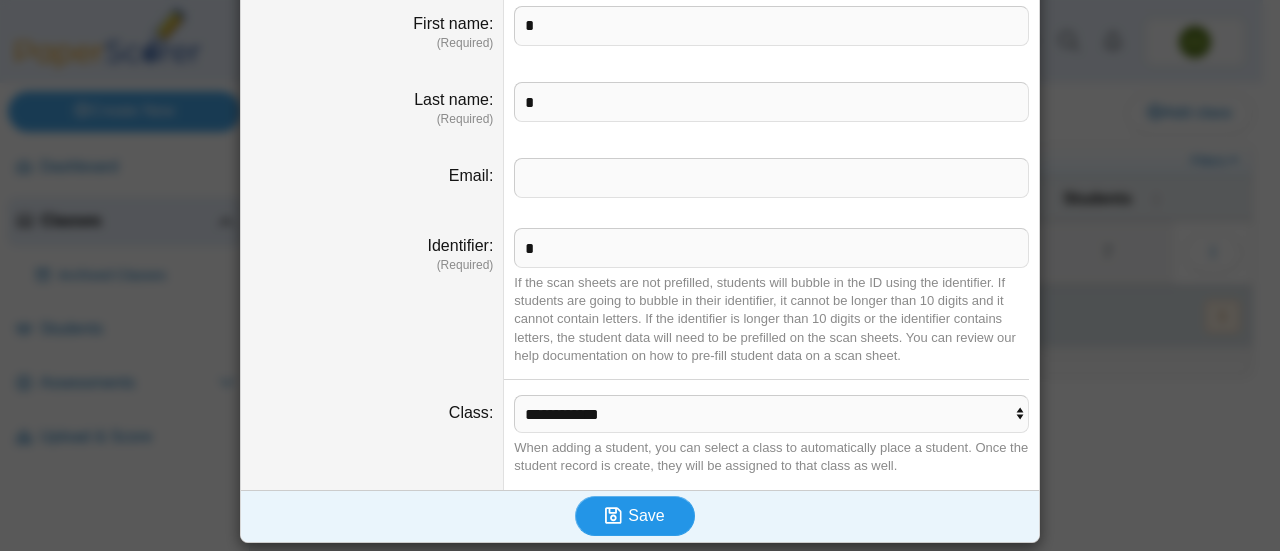 click on "Save" at bounding box center [646, 515] 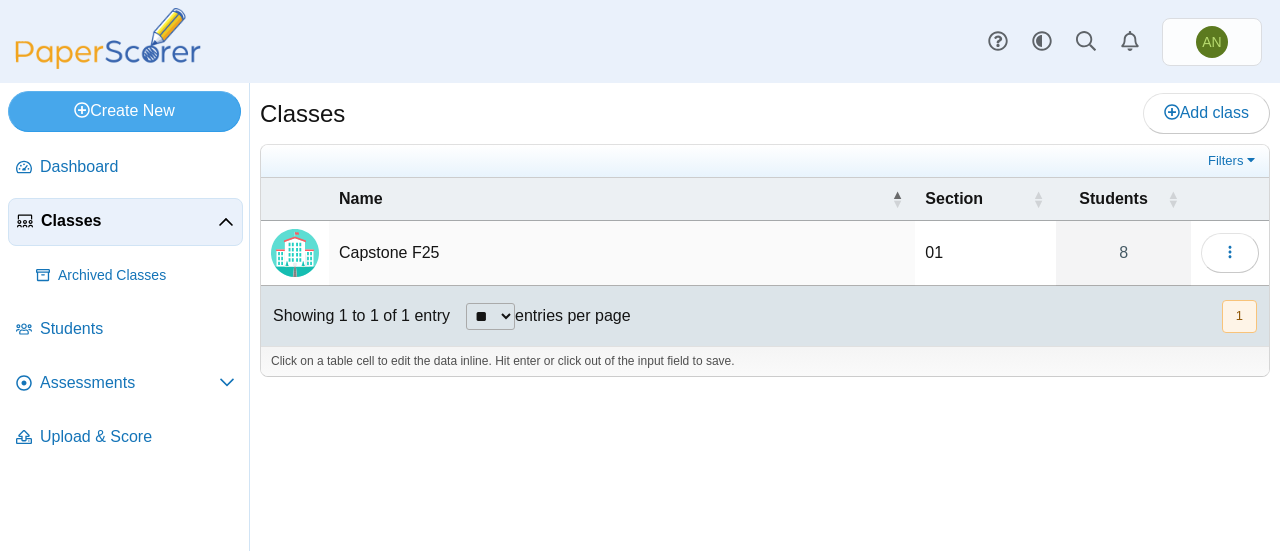 scroll, scrollTop: 0, scrollLeft: 0, axis: both 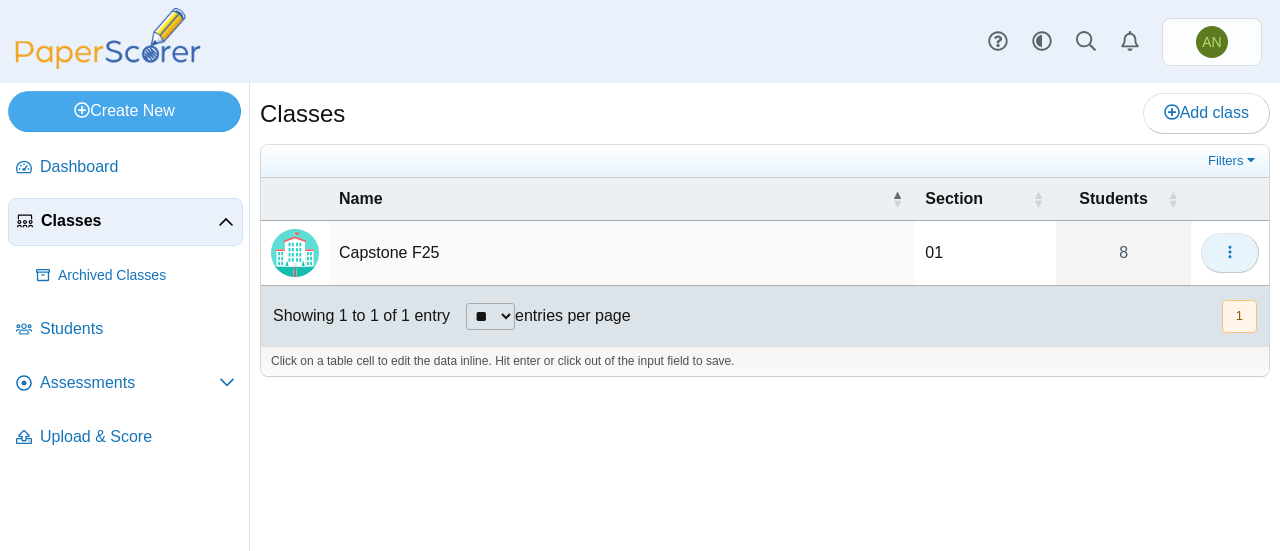 click 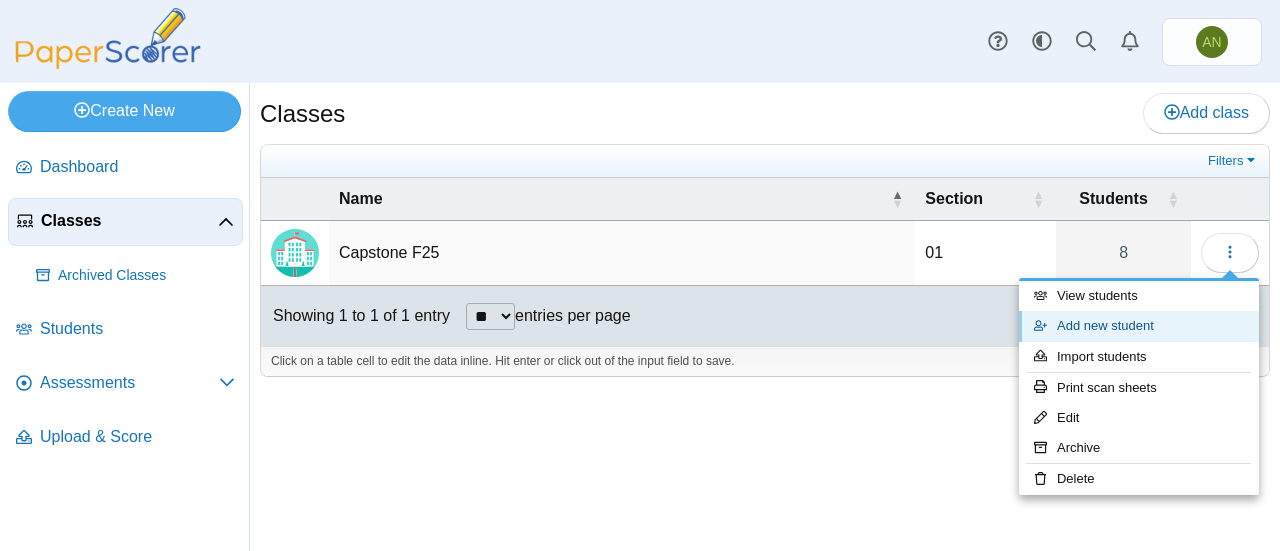 click on "Add new student" at bounding box center [1139, 326] 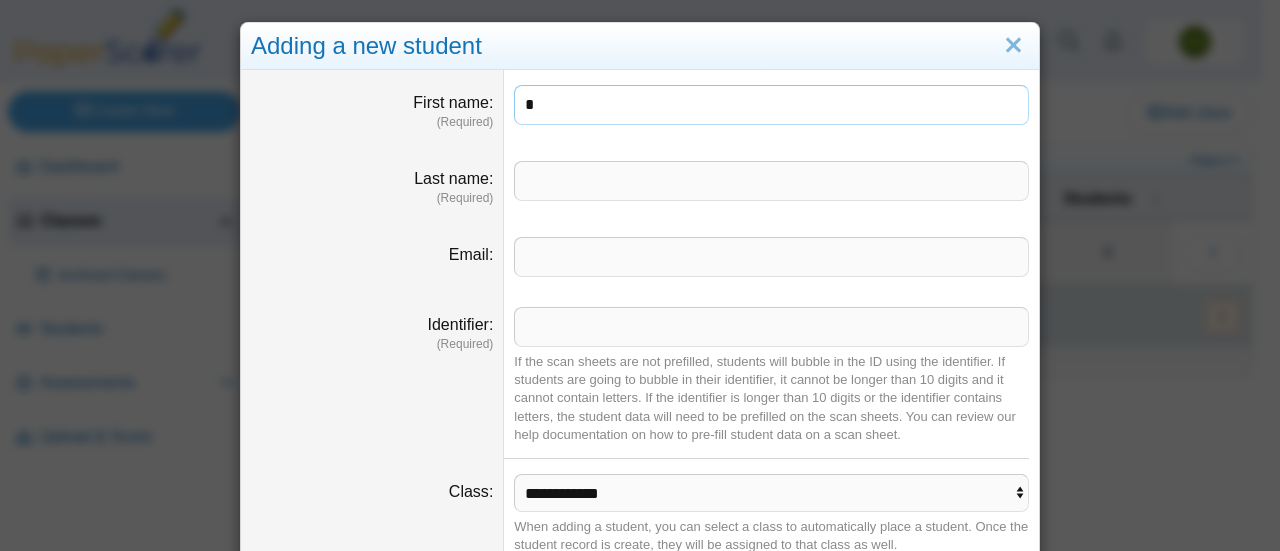 type on "*" 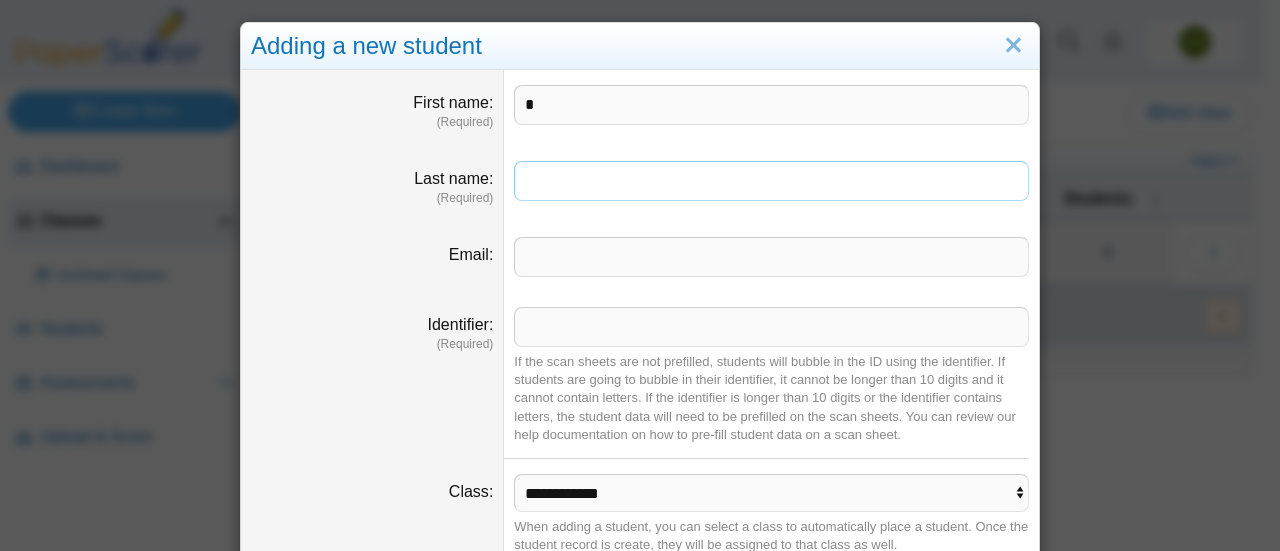 click on "Last name" at bounding box center [771, 181] 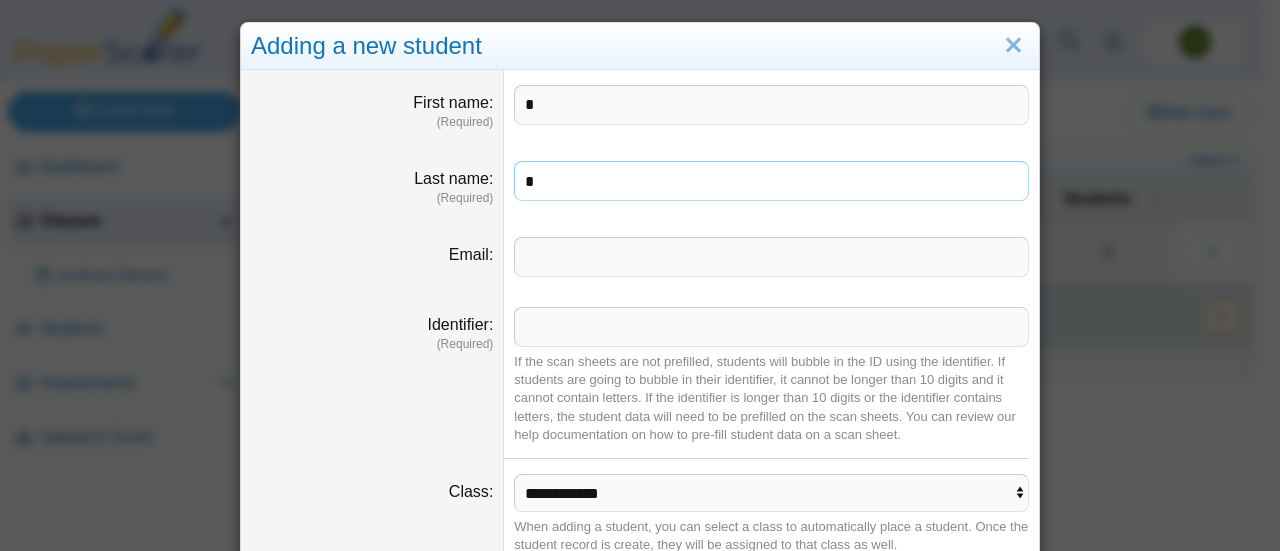 type on "*" 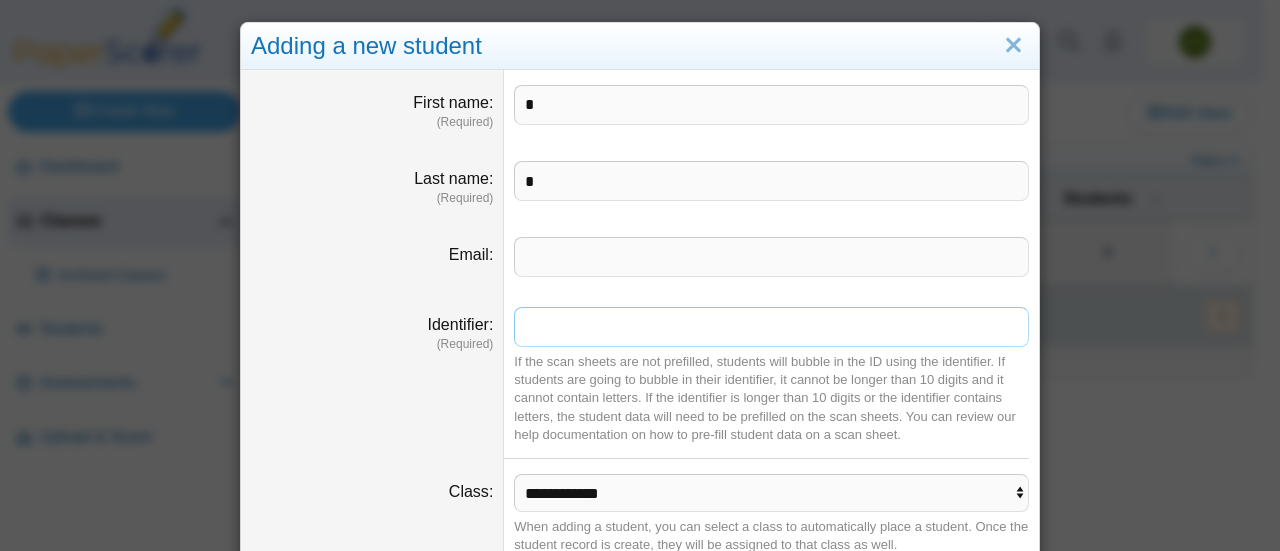 click on "Identifier" at bounding box center [771, 327] 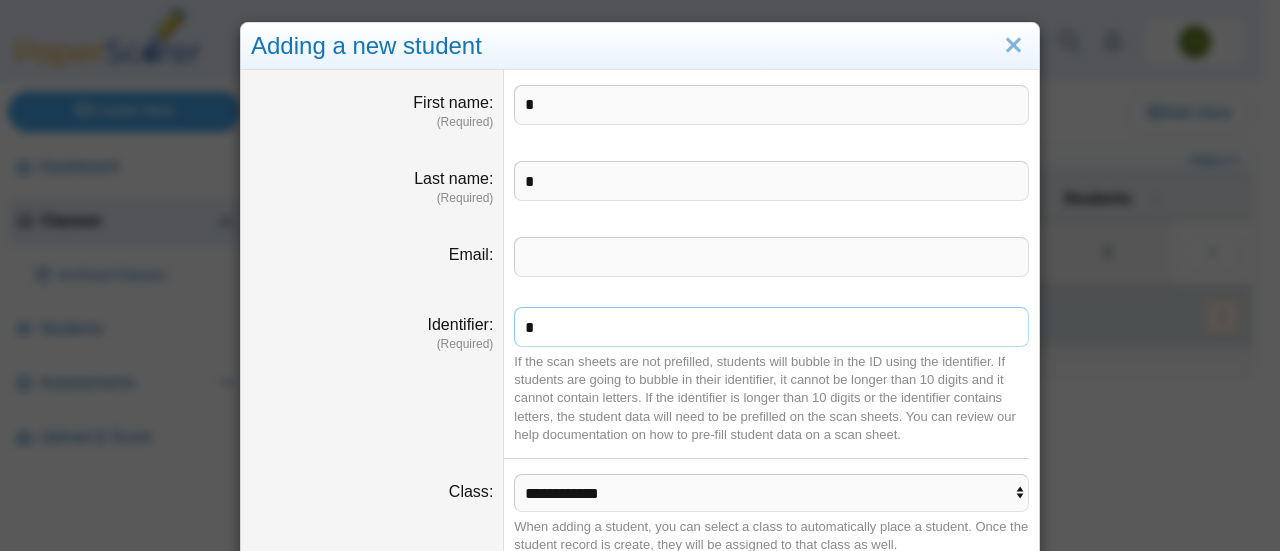 scroll, scrollTop: 79, scrollLeft: 0, axis: vertical 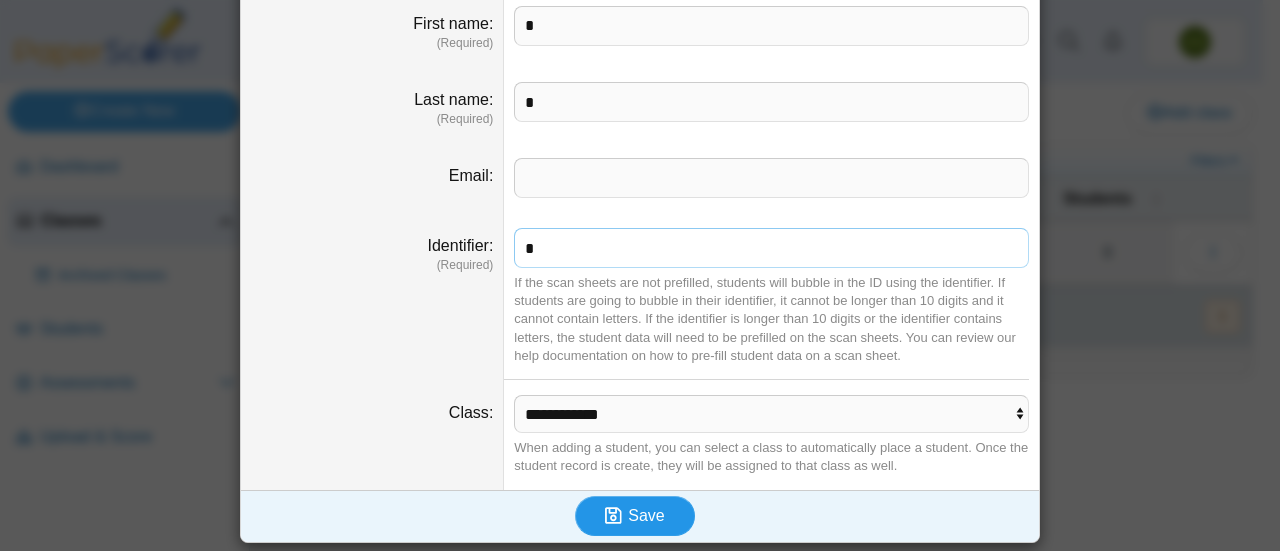 type on "*" 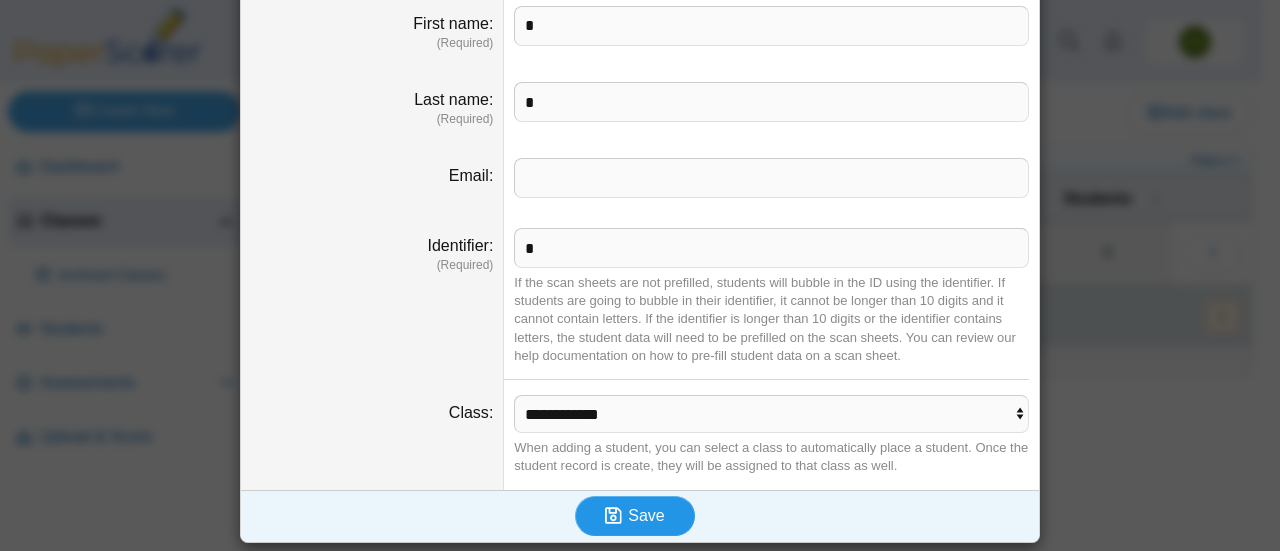 click on "Save" at bounding box center (635, 516) 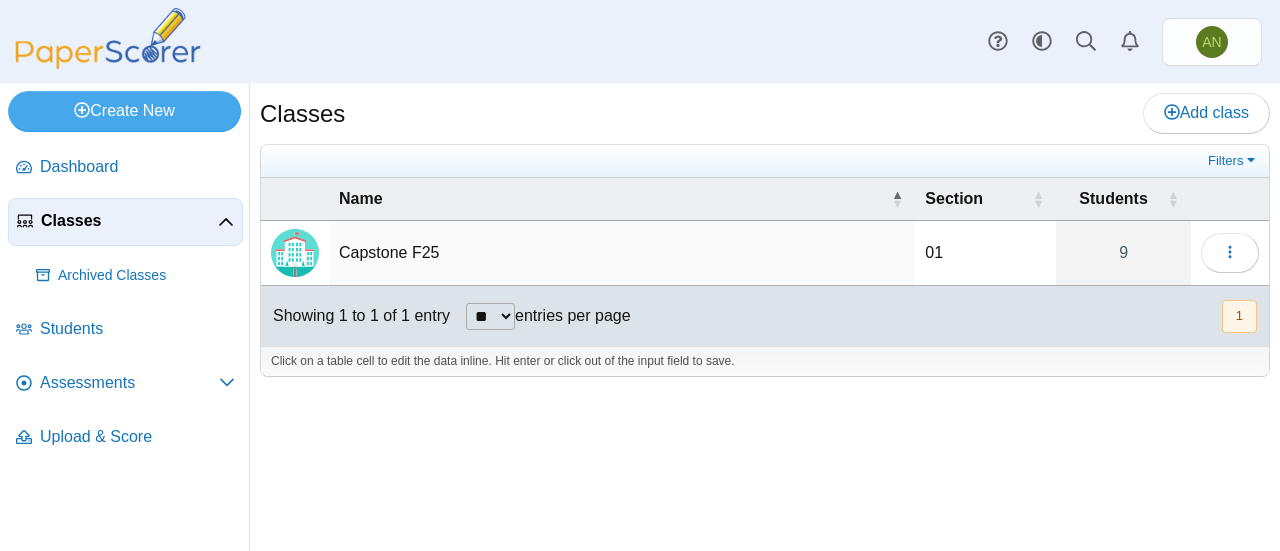 scroll, scrollTop: 0, scrollLeft: 0, axis: both 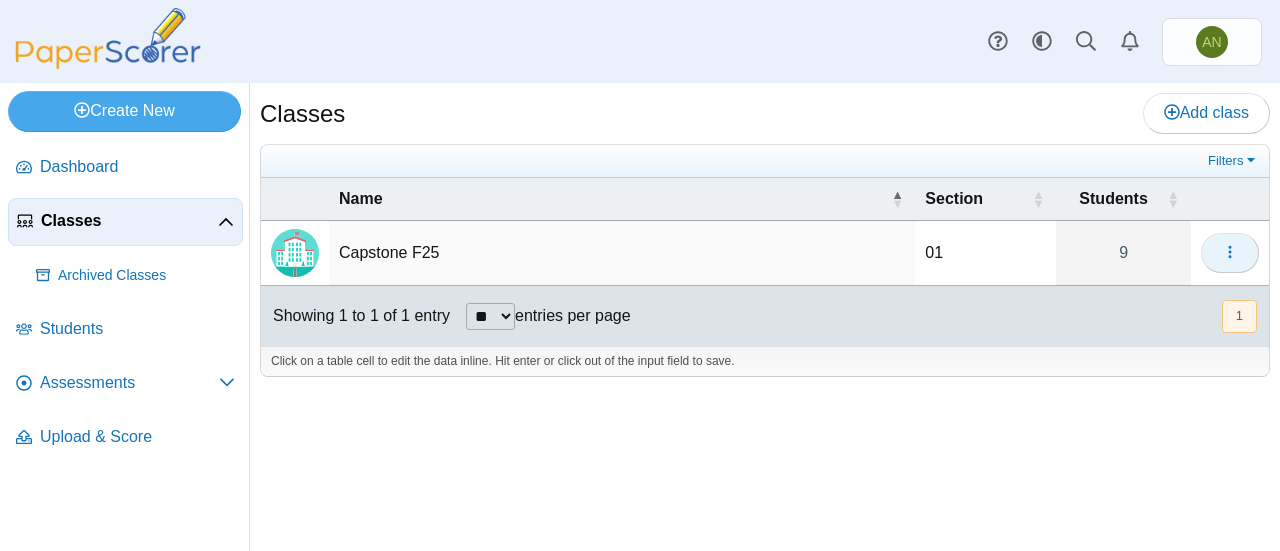 click 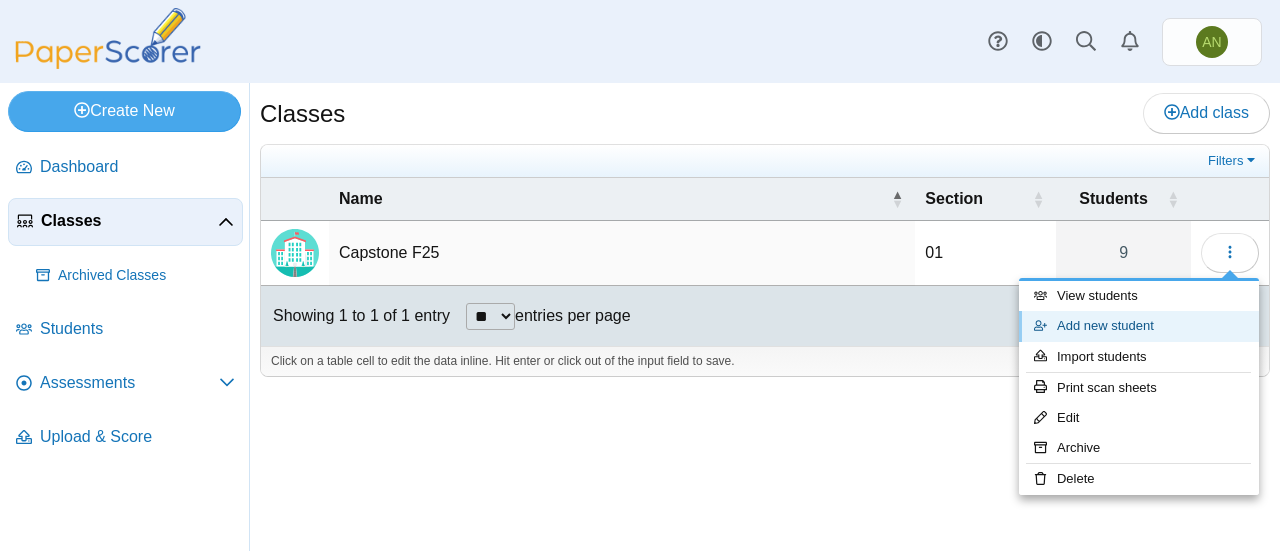 click on "Add new student" at bounding box center (1139, 326) 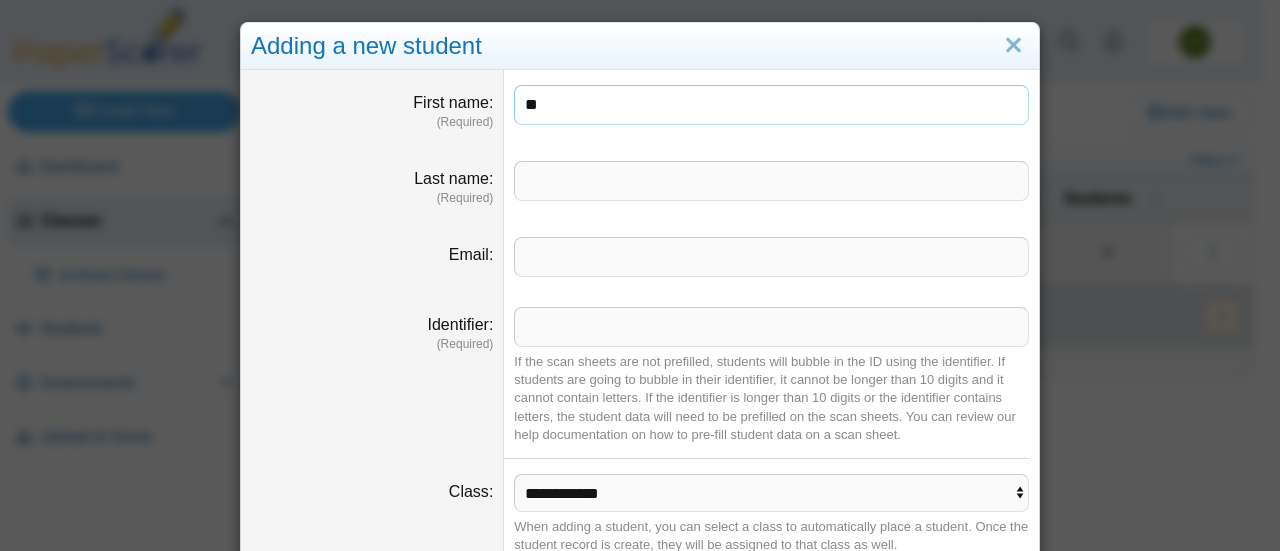 type on "**" 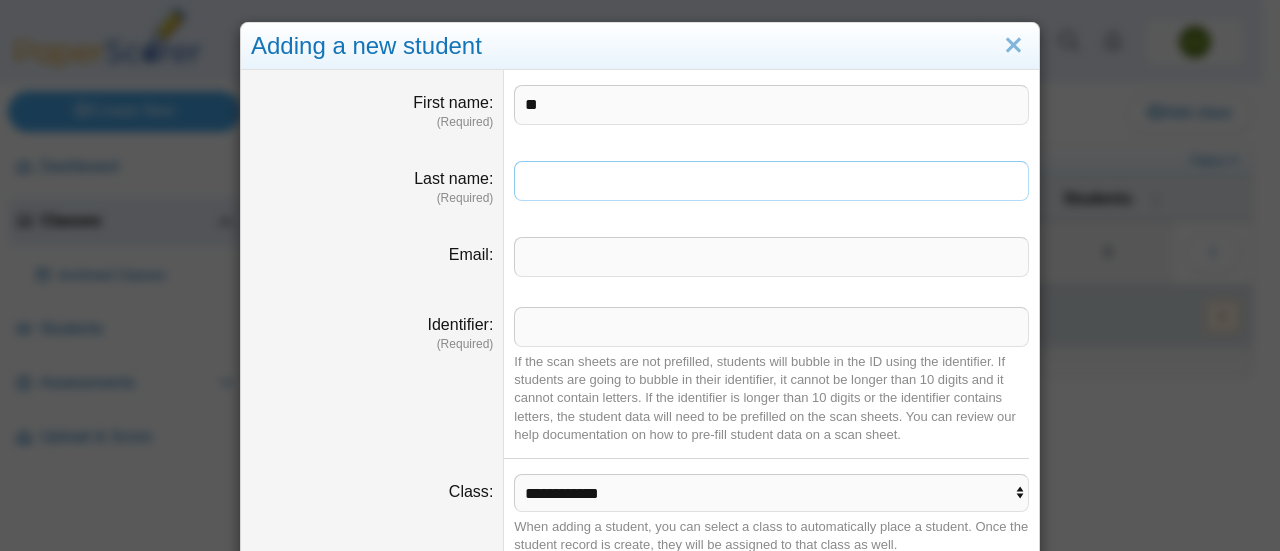 click on "Last name" at bounding box center [771, 181] 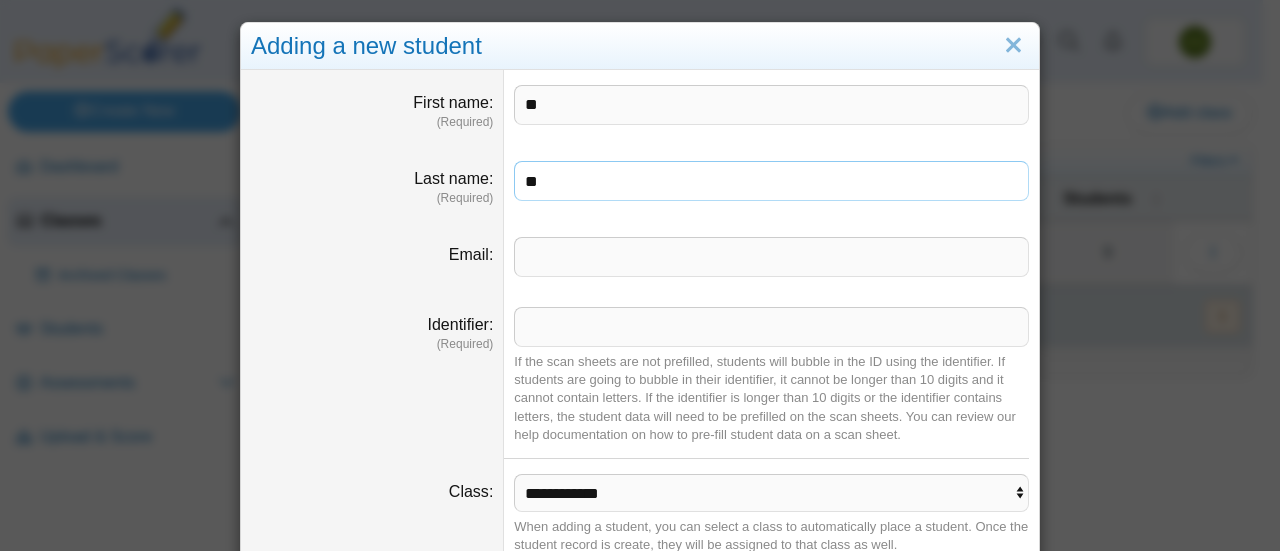 type on "**" 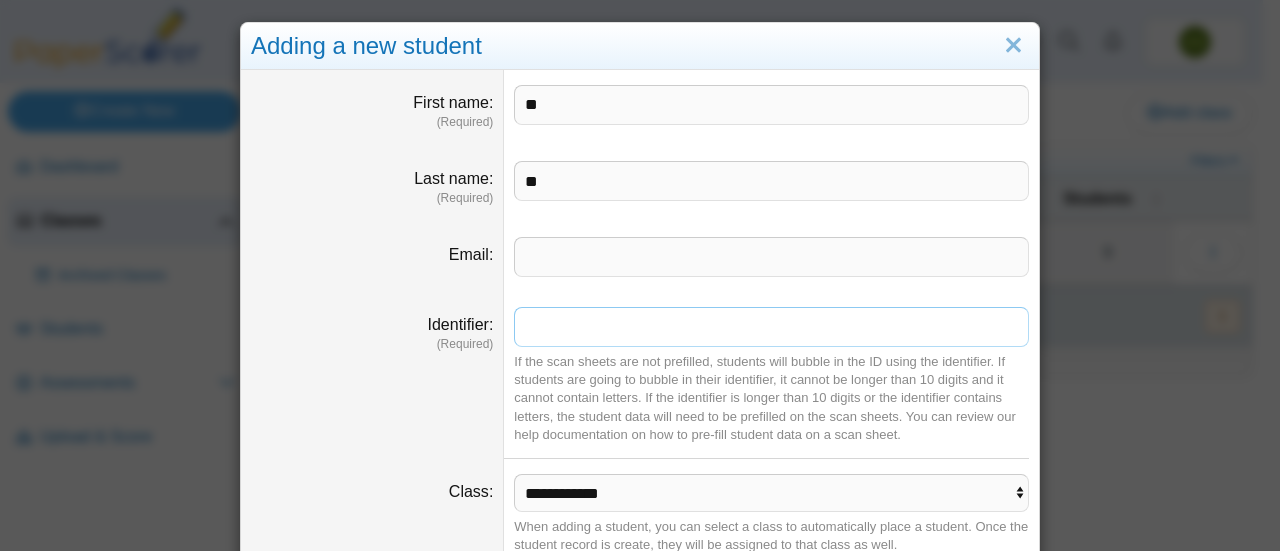 click on "Identifier" at bounding box center [771, 327] 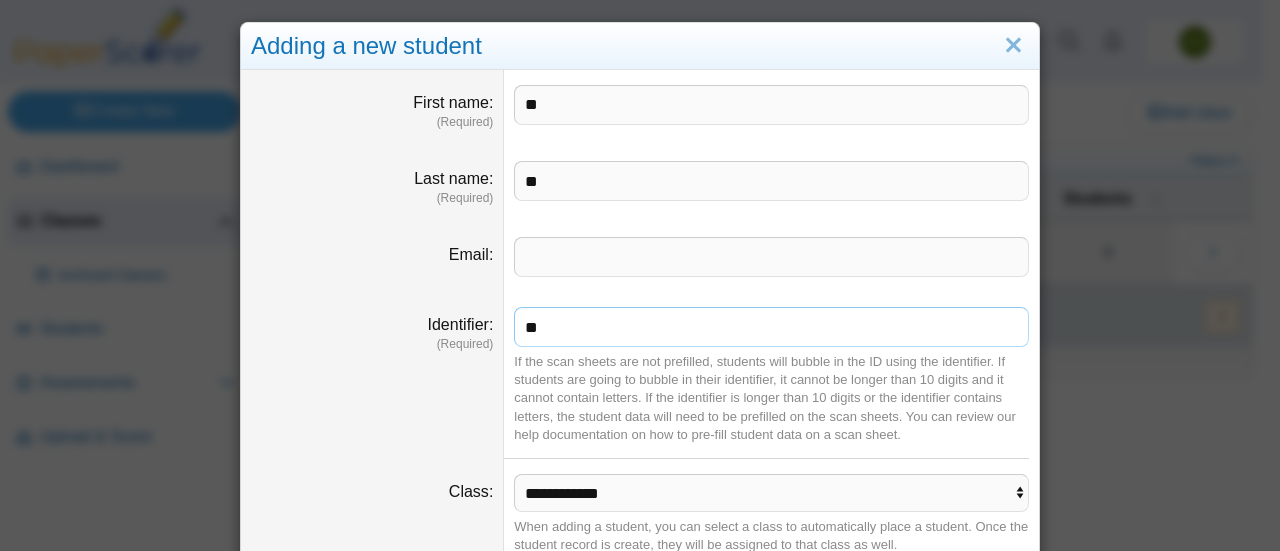 scroll, scrollTop: 79, scrollLeft: 0, axis: vertical 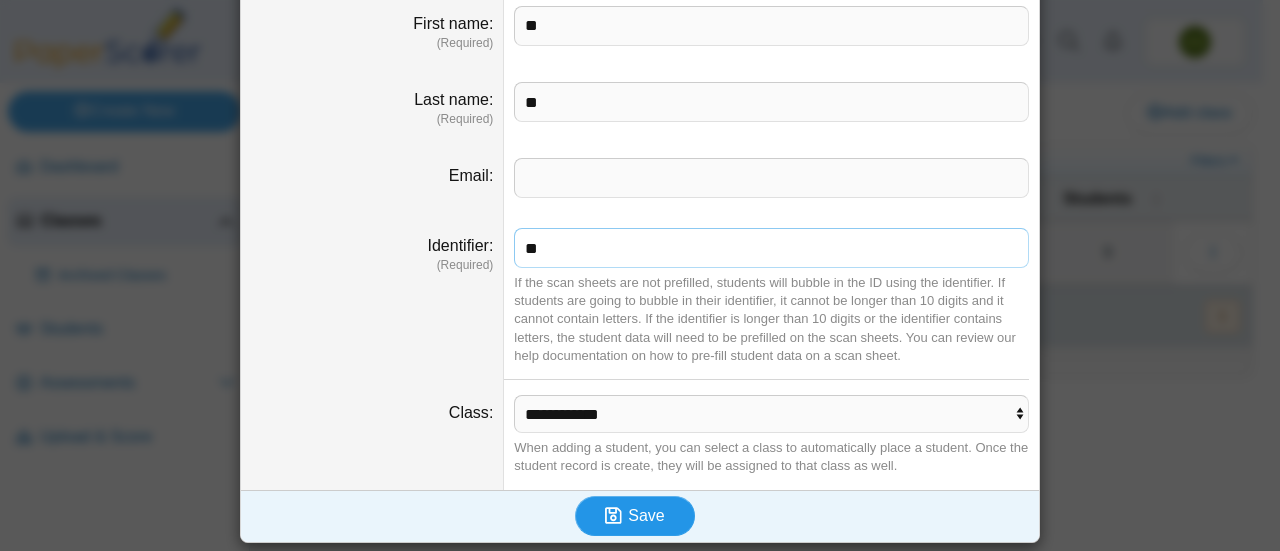 type on "**" 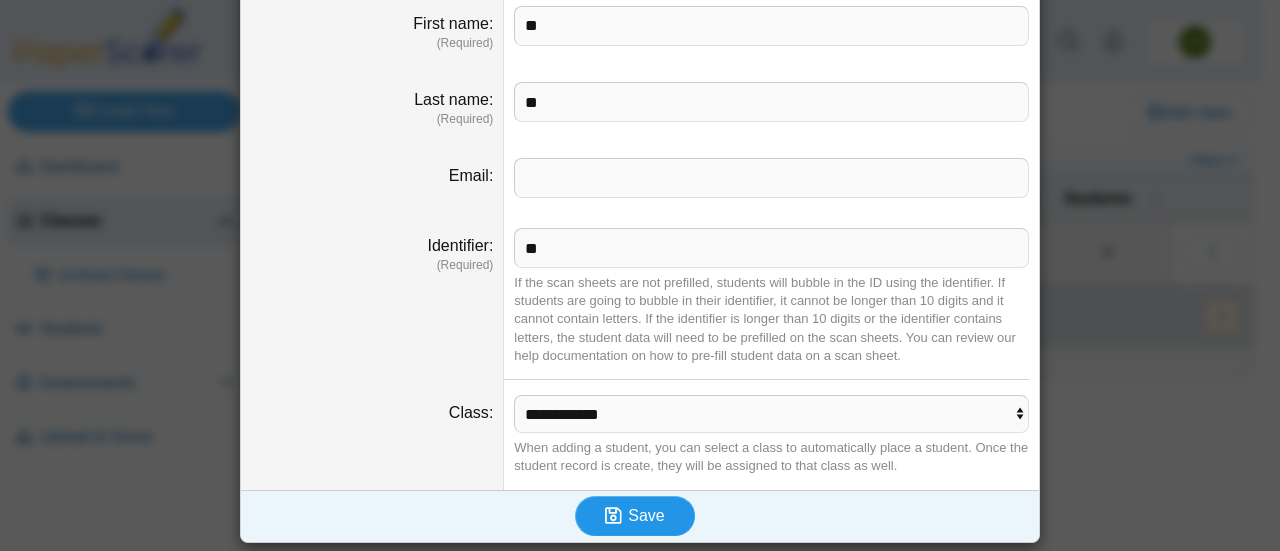 click on "Save" at bounding box center [646, 515] 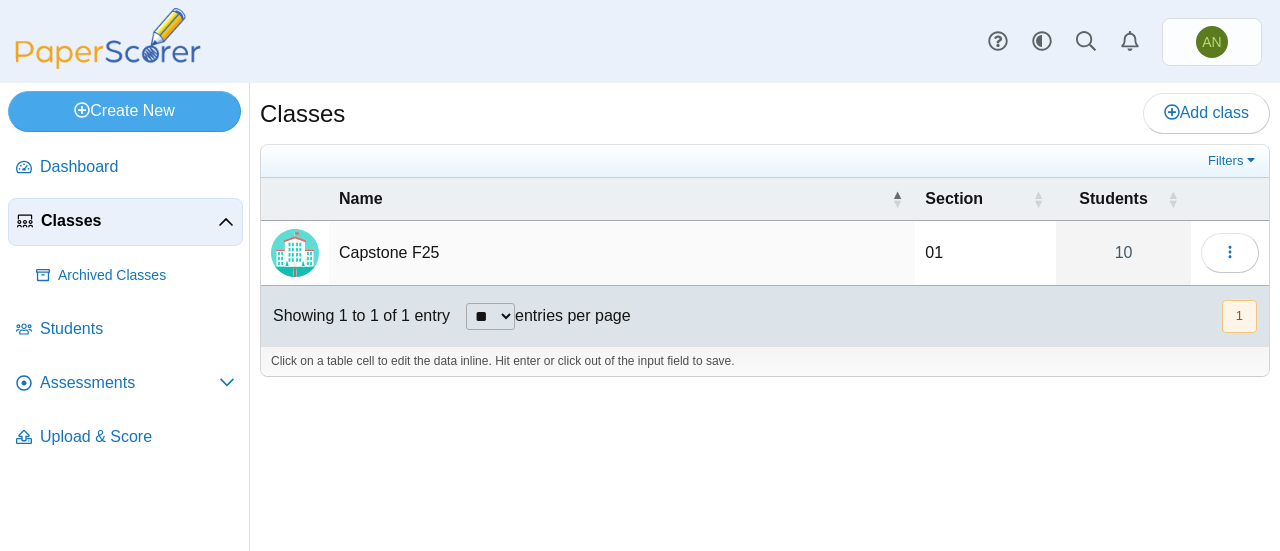 scroll, scrollTop: 0, scrollLeft: 0, axis: both 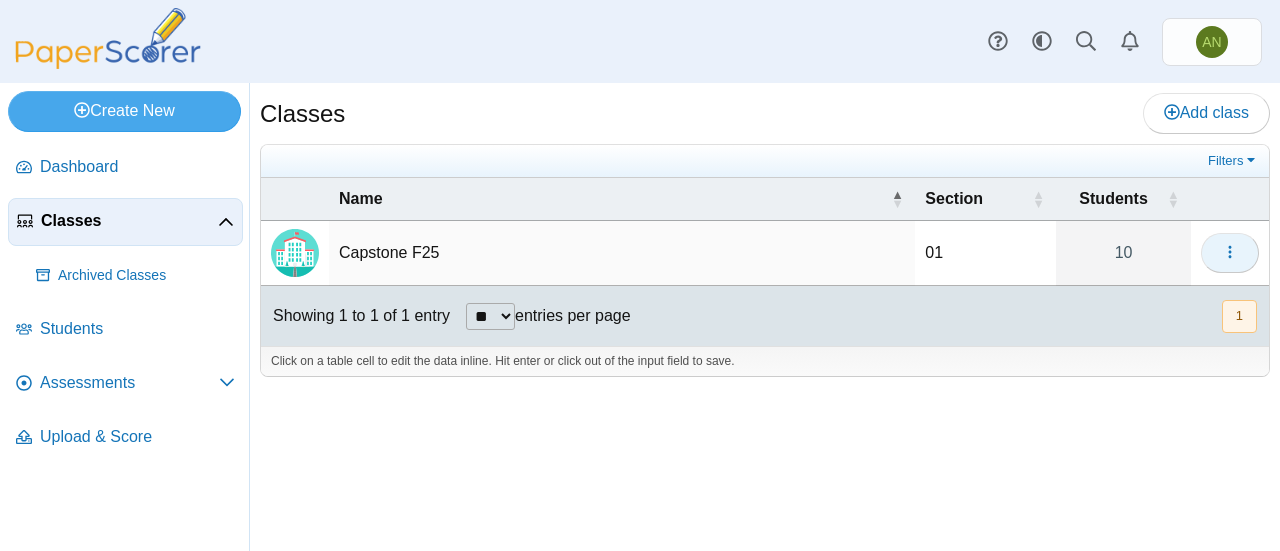 click at bounding box center (1230, 252) 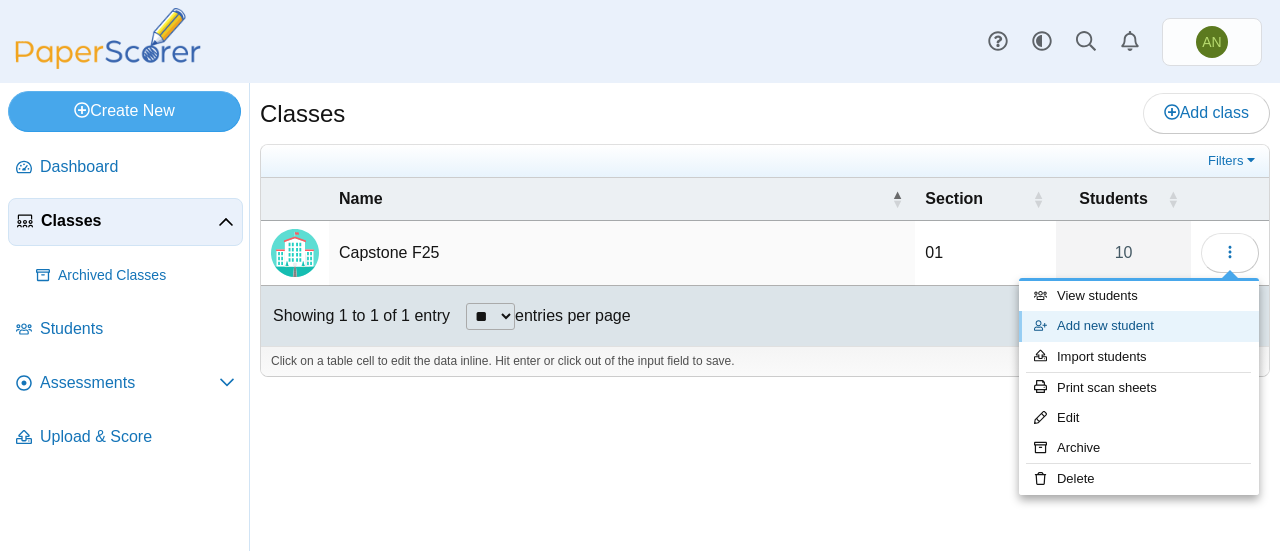 click on "Add new student" at bounding box center (1139, 326) 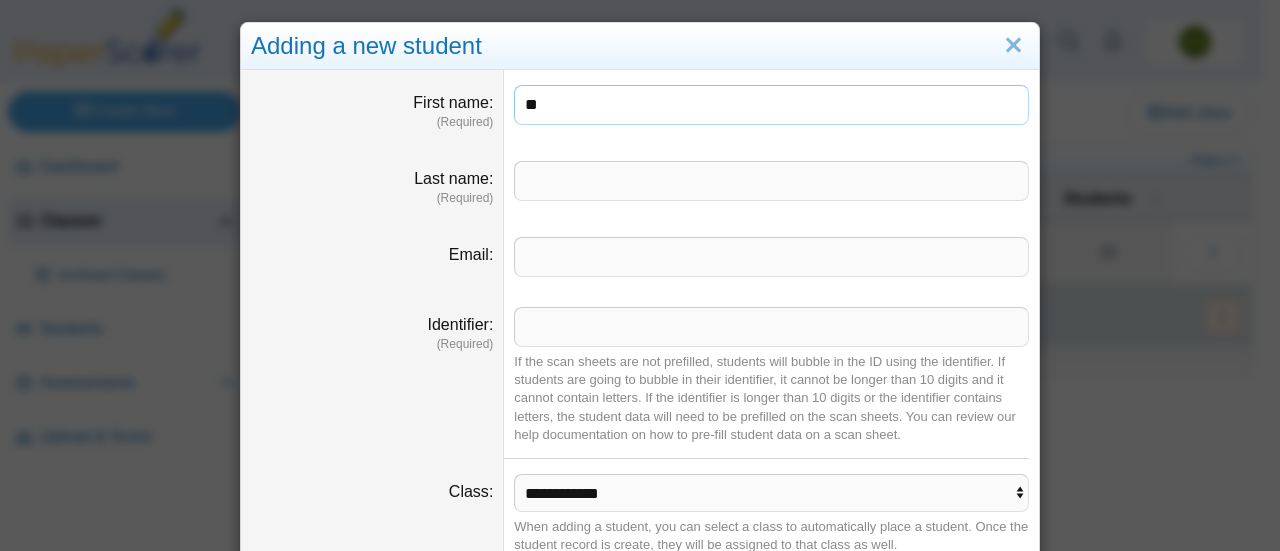type on "**" 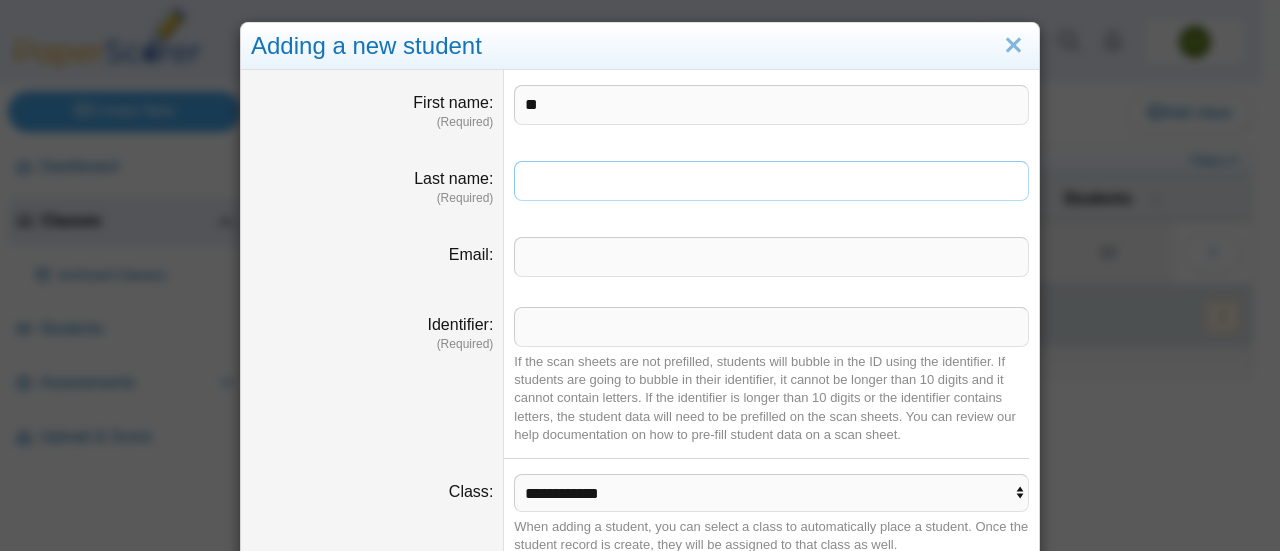 click on "Last name" at bounding box center [771, 181] 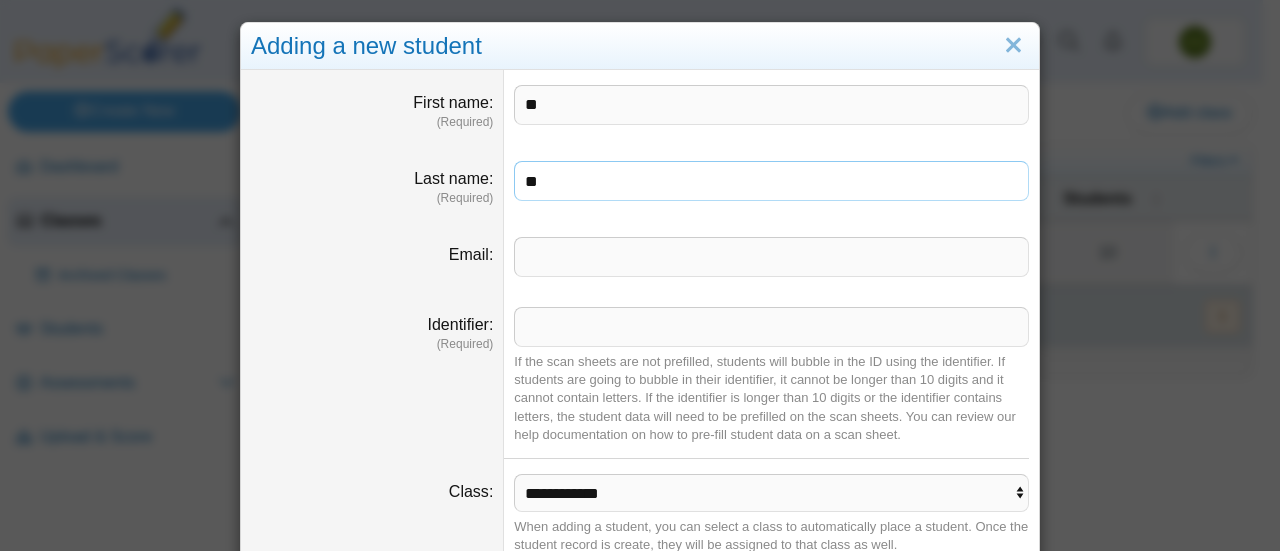 type on "**" 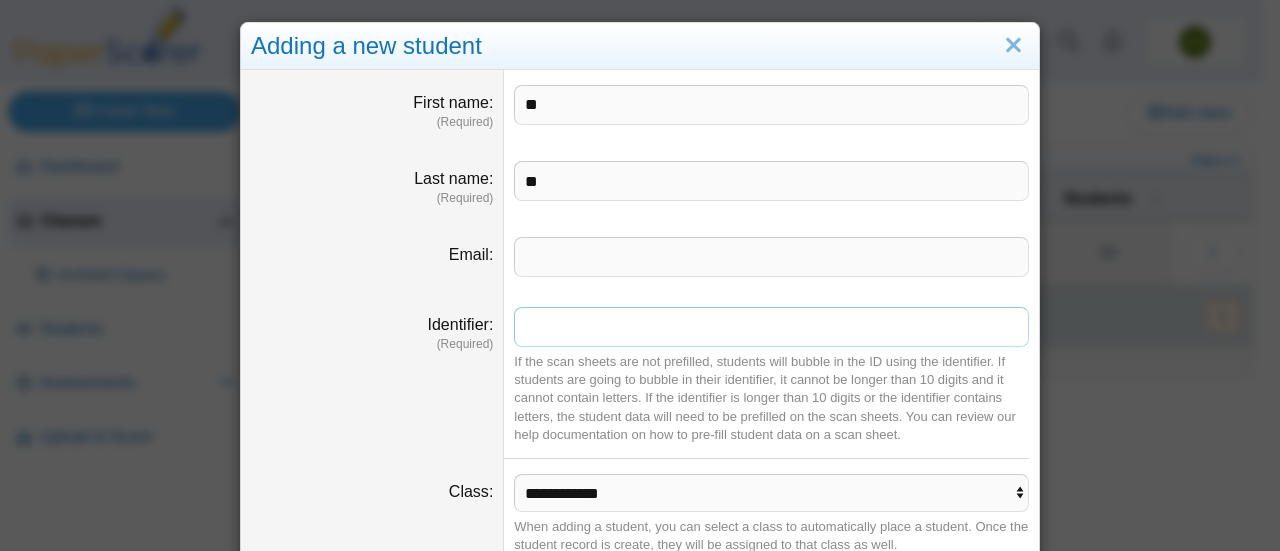 click on "Identifier" at bounding box center (771, 327) 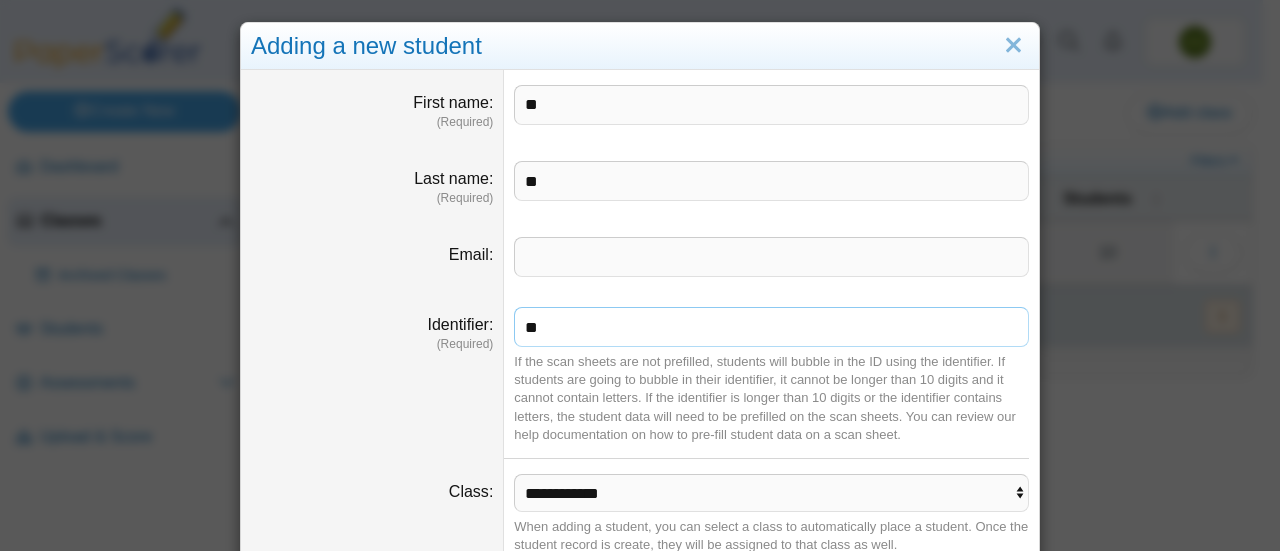 scroll, scrollTop: 79, scrollLeft: 0, axis: vertical 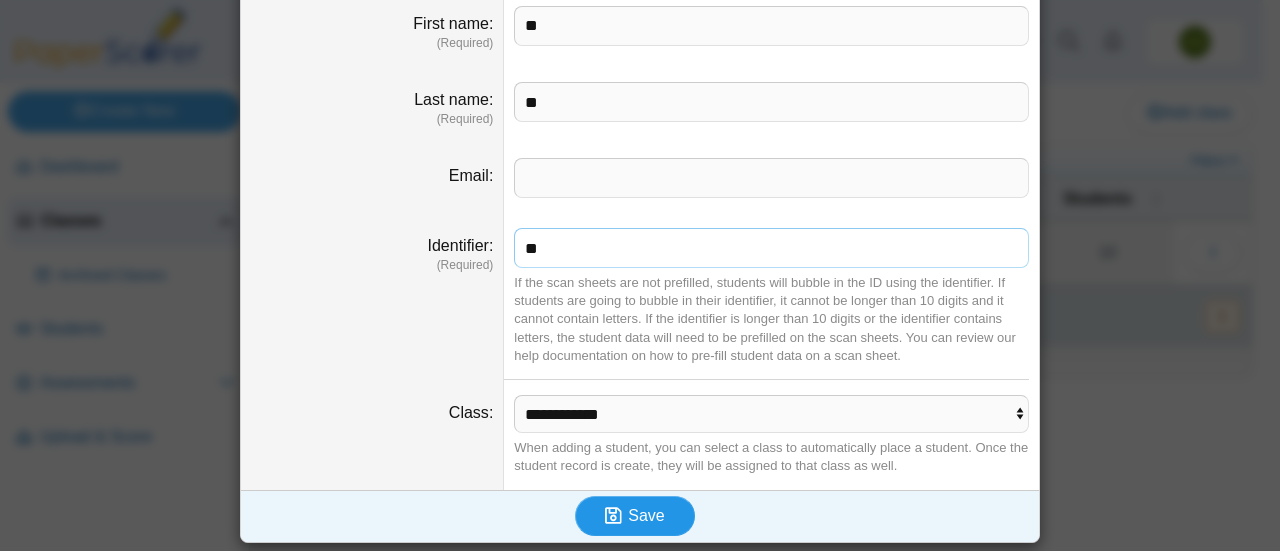 type on "**" 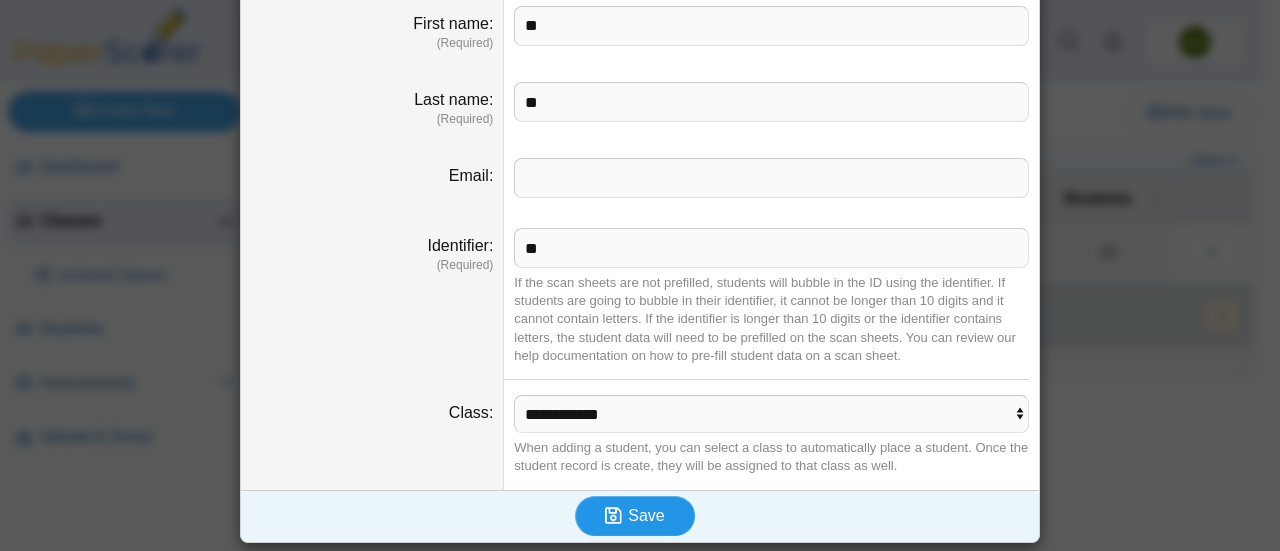 click on "Save" at bounding box center [646, 515] 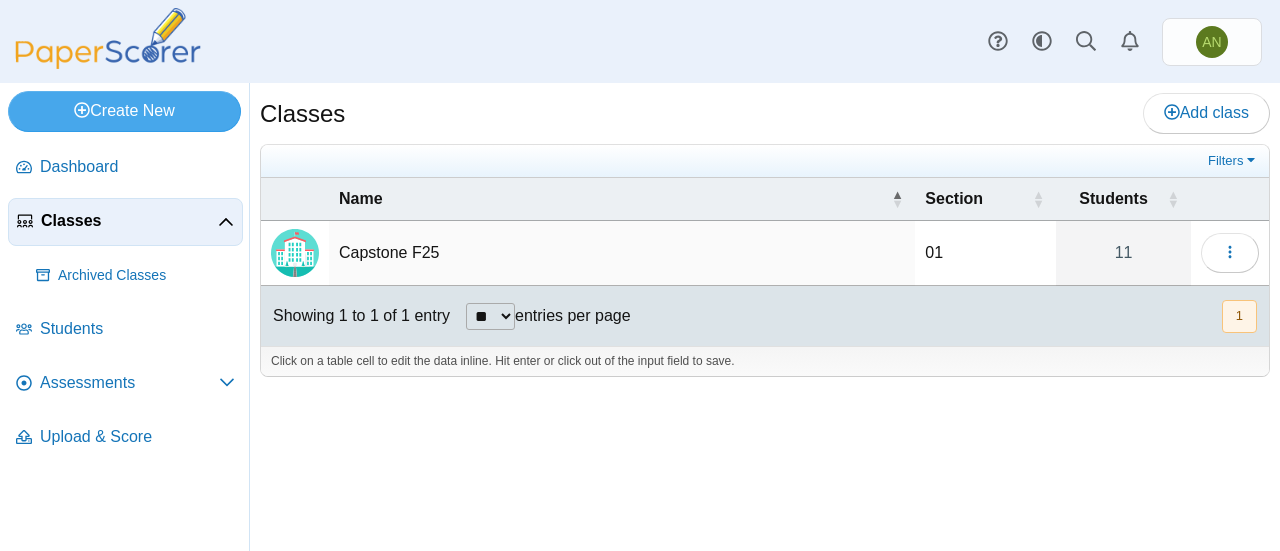 scroll, scrollTop: 0, scrollLeft: 0, axis: both 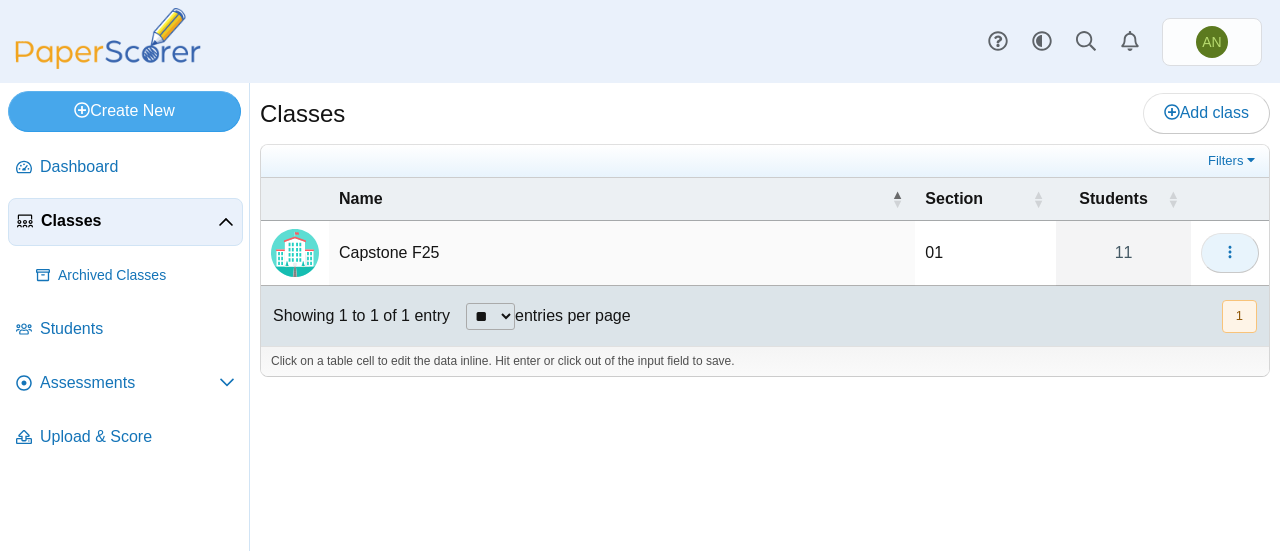 click at bounding box center (1230, 253) 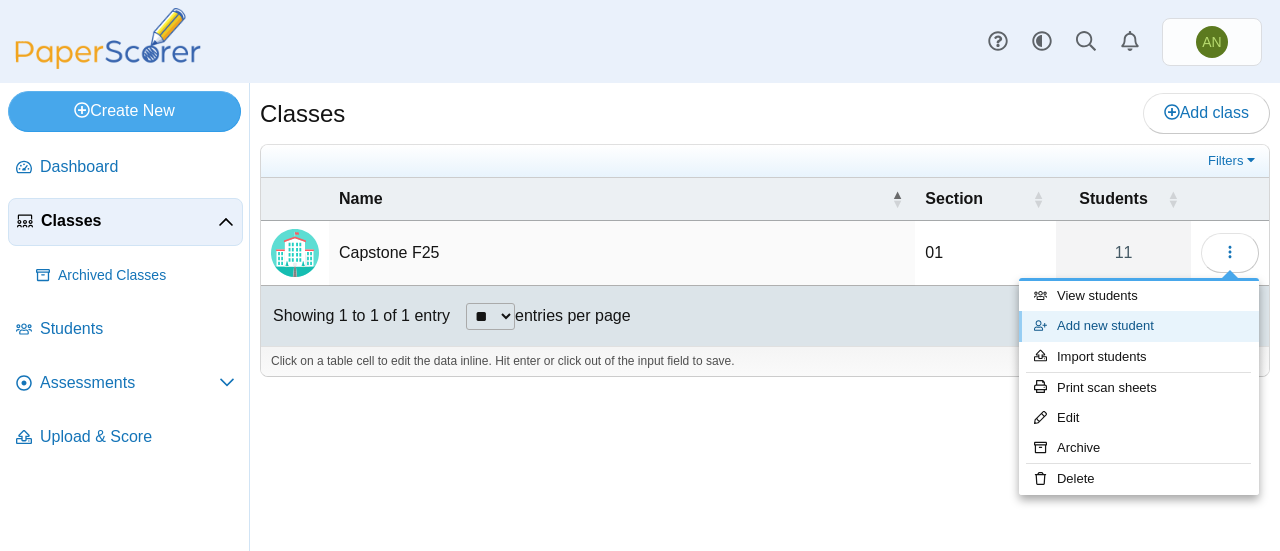 click on "Add new student" at bounding box center [1139, 326] 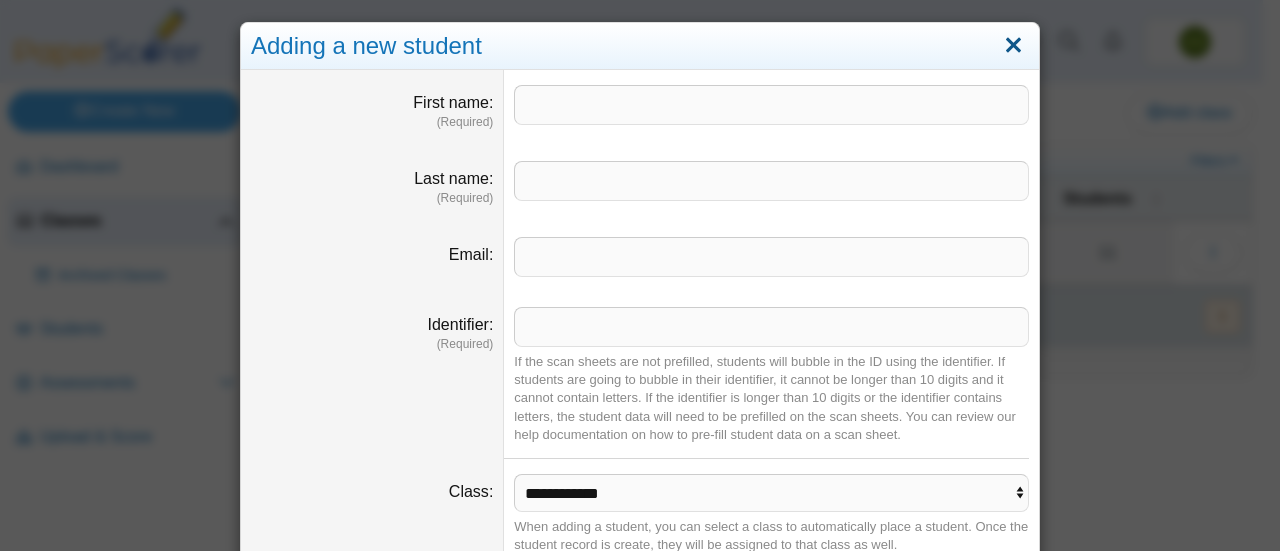 click at bounding box center [1013, 46] 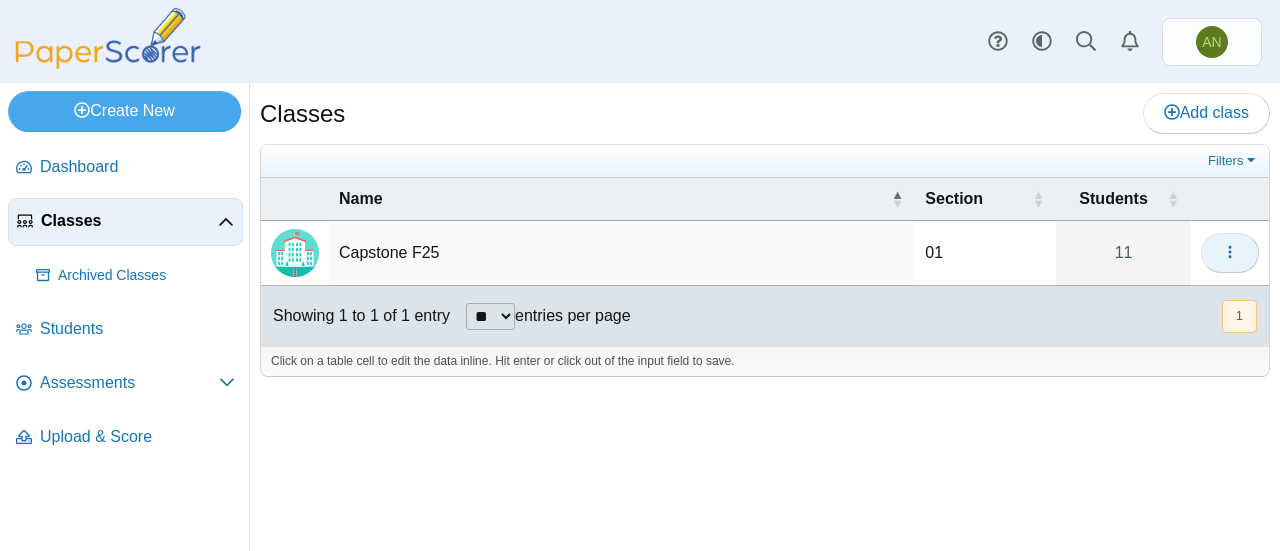 click 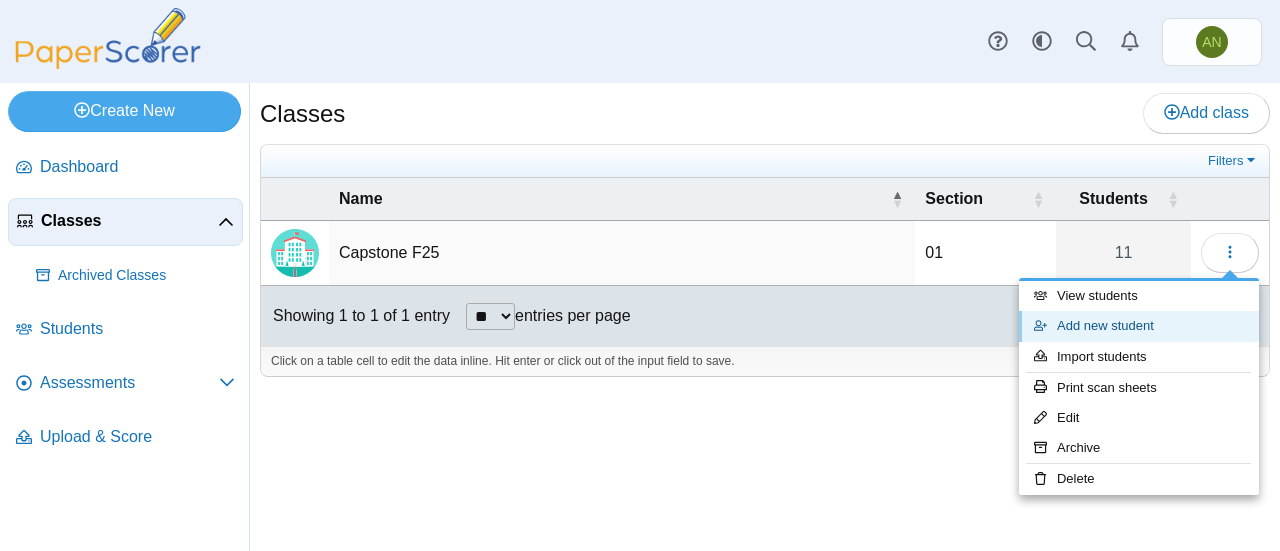 click on "Add new student" at bounding box center [1139, 326] 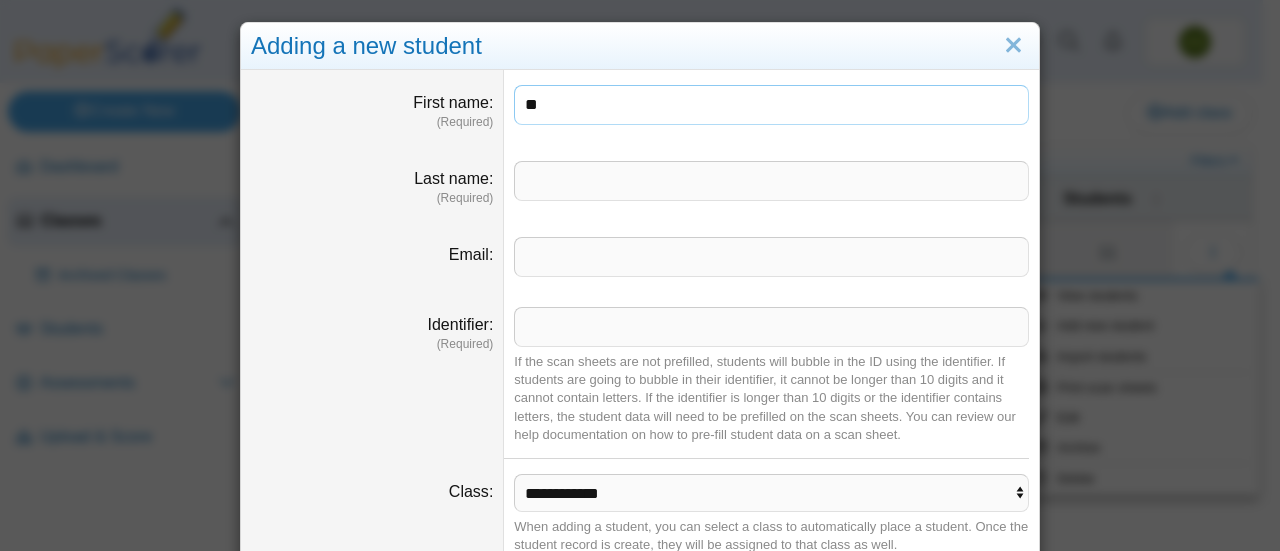 type on "**" 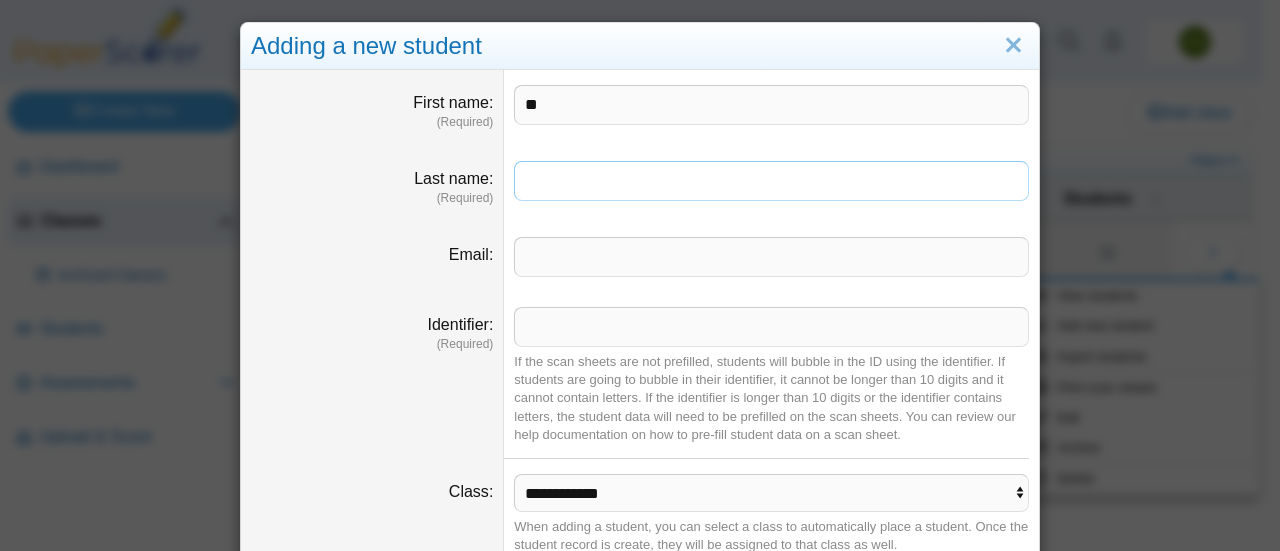click on "Last name" at bounding box center (771, 181) 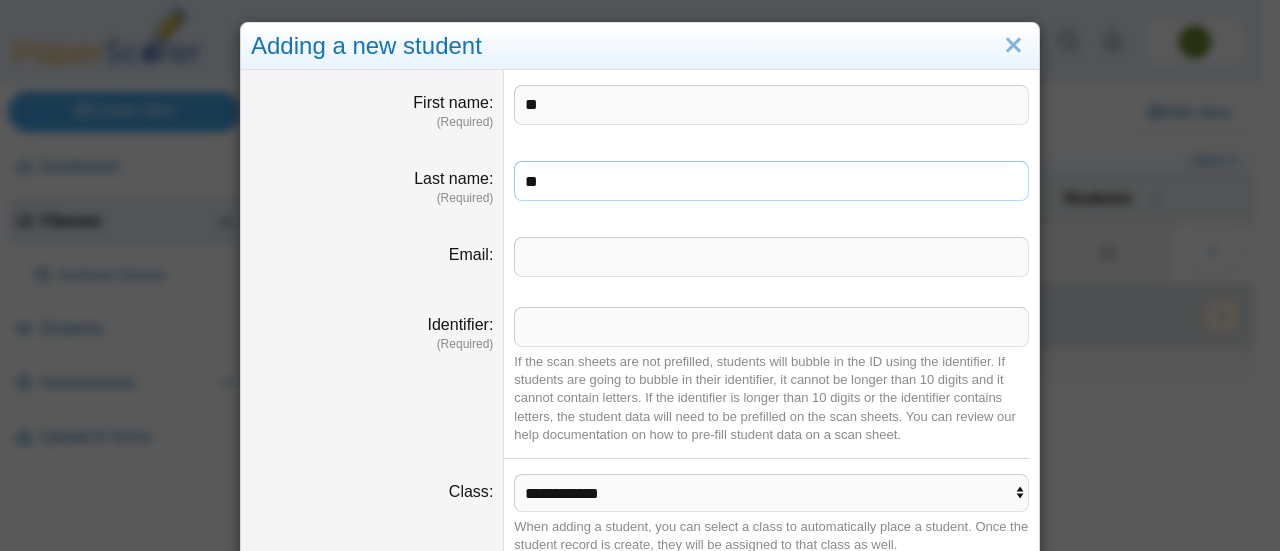 type on "**" 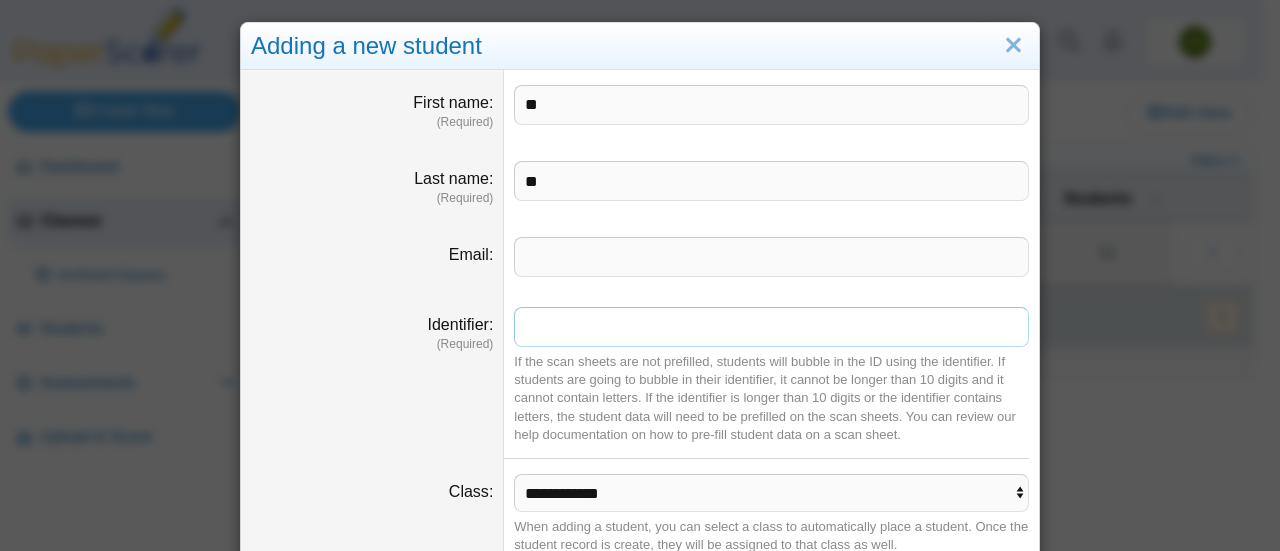 click on "Identifier" at bounding box center [771, 327] 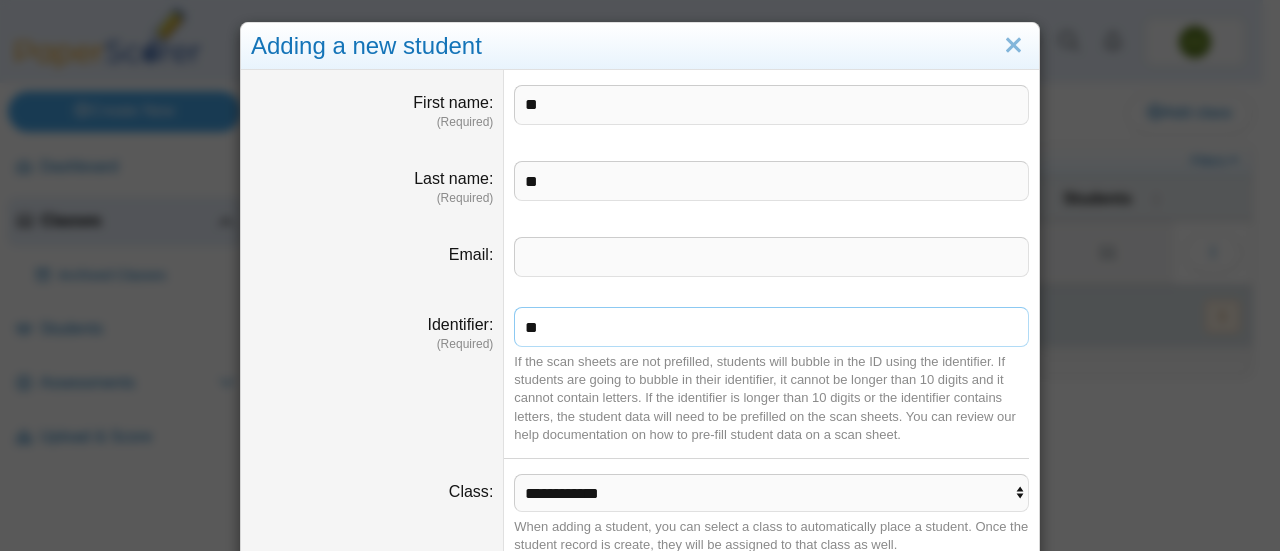 scroll, scrollTop: 79, scrollLeft: 0, axis: vertical 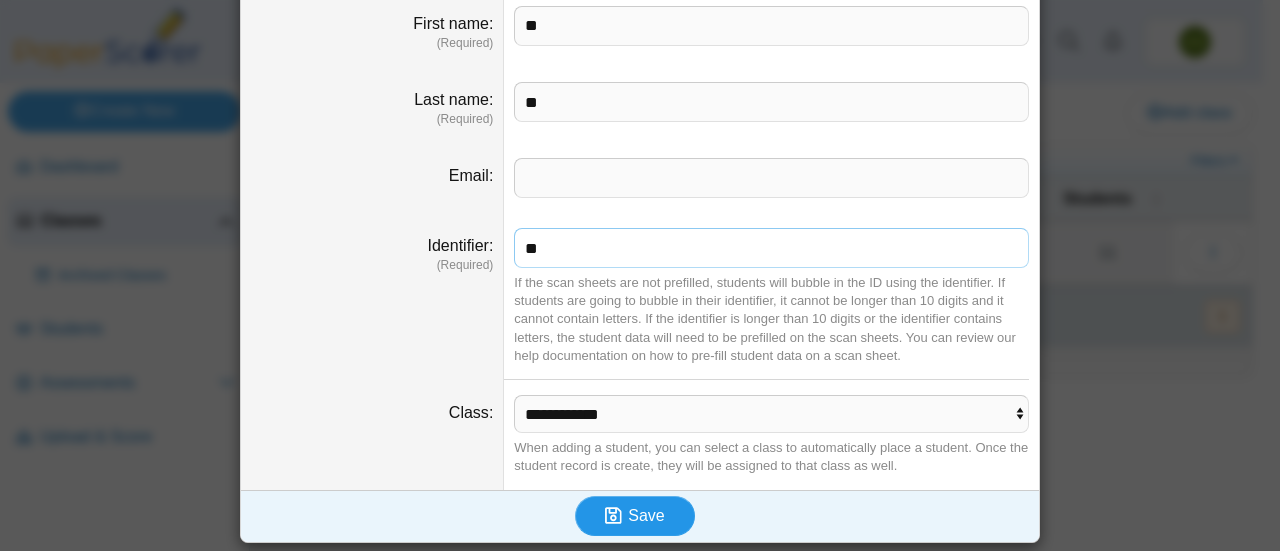 type on "**" 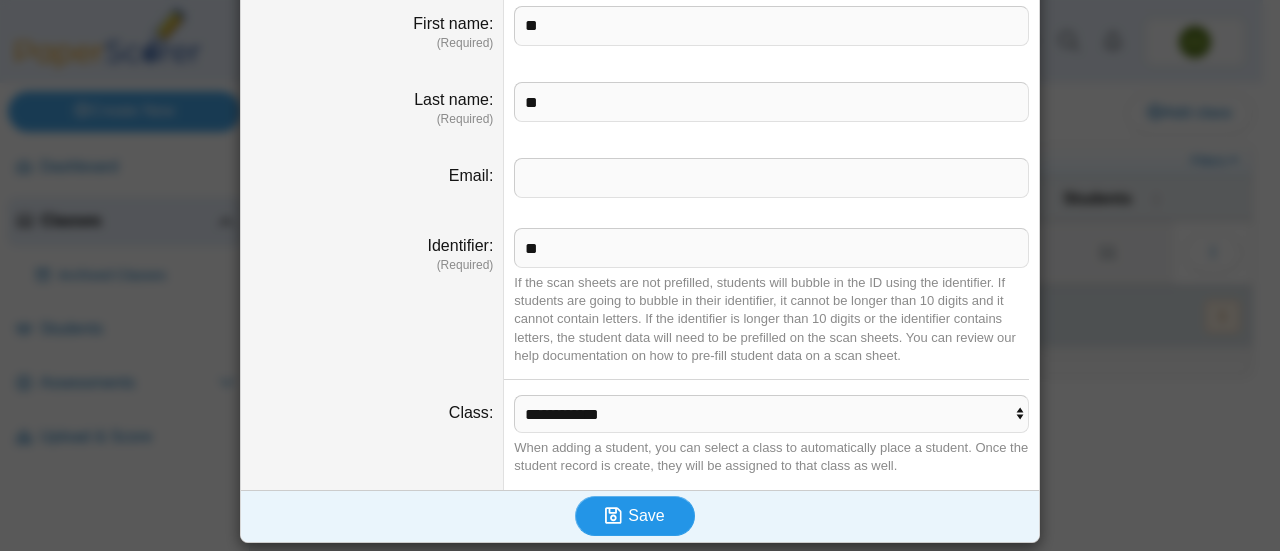 click on "Save" at bounding box center [635, 516] 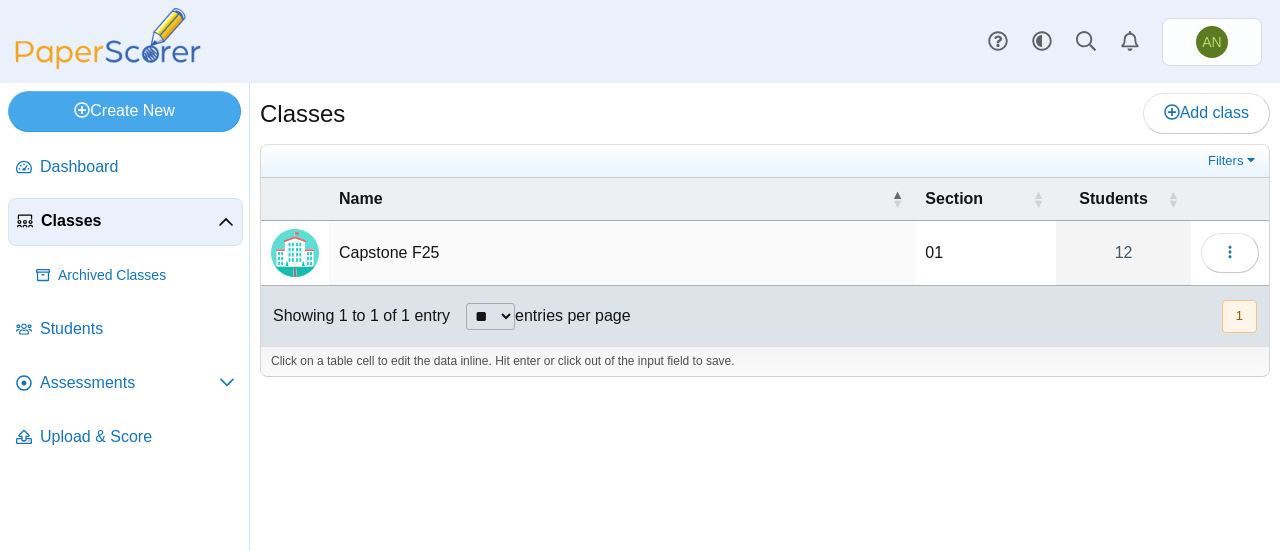 scroll, scrollTop: 0, scrollLeft: 0, axis: both 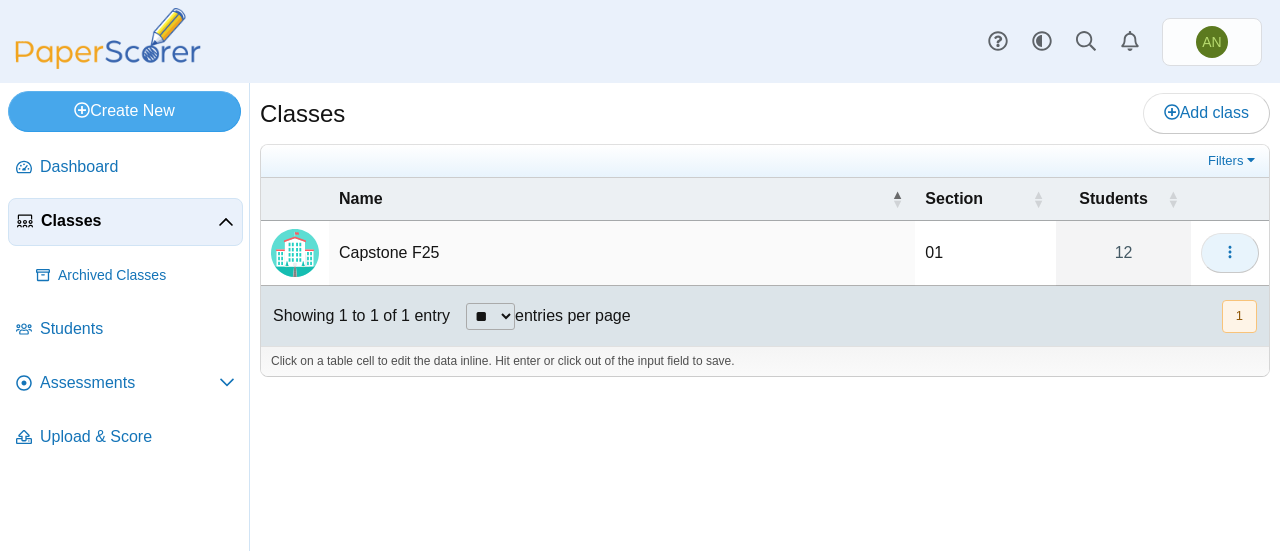 click 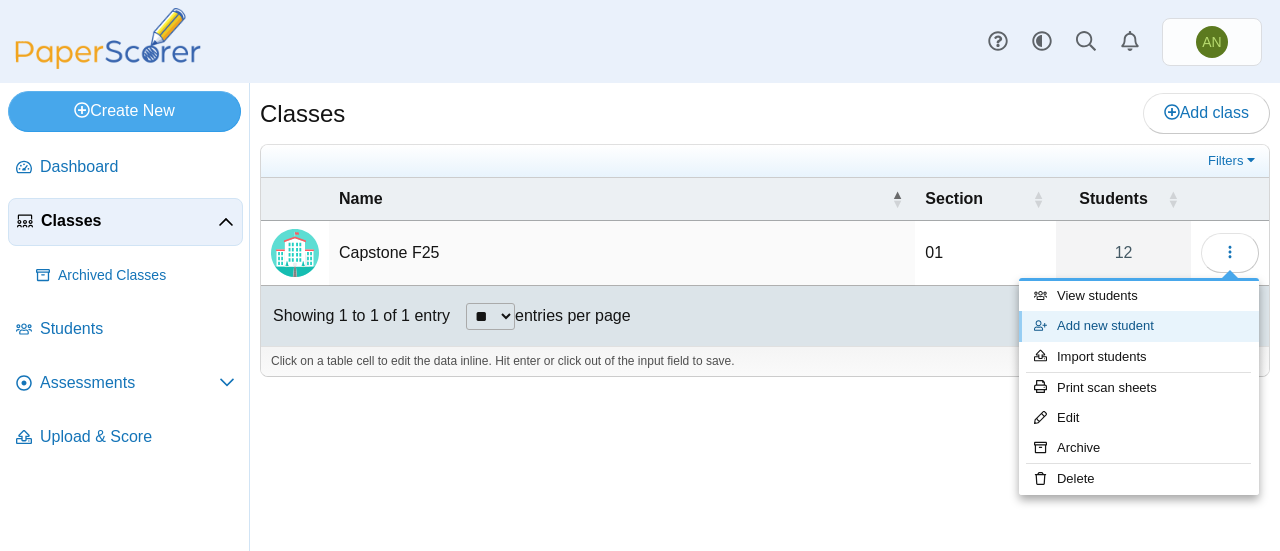 click on "Add new student" at bounding box center [1139, 326] 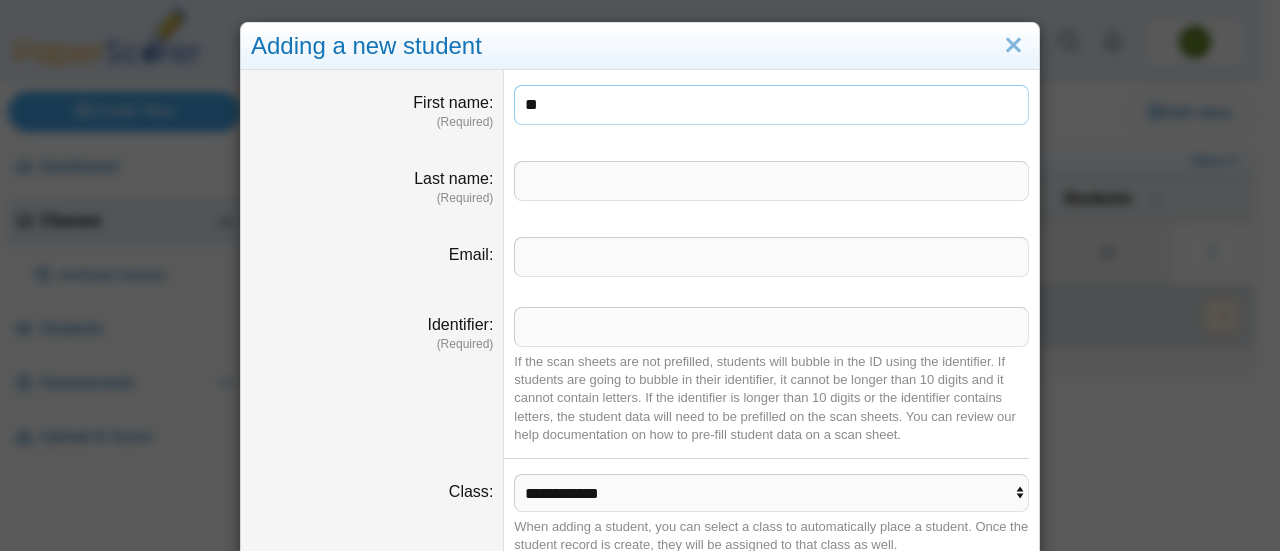 type on "**" 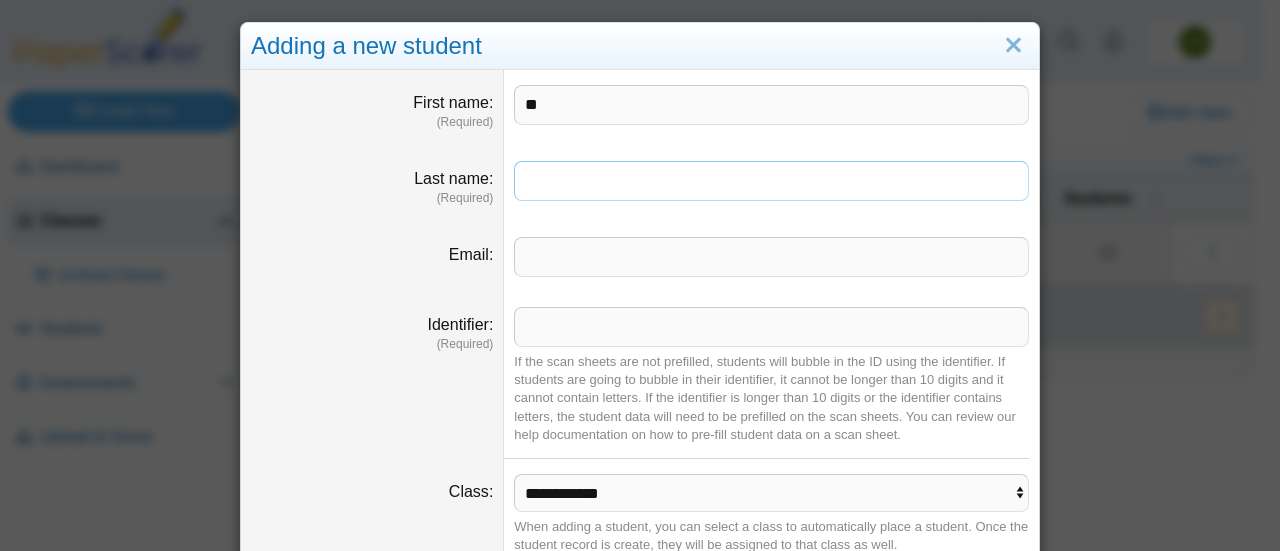click on "Last name" at bounding box center [771, 181] 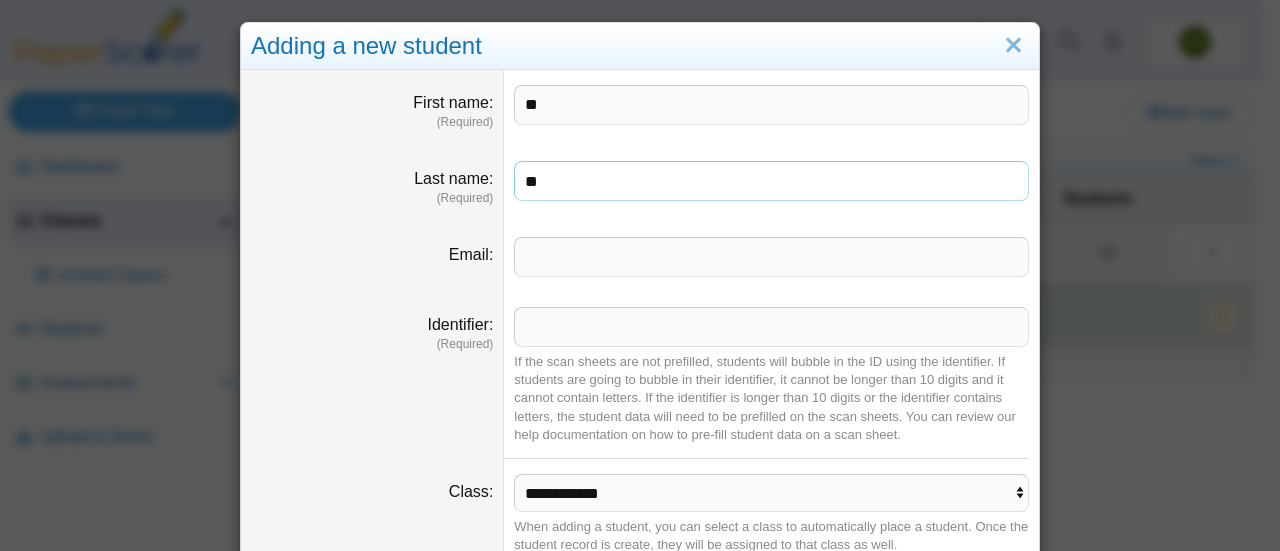 type on "**" 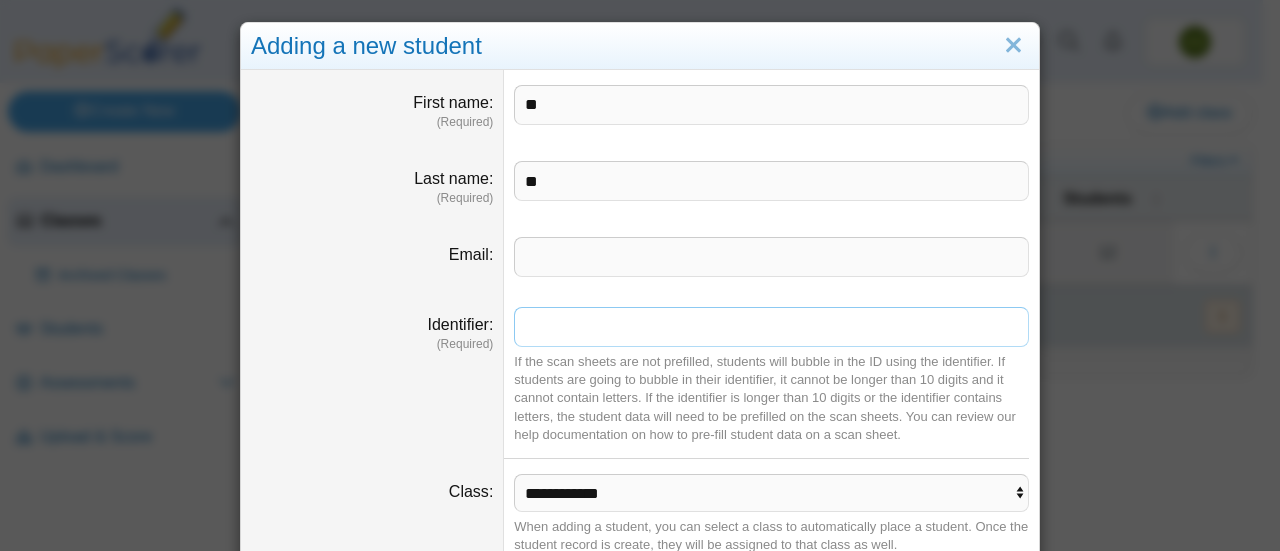 click on "Identifier" at bounding box center (771, 327) 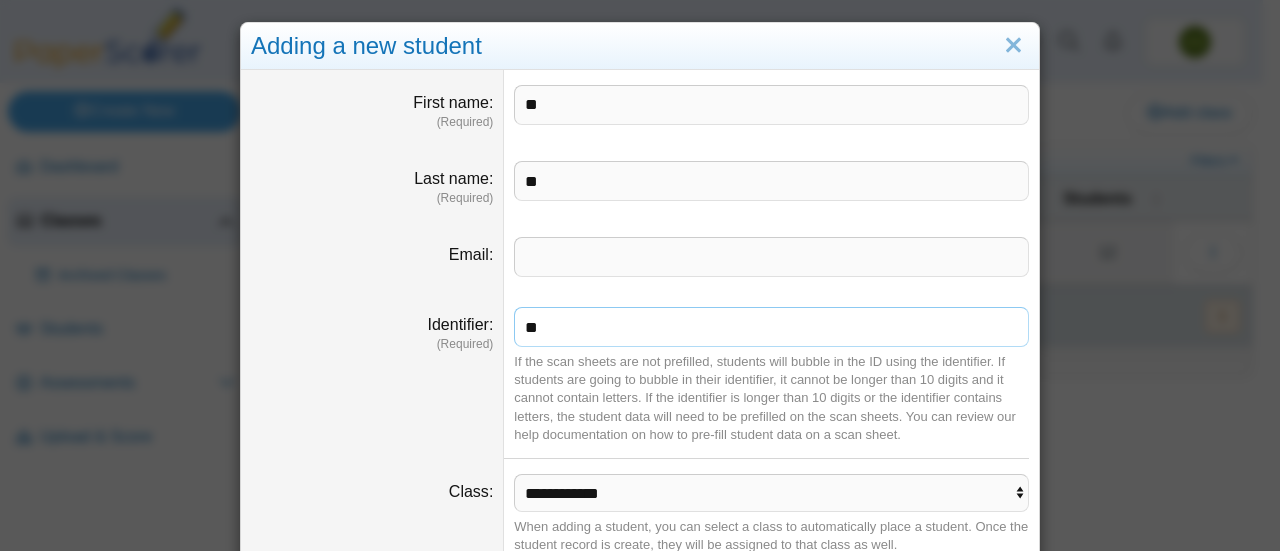 scroll, scrollTop: 79, scrollLeft: 0, axis: vertical 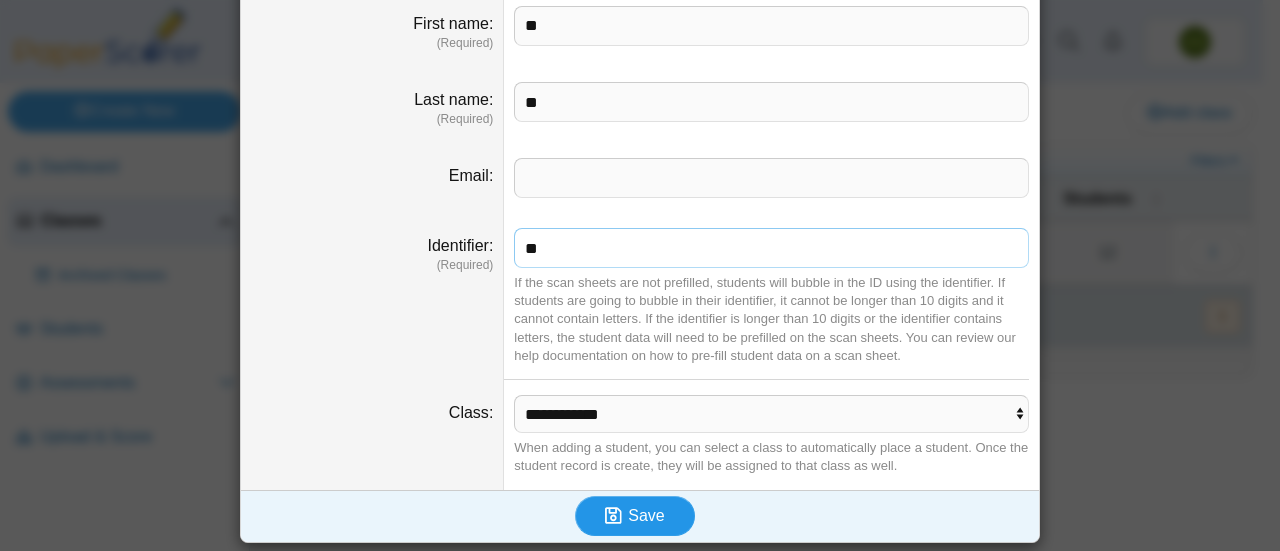type on "**" 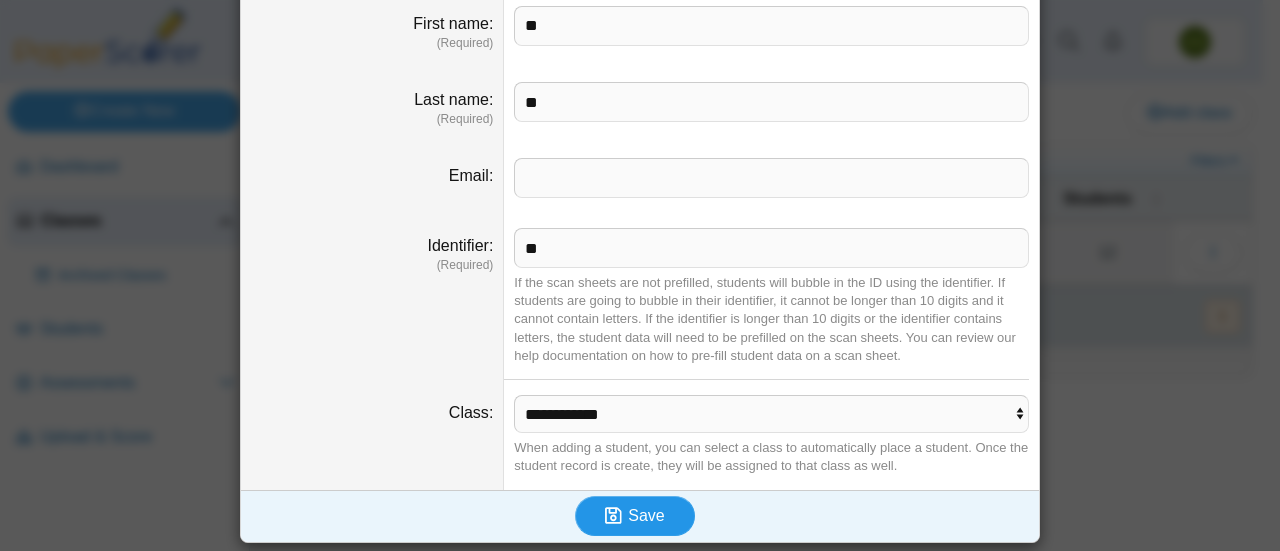click on "Save" at bounding box center [635, 516] 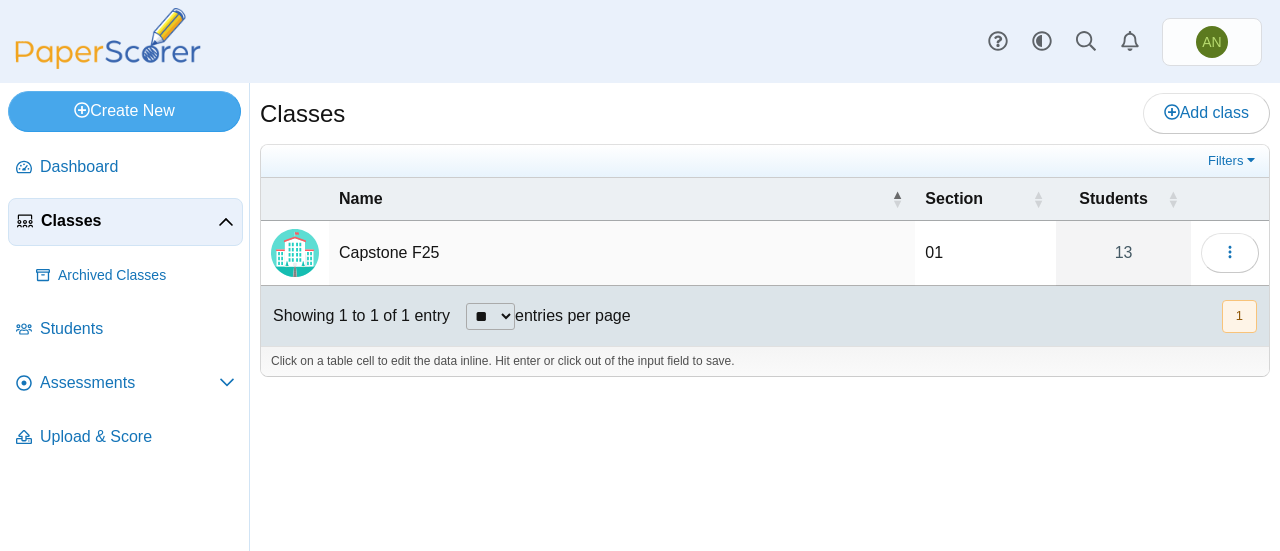 scroll, scrollTop: 0, scrollLeft: 0, axis: both 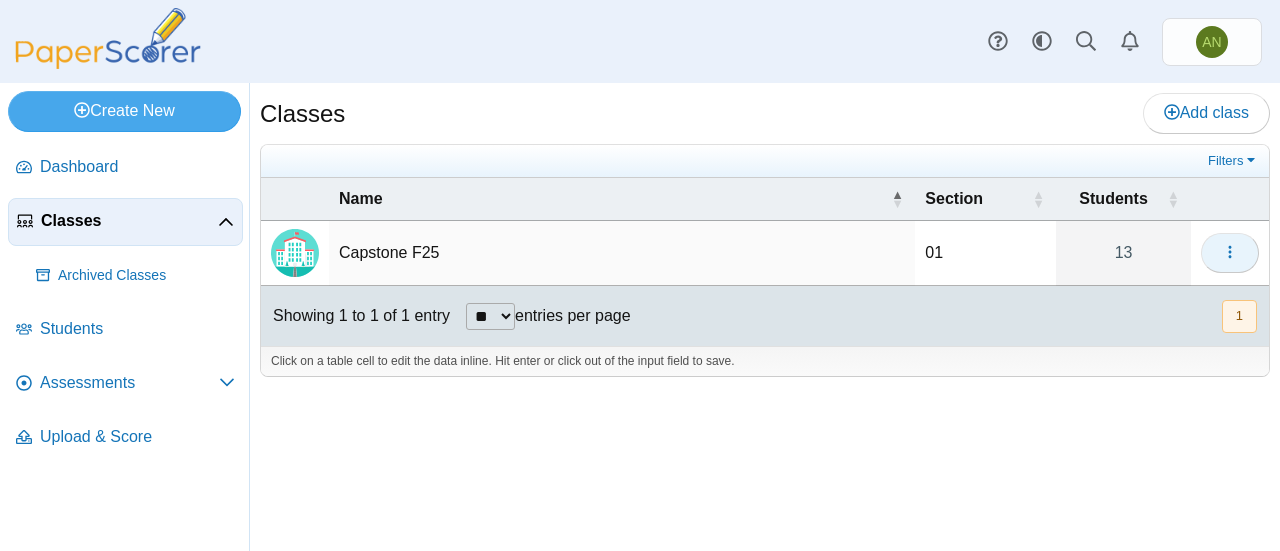 click 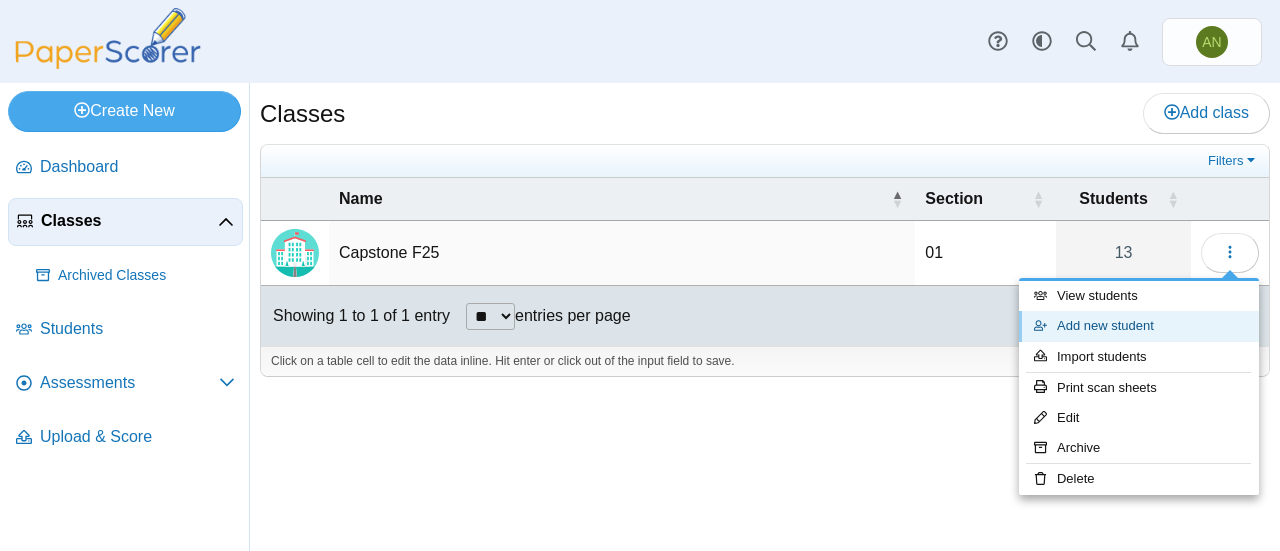 click on "Add new student" at bounding box center (1139, 326) 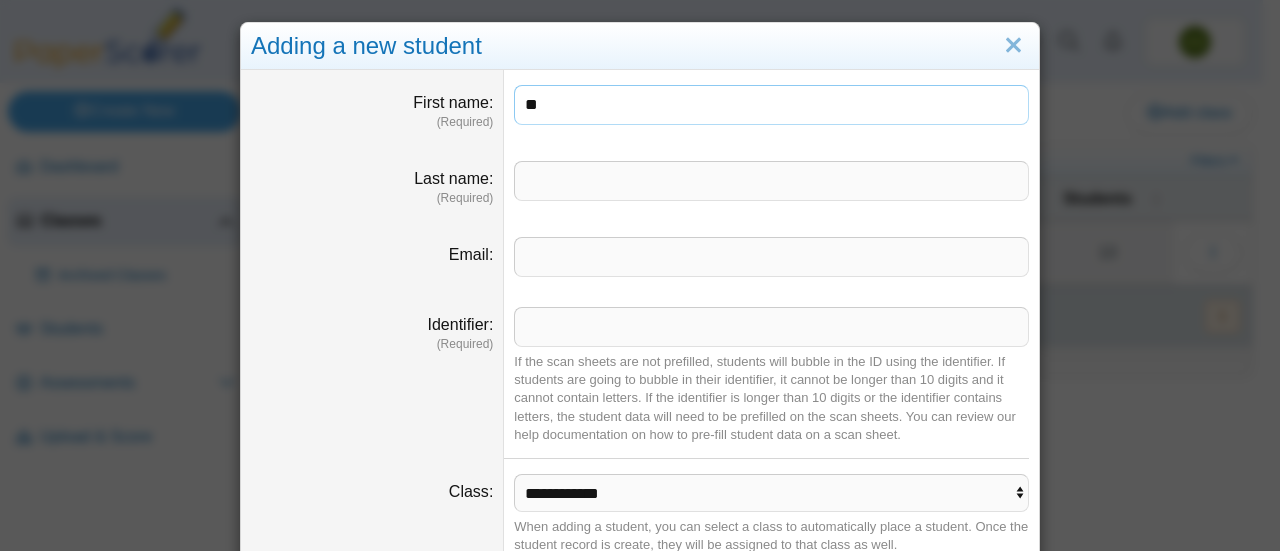 type on "**" 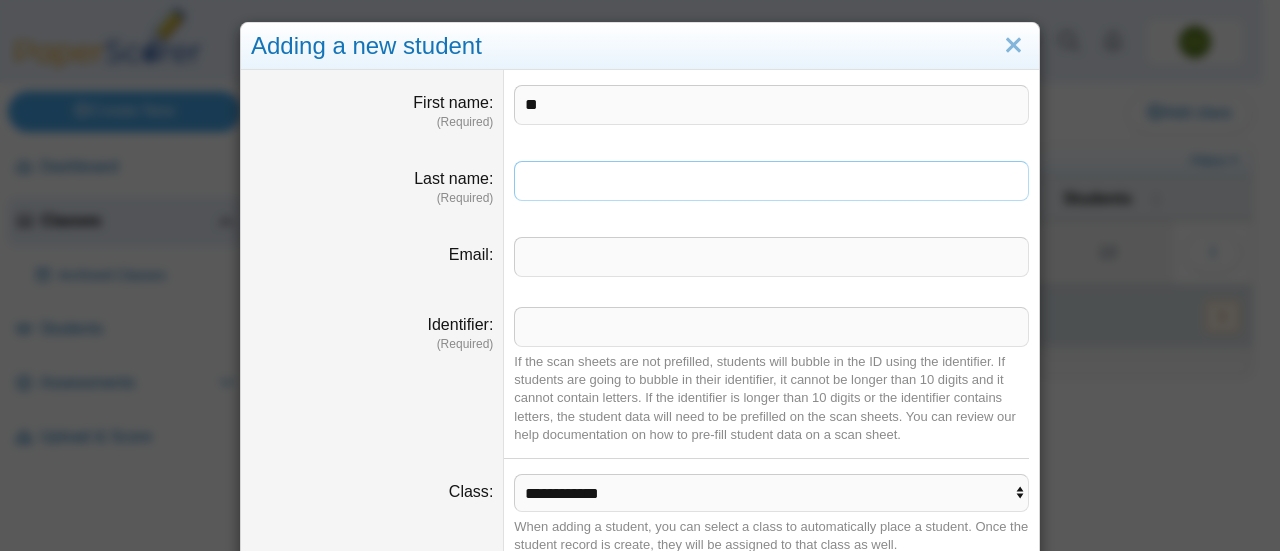 click on "Last name" at bounding box center (771, 181) 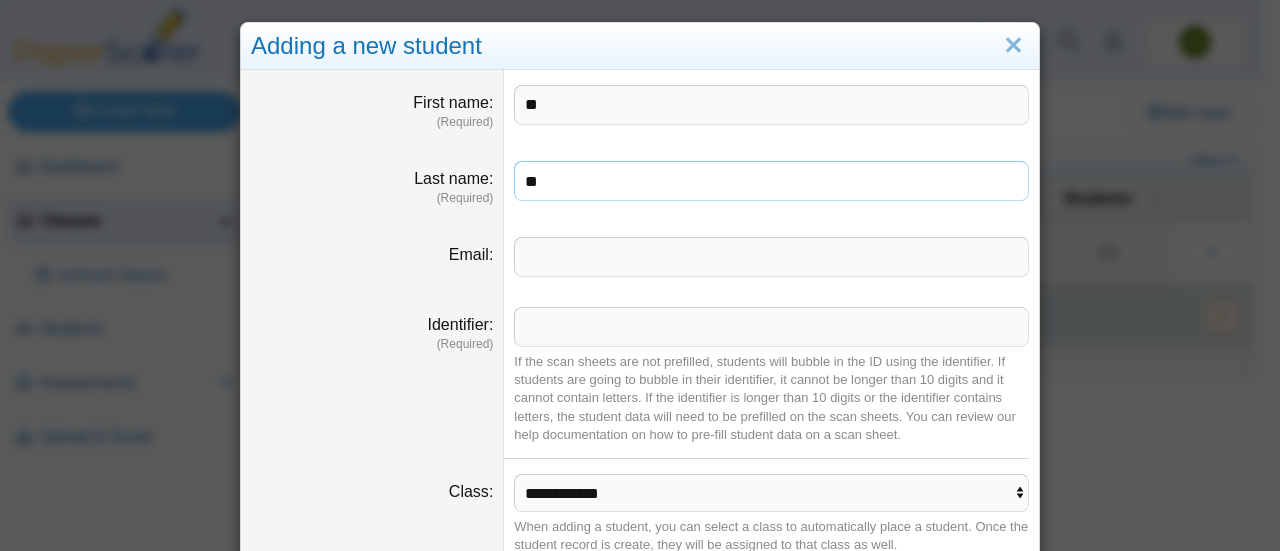 type on "**" 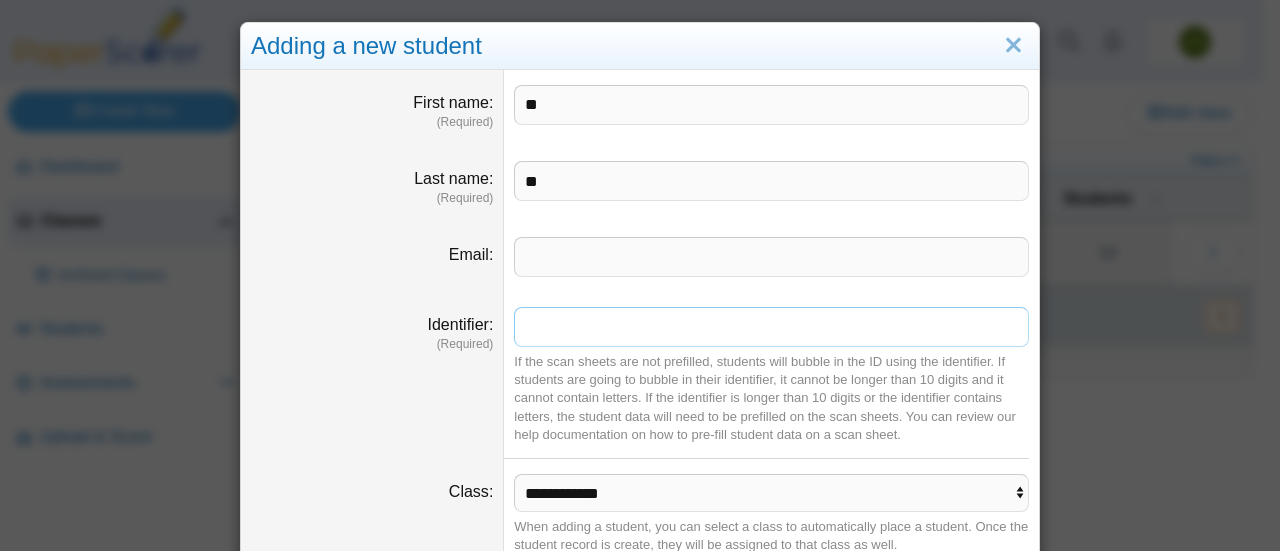 click on "Identifier" at bounding box center (771, 327) 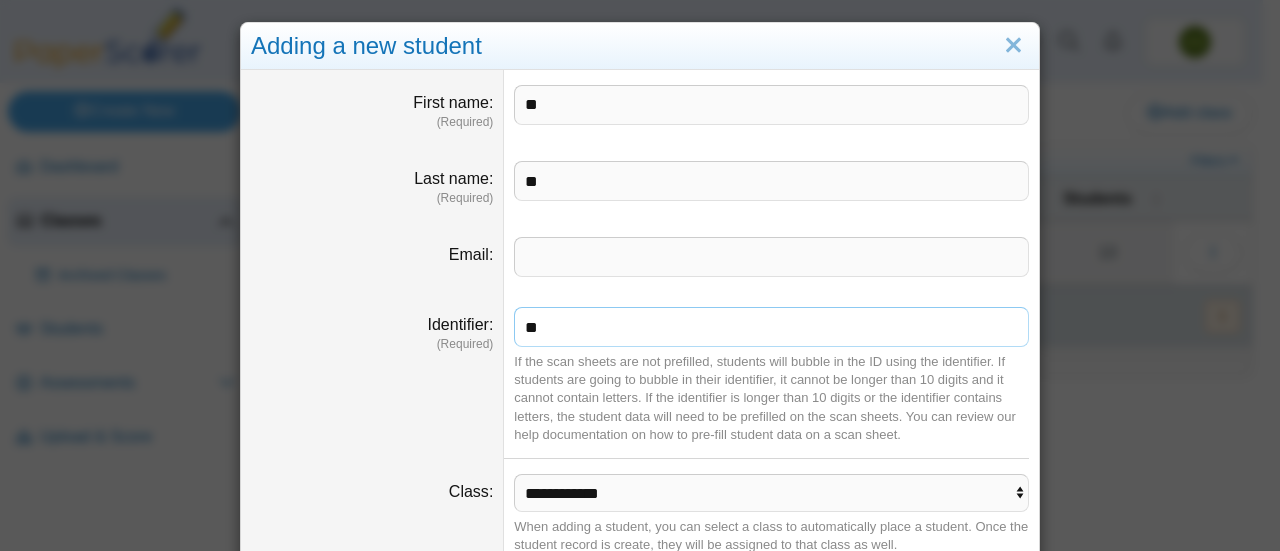 scroll, scrollTop: 79, scrollLeft: 0, axis: vertical 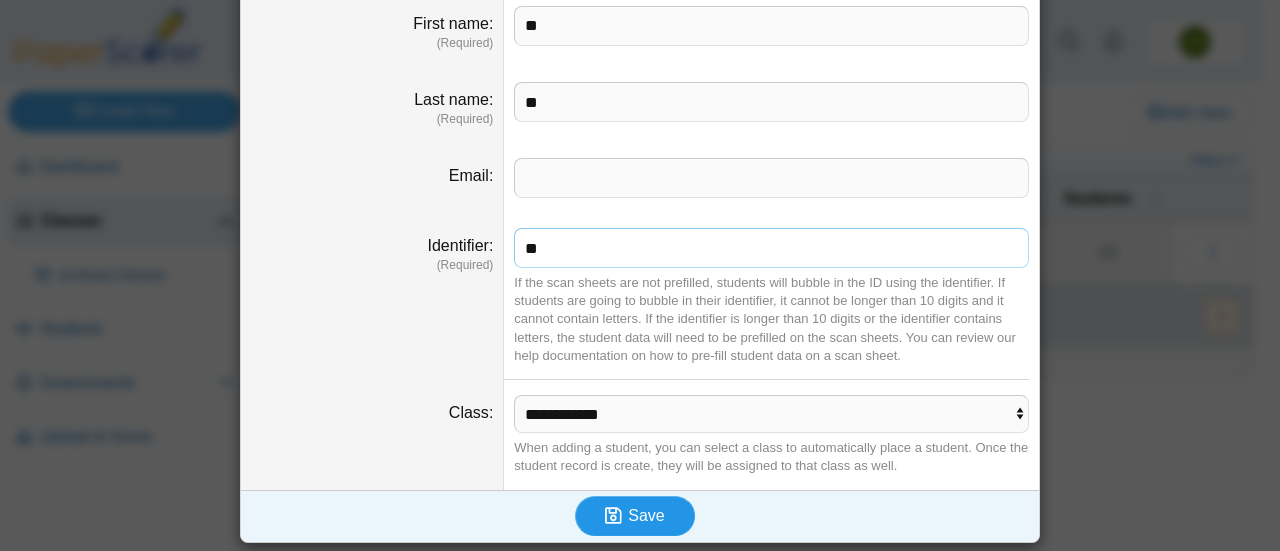 type on "**" 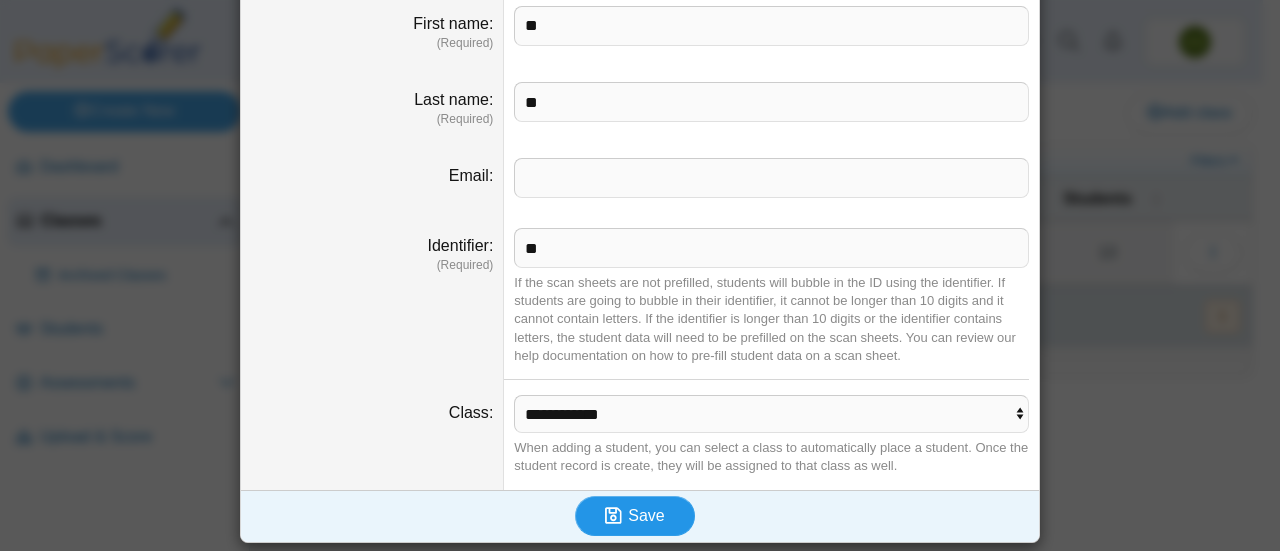 click on "Save" at bounding box center (646, 515) 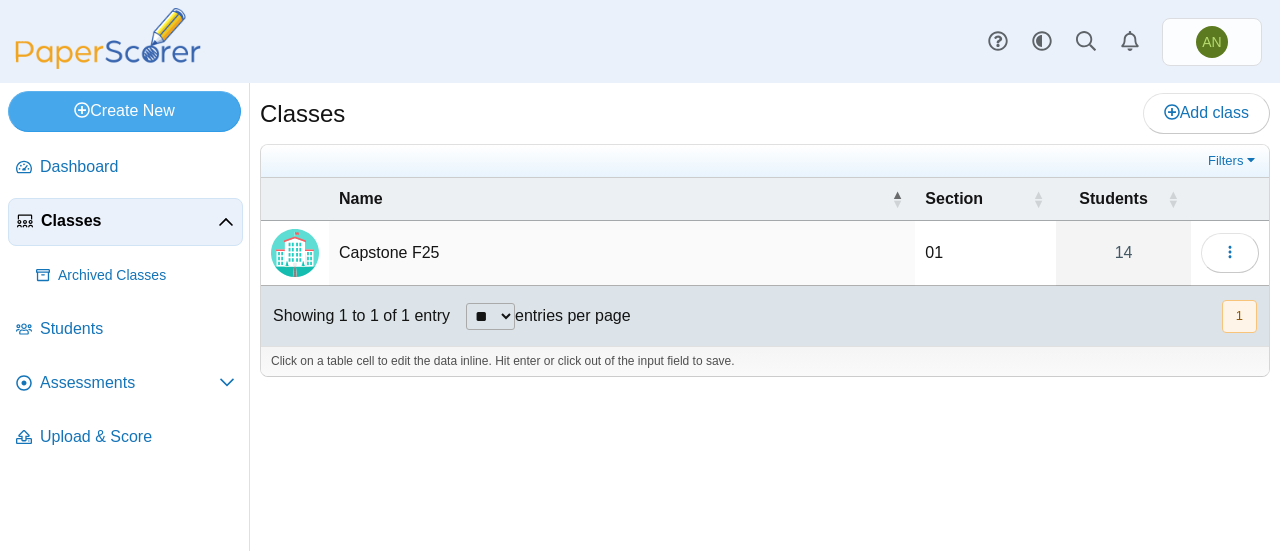scroll, scrollTop: 0, scrollLeft: 0, axis: both 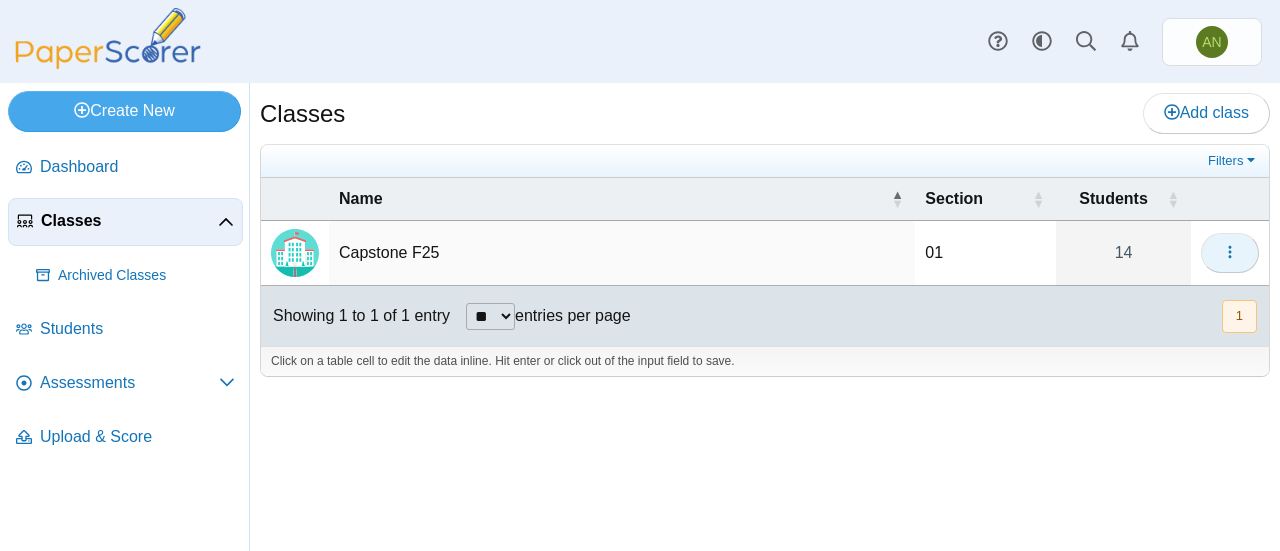 click at bounding box center [1230, 253] 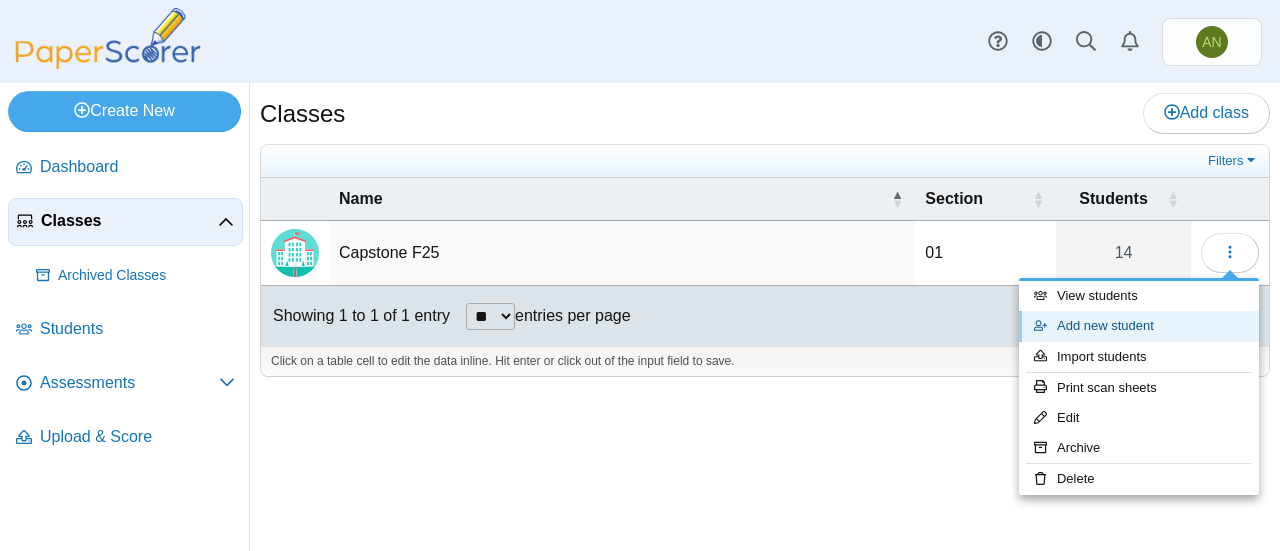 click on "Add new student" at bounding box center [1139, 326] 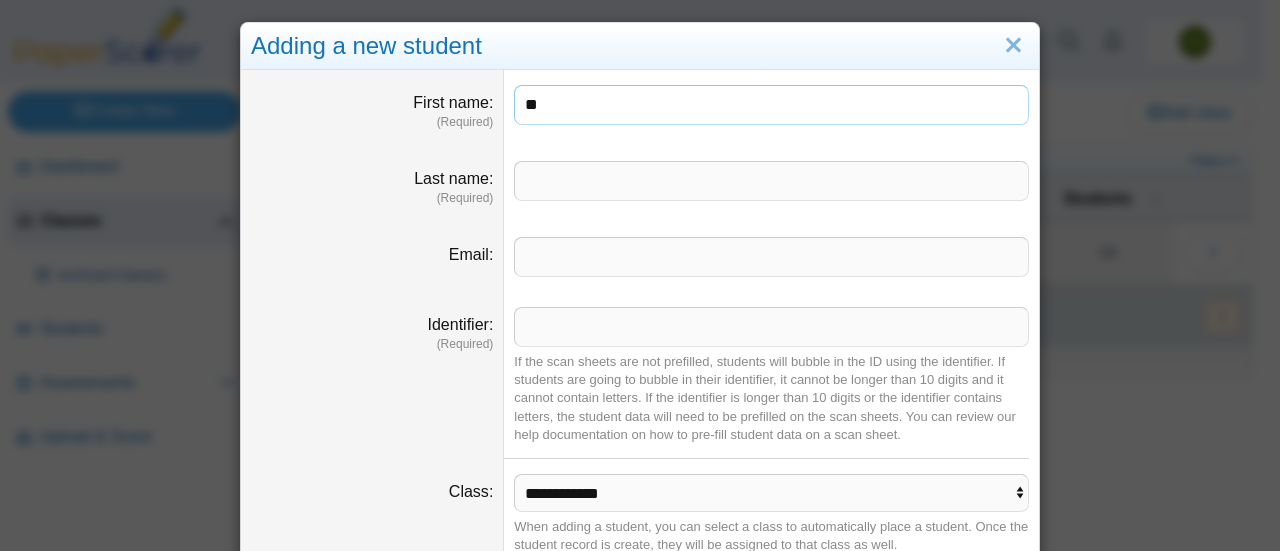 type on "**" 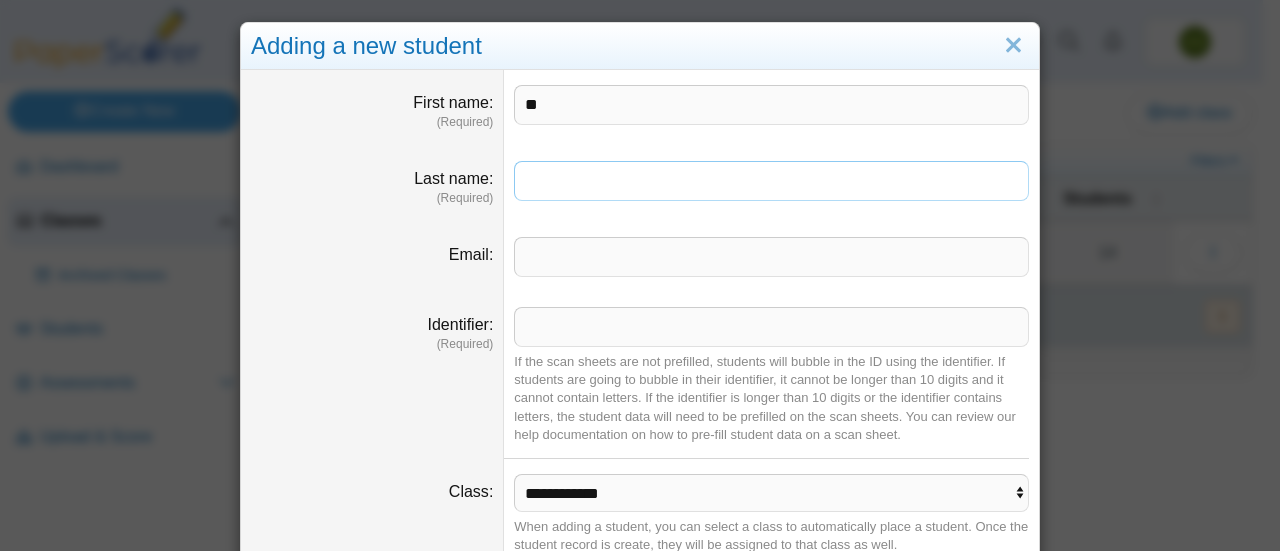 click on "Last name" at bounding box center (771, 181) 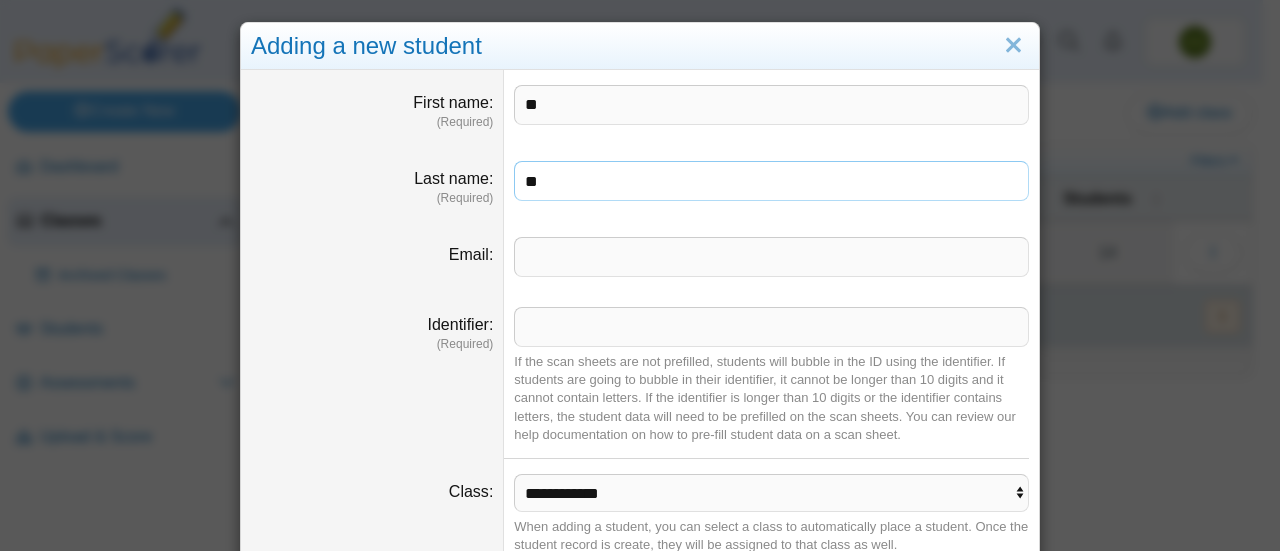 type on "**" 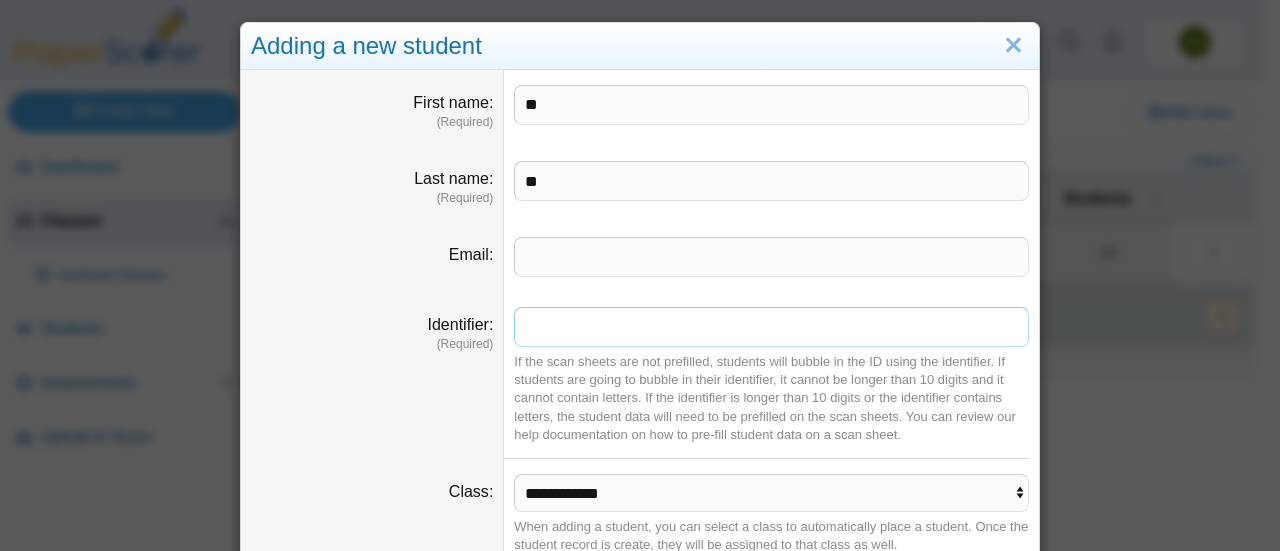 click on "Identifier" at bounding box center [771, 327] 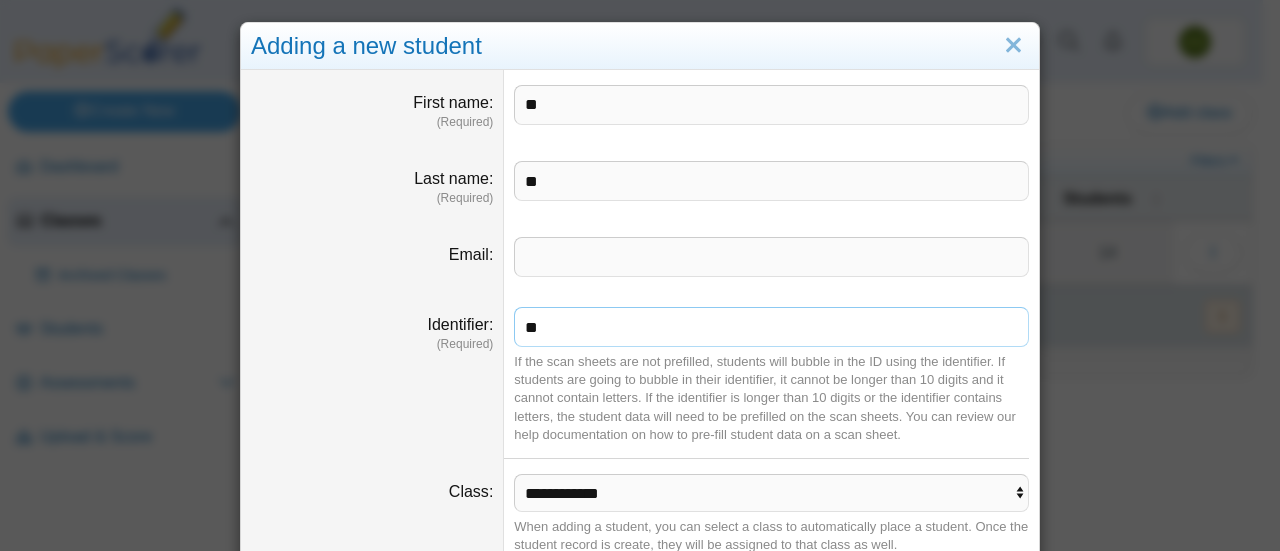 scroll, scrollTop: 79, scrollLeft: 0, axis: vertical 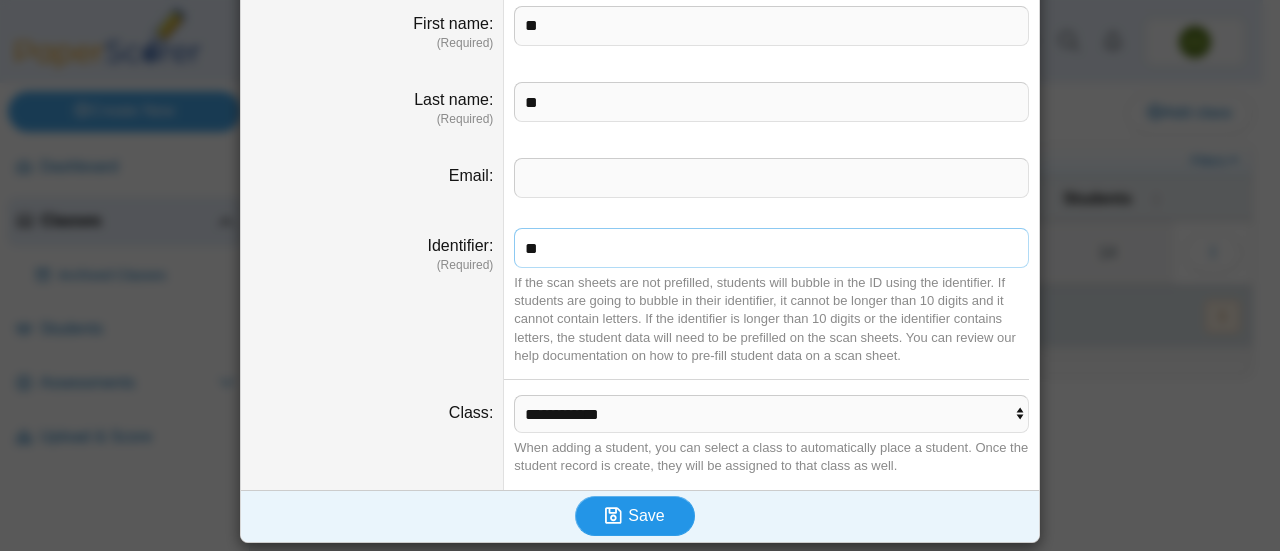 type on "**" 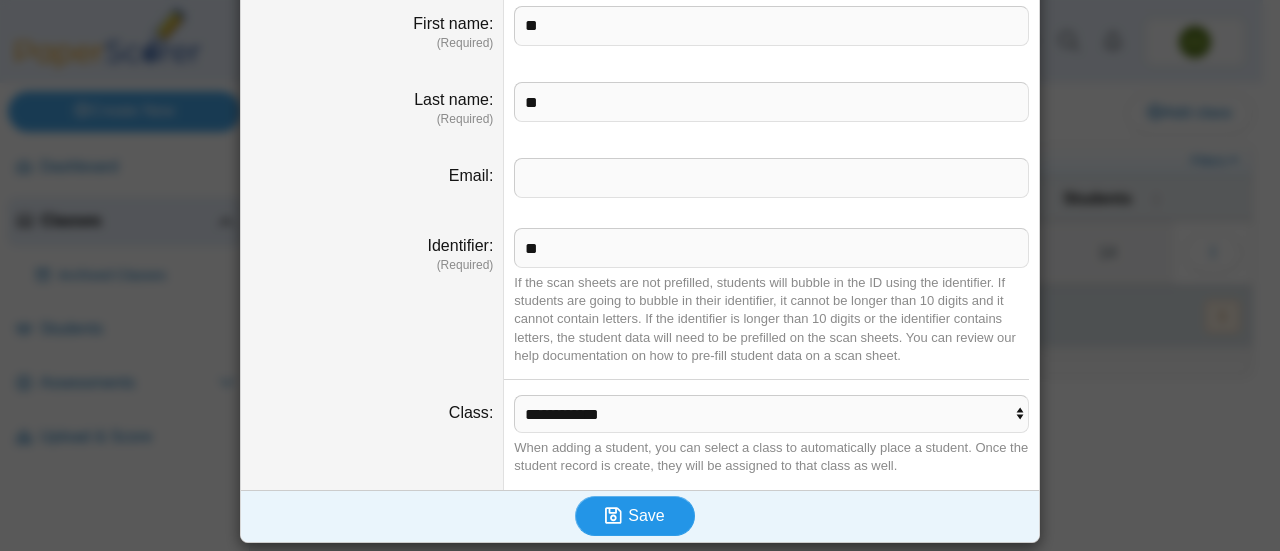click on "Save" at bounding box center (646, 515) 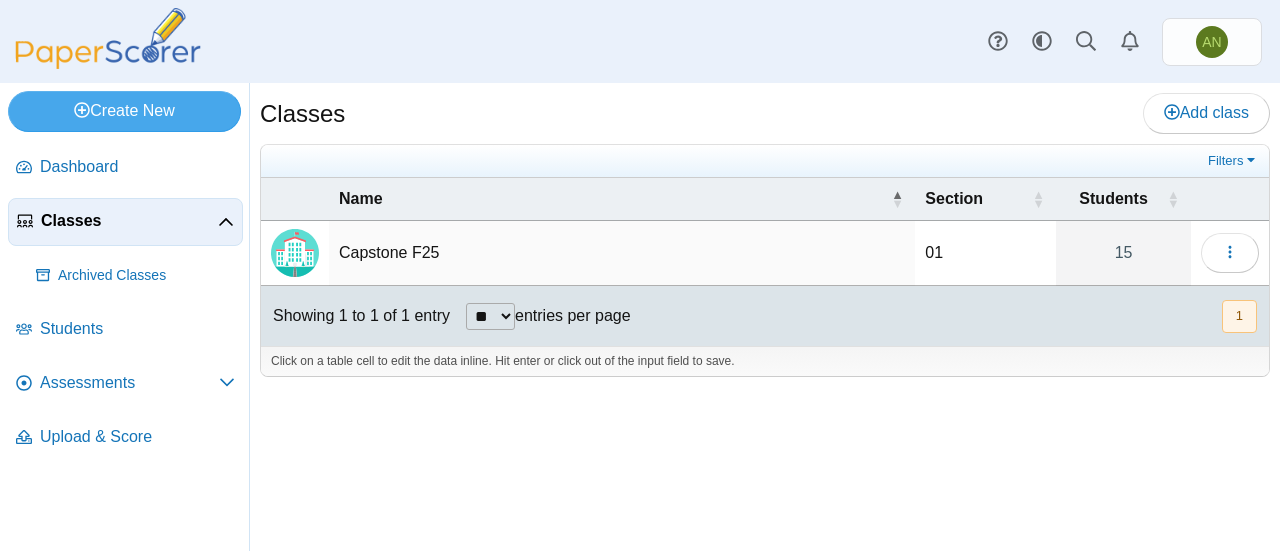 scroll, scrollTop: 0, scrollLeft: 0, axis: both 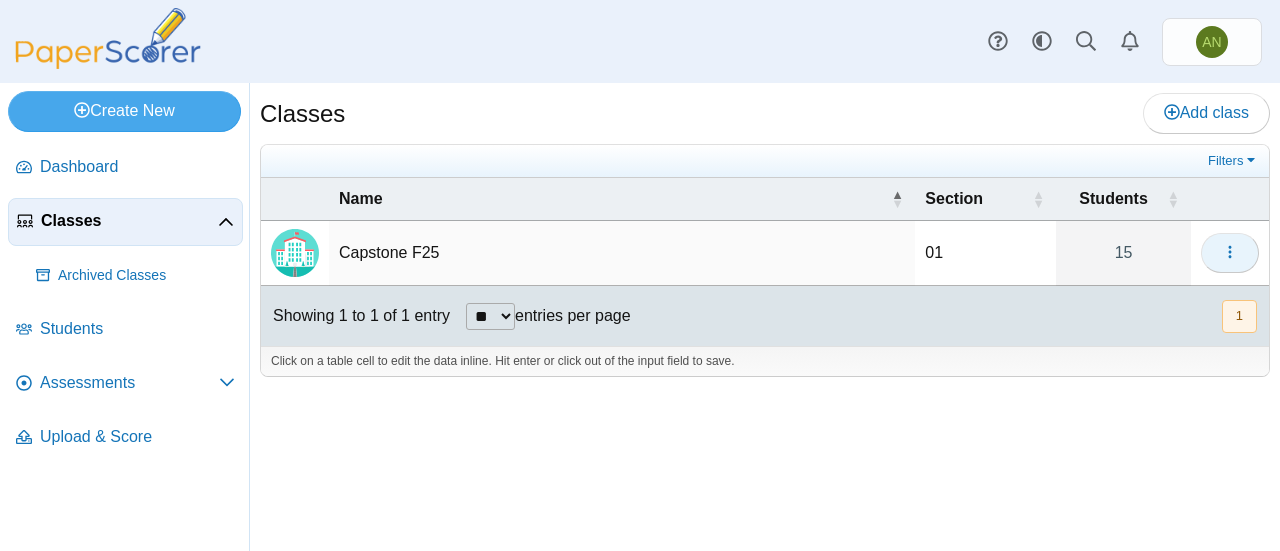 click 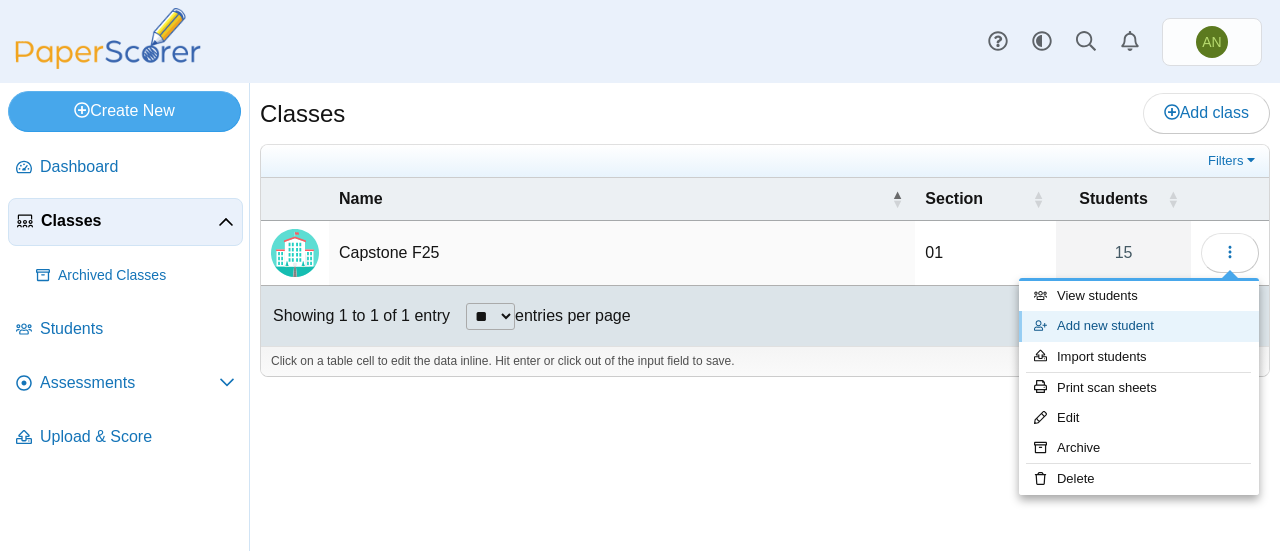 click on "Add new student" at bounding box center (1139, 326) 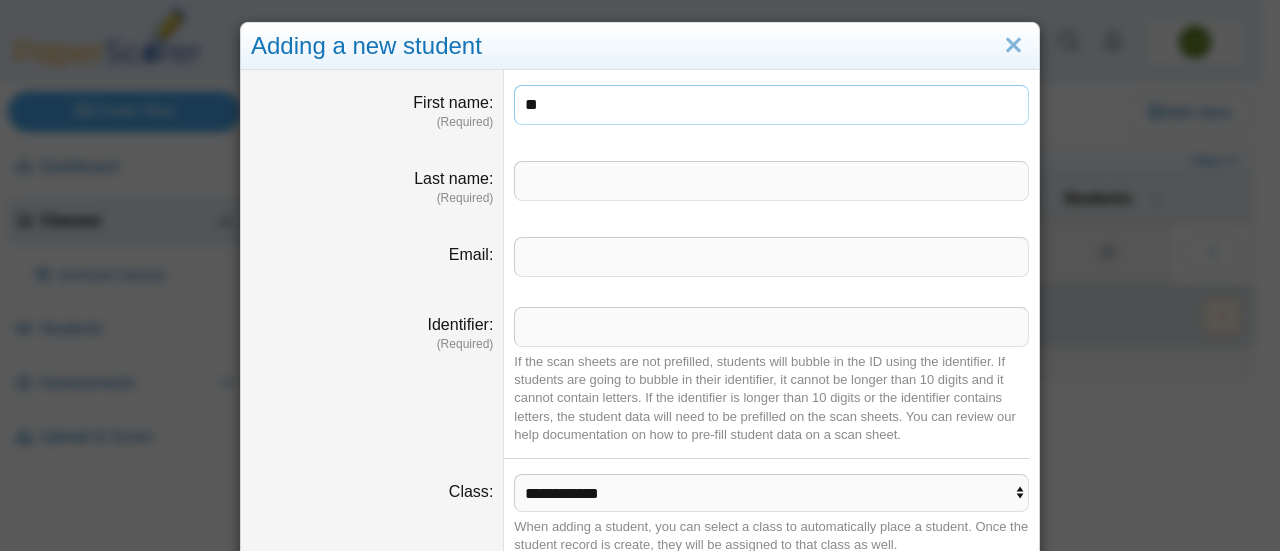 type on "**" 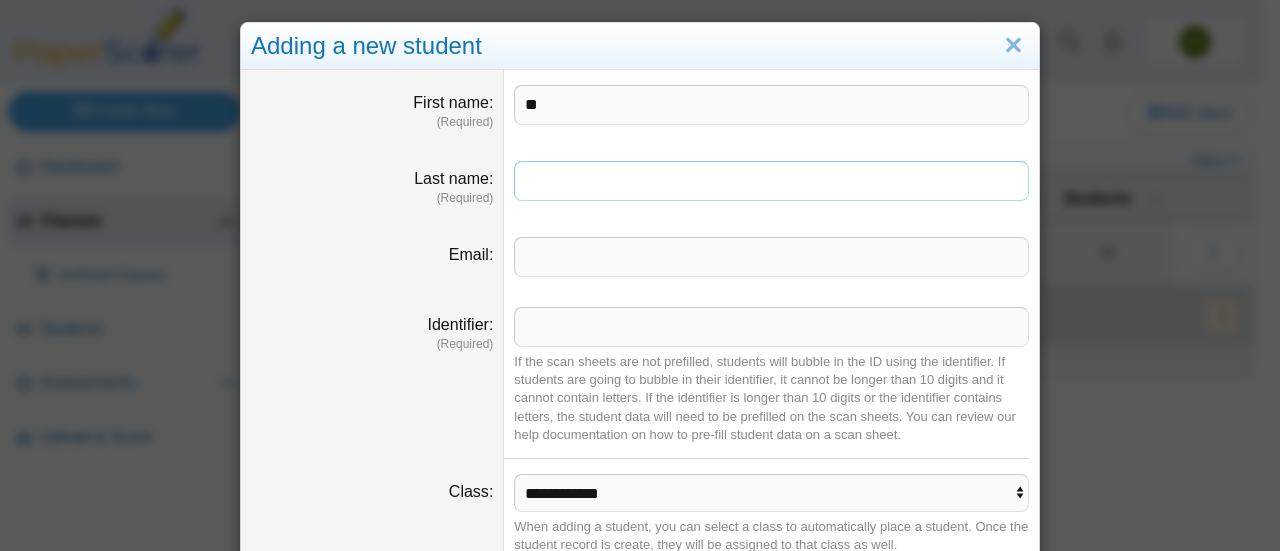 click on "Last name" at bounding box center (771, 181) 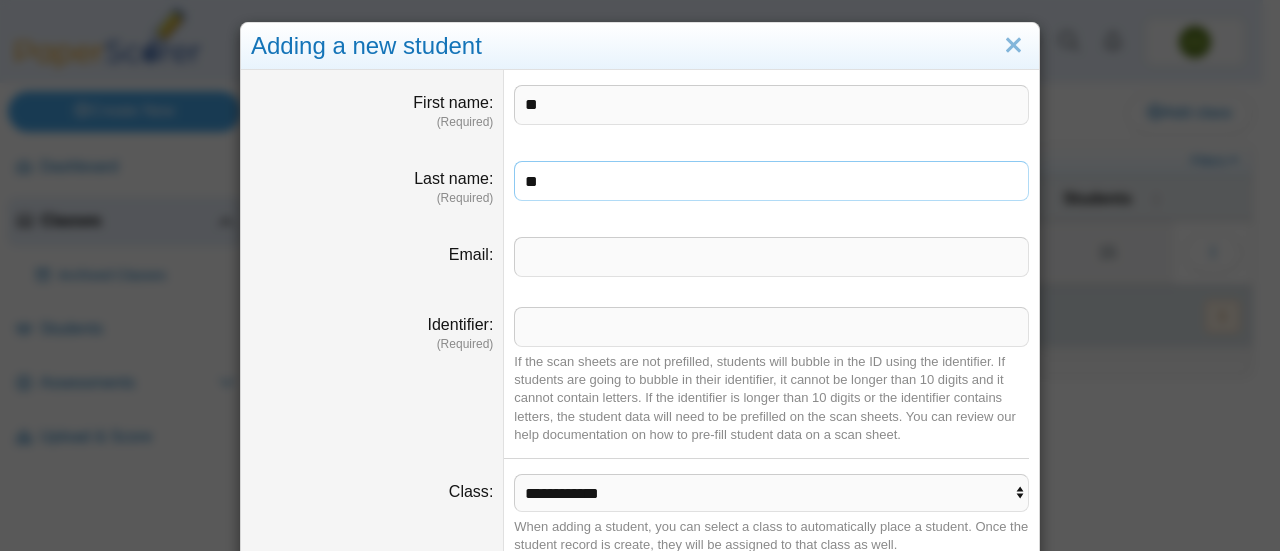 type on "**" 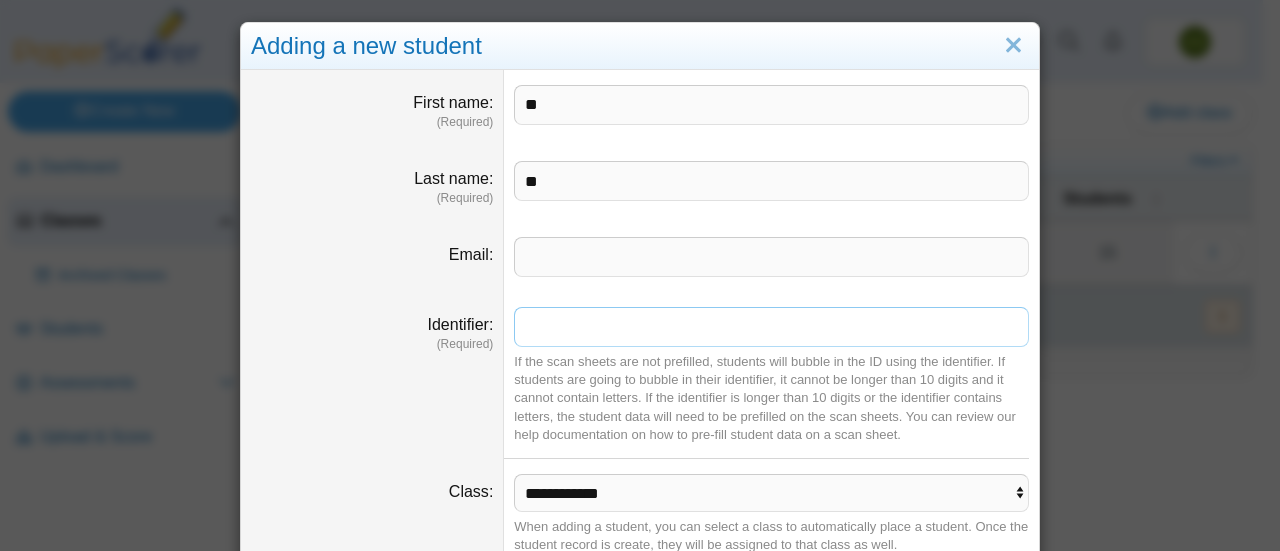 click on "Identifier" at bounding box center [771, 327] 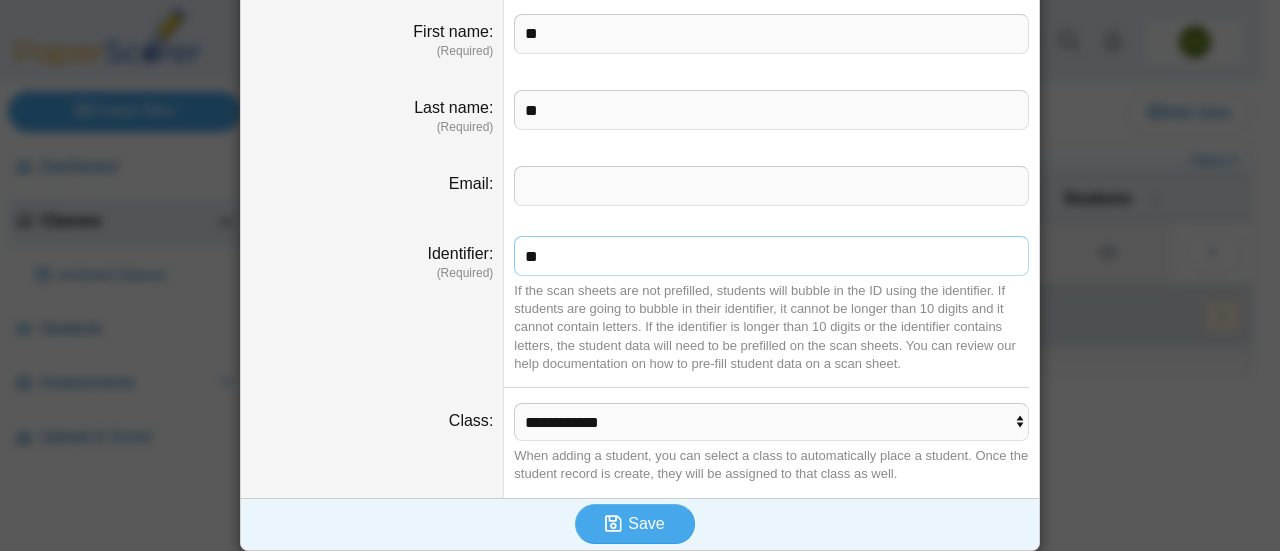 scroll, scrollTop: 79, scrollLeft: 0, axis: vertical 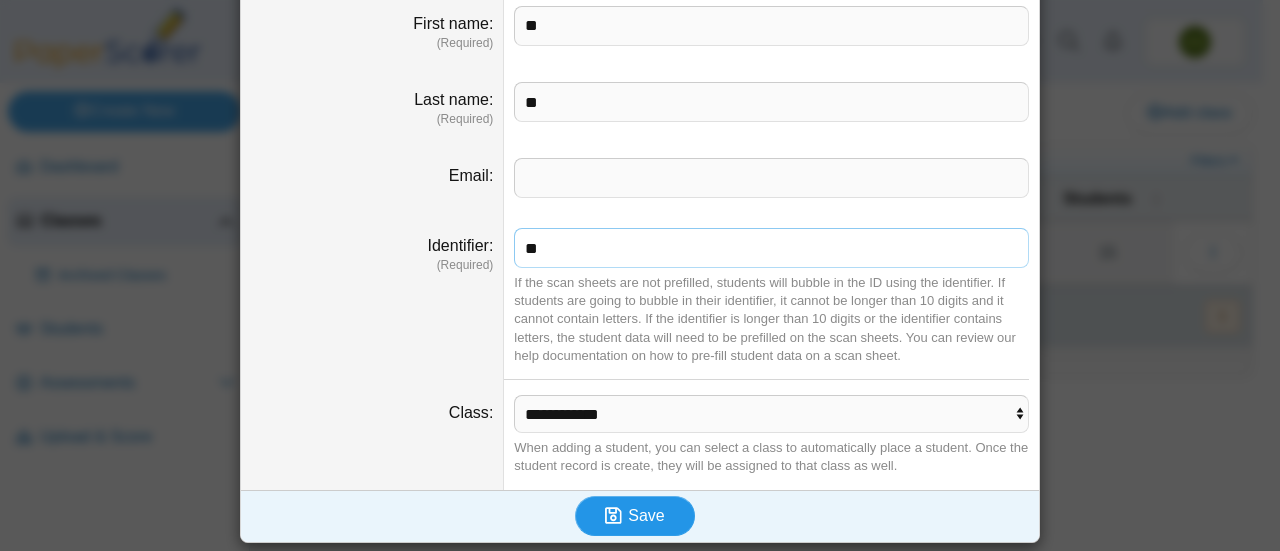type on "**" 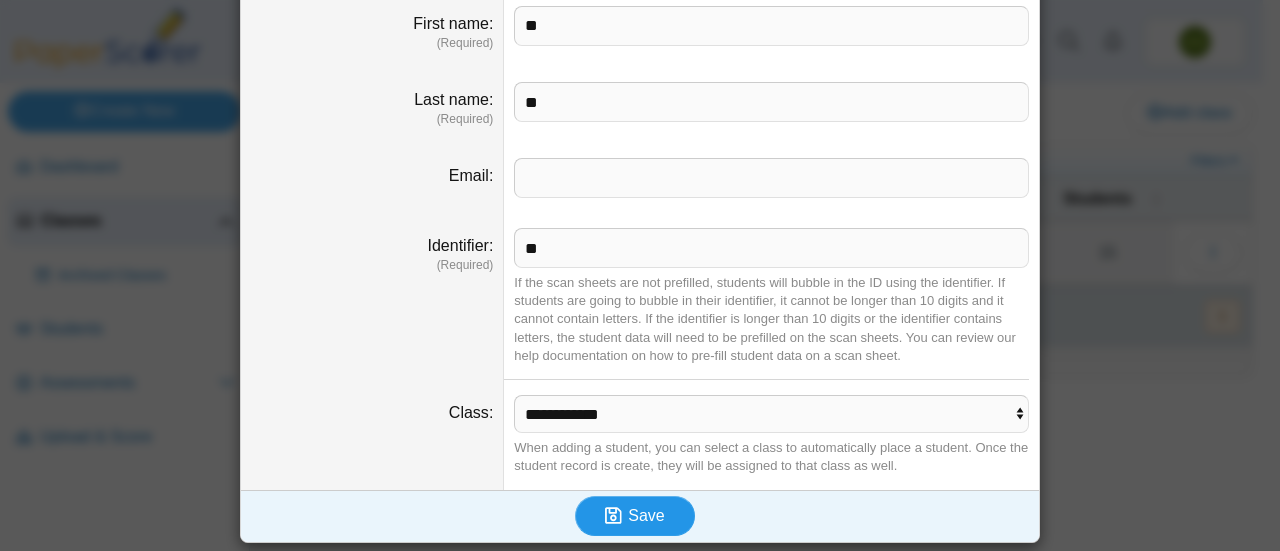 click at bounding box center [616, 516] 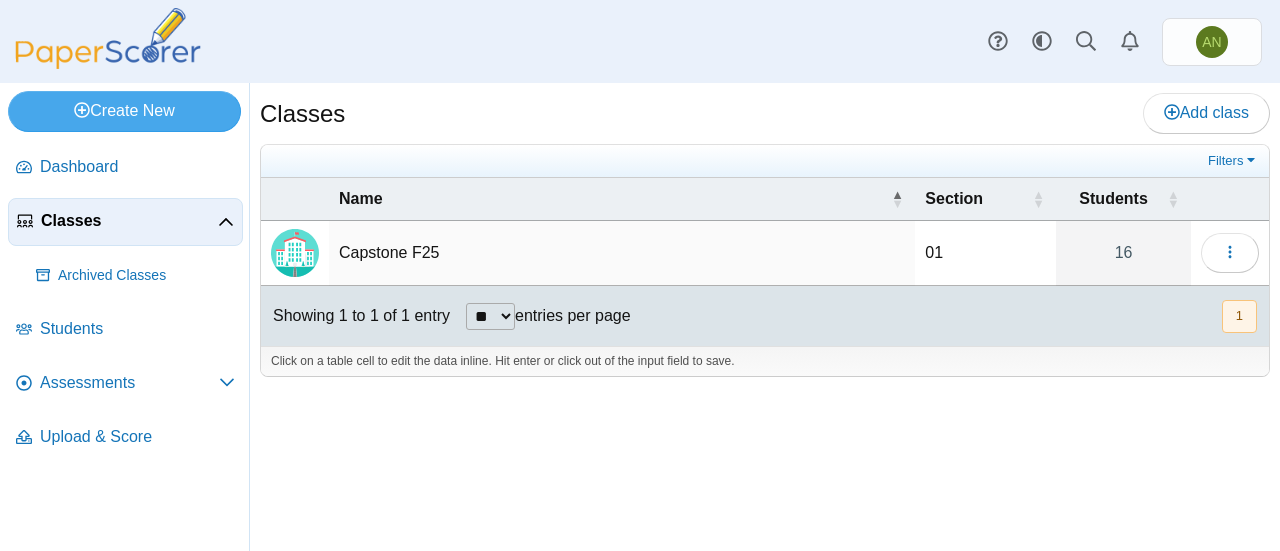 scroll, scrollTop: 0, scrollLeft: 0, axis: both 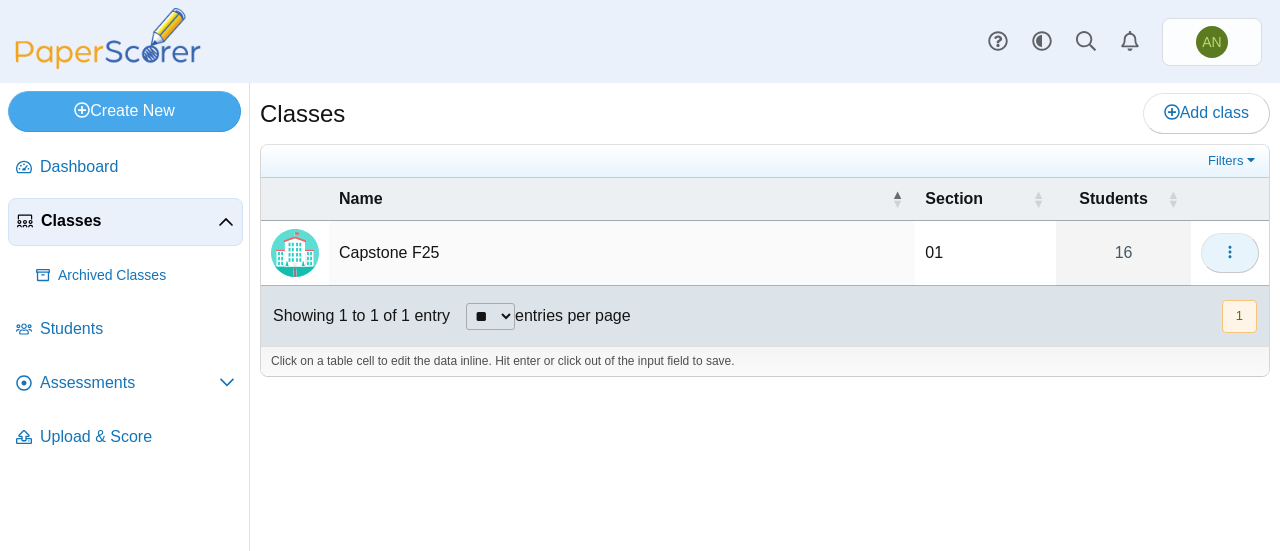 click at bounding box center (1230, 253) 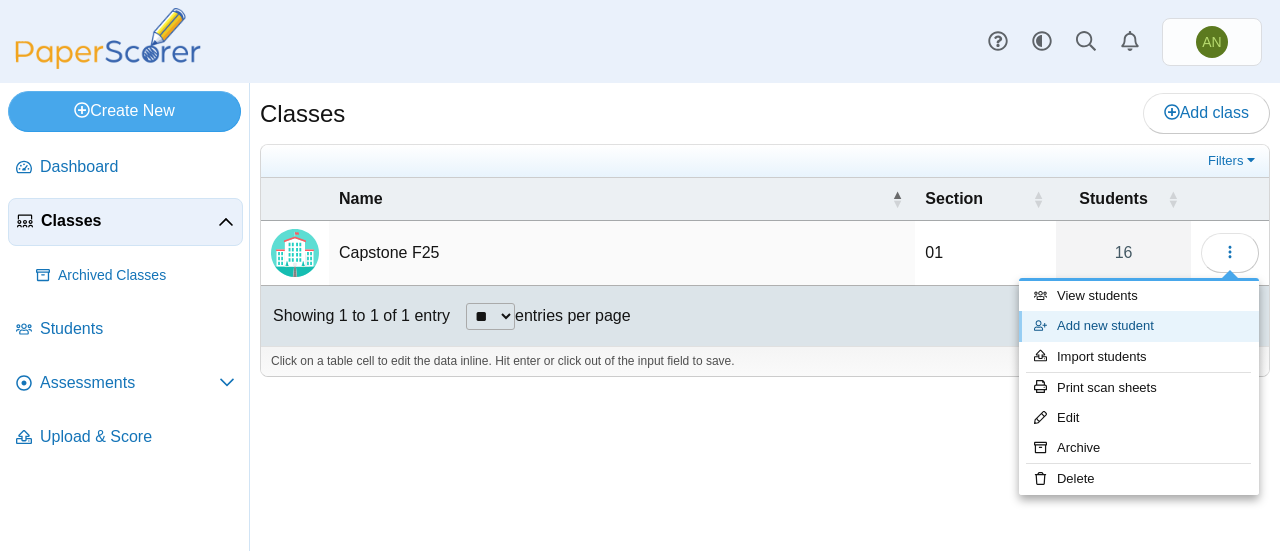 click on "Add new student" at bounding box center (1139, 326) 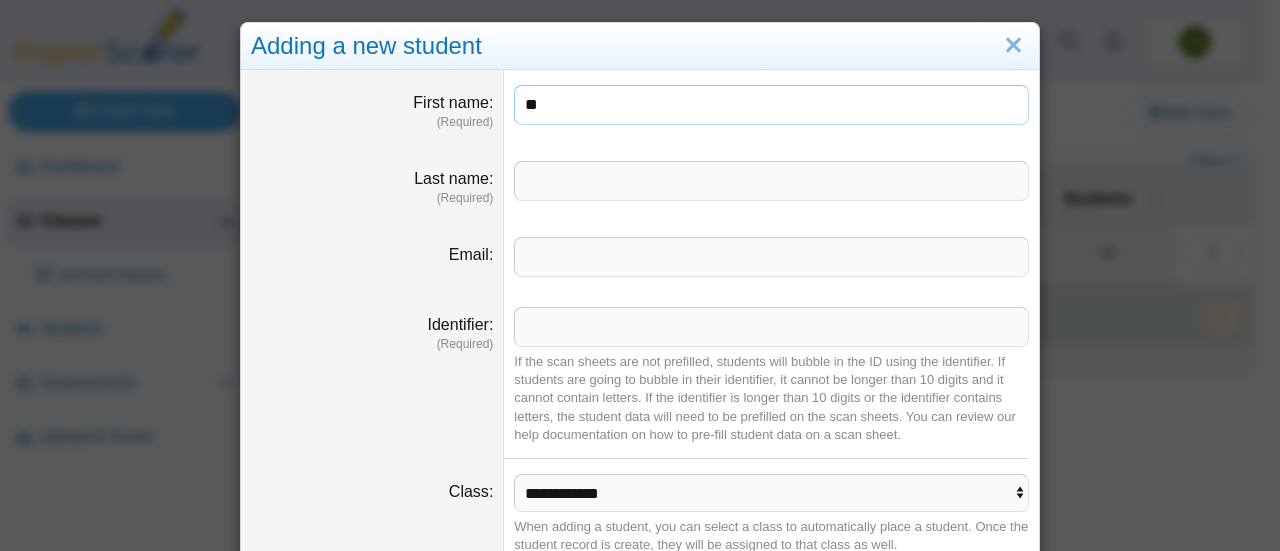 type on "**" 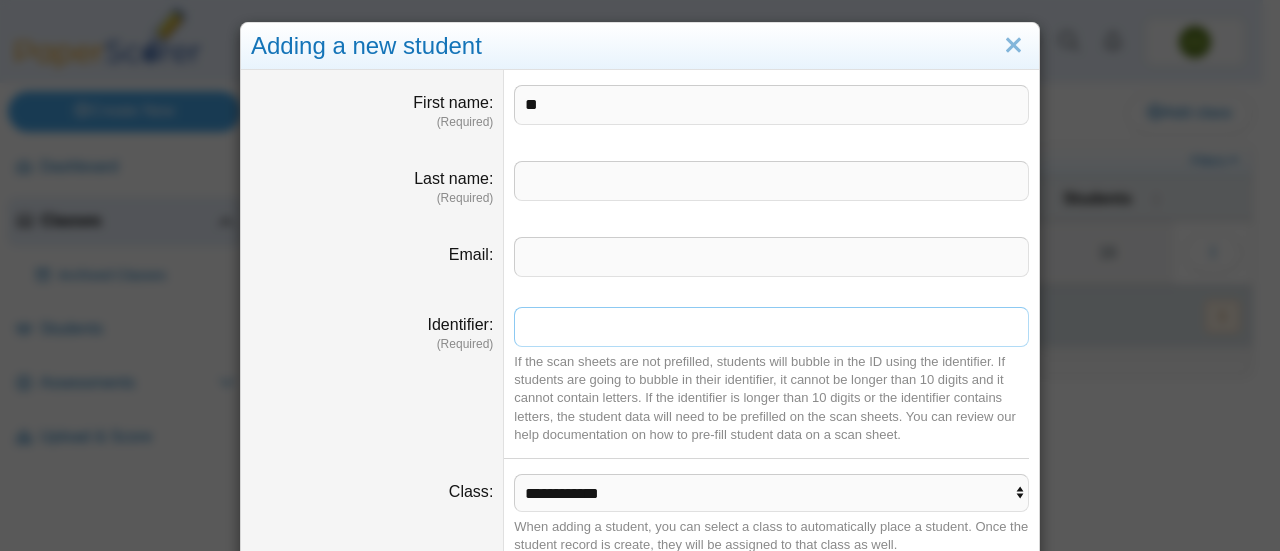 click on "Identifier" at bounding box center [771, 327] 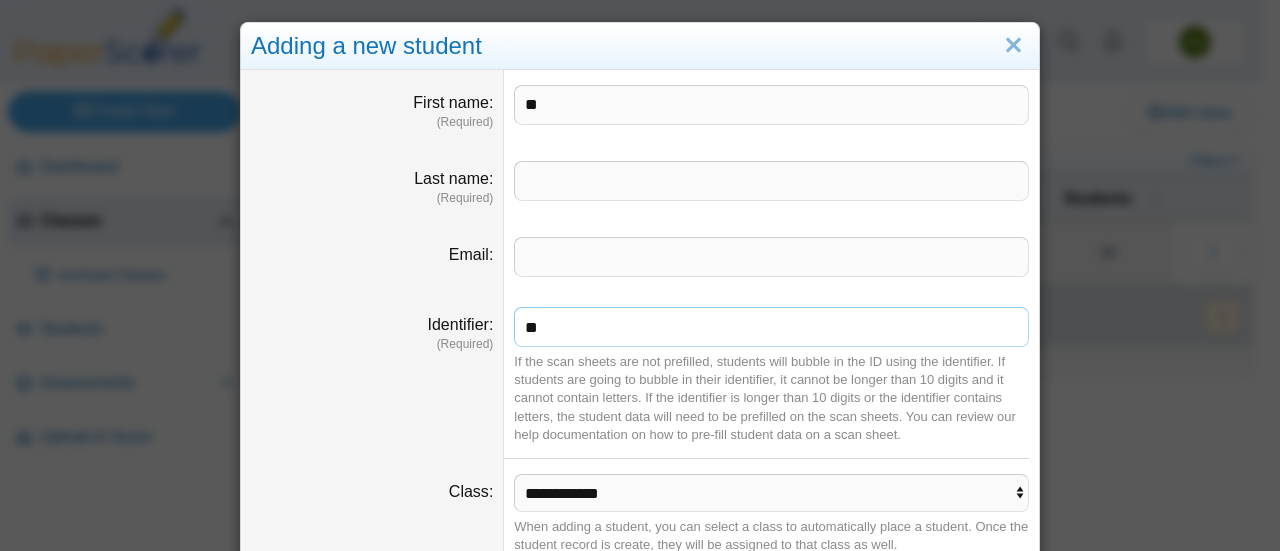 scroll, scrollTop: 79, scrollLeft: 0, axis: vertical 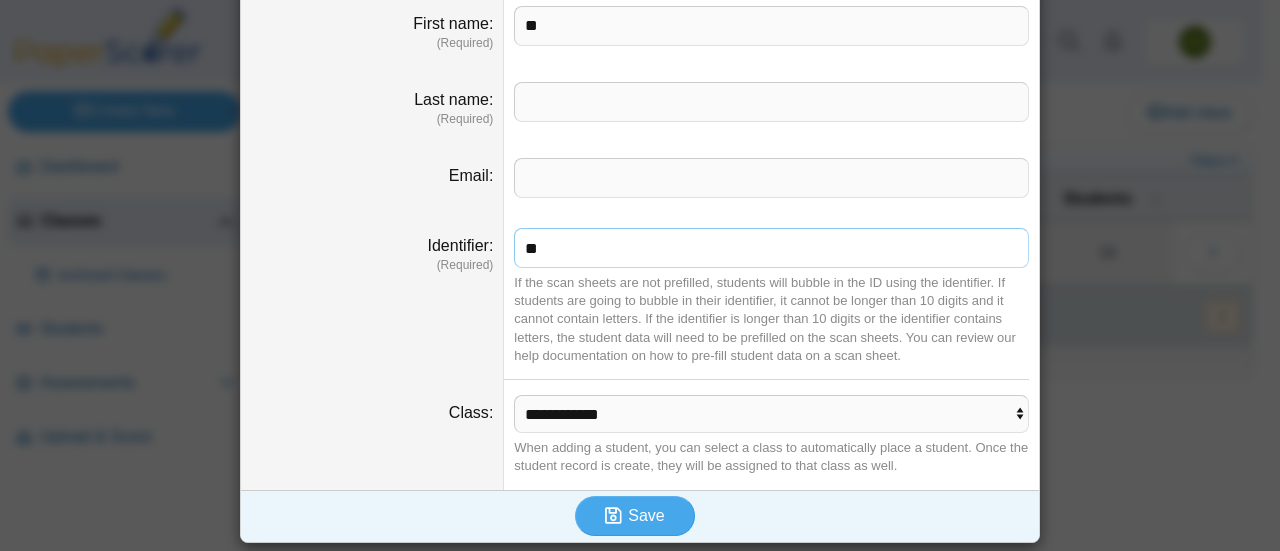 type on "**" 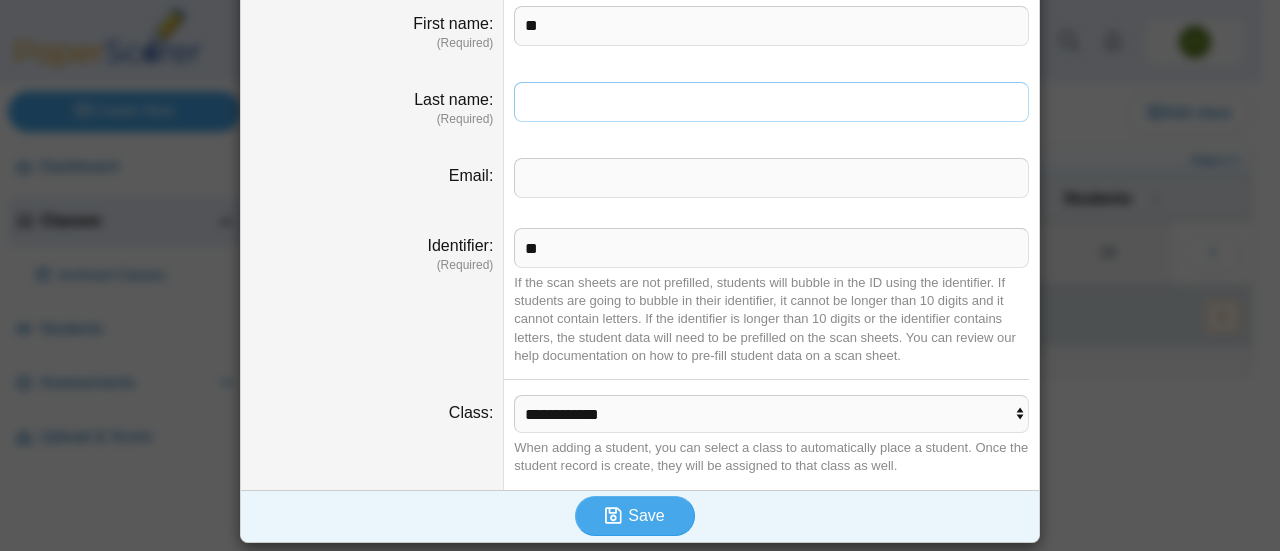 click on "Last name" at bounding box center [771, 102] 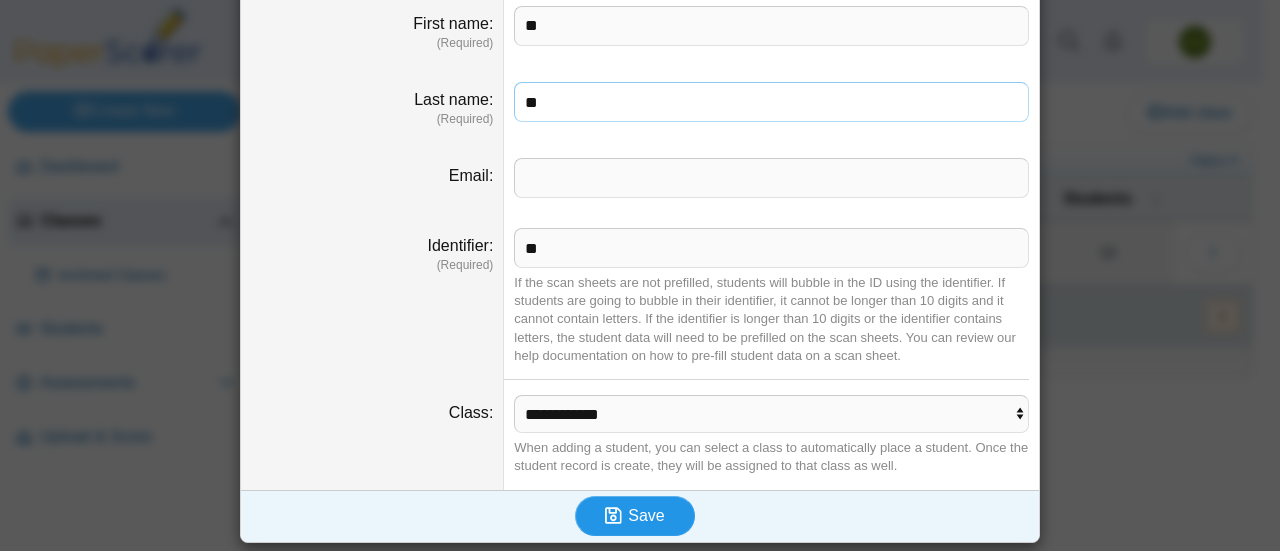 type on "**" 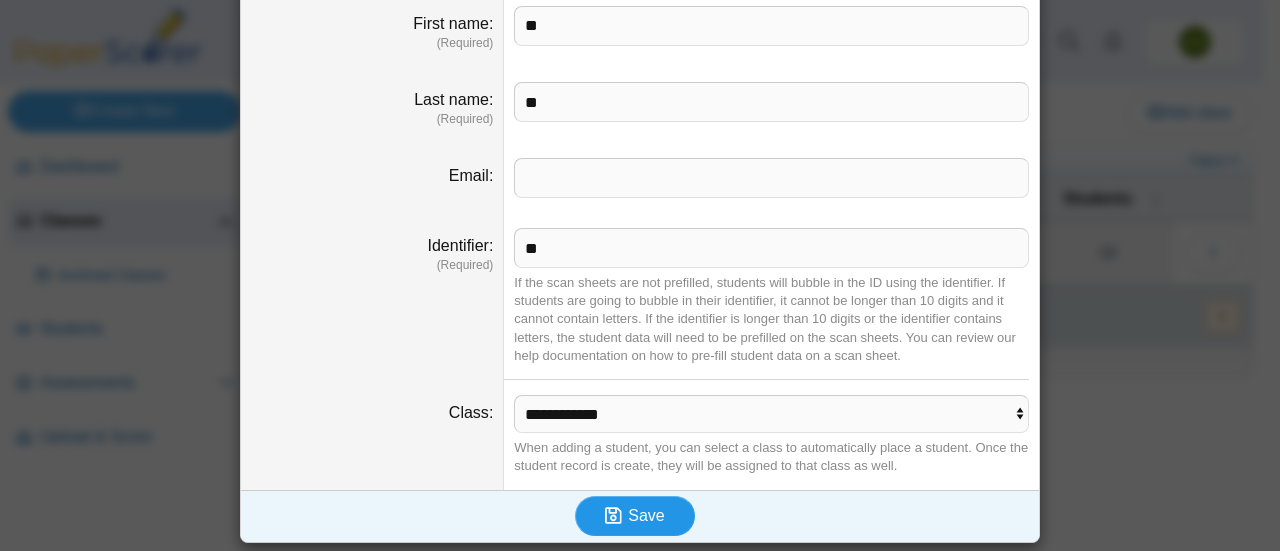 click on "Save" at bounding box center (646, 515) 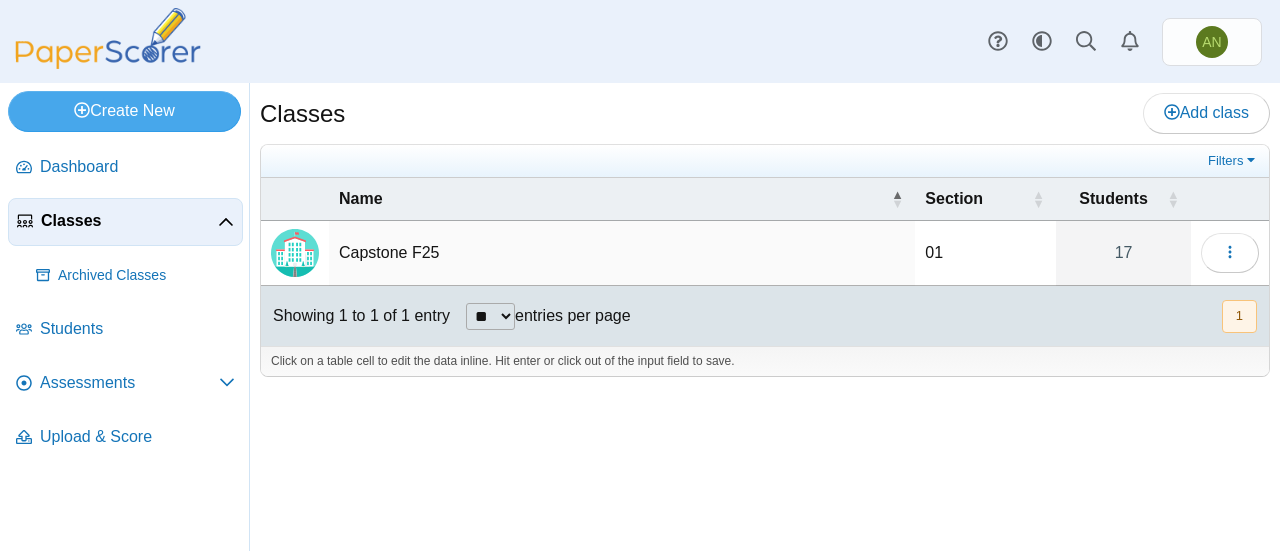 scroll, scrollTop: 0, scrollLeft: 0, axis: both 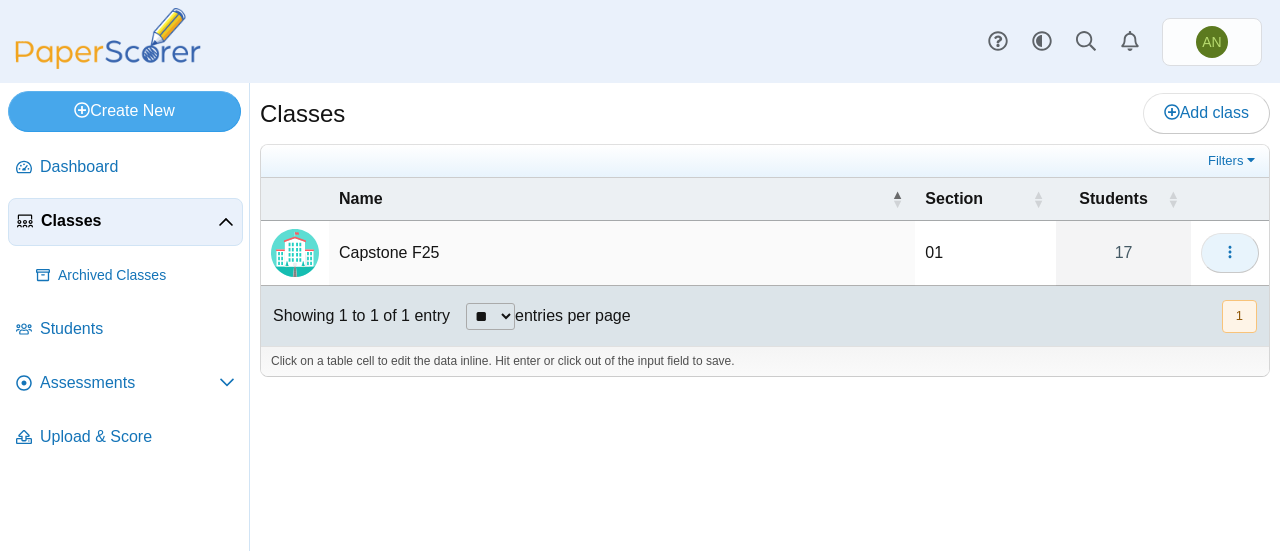 click 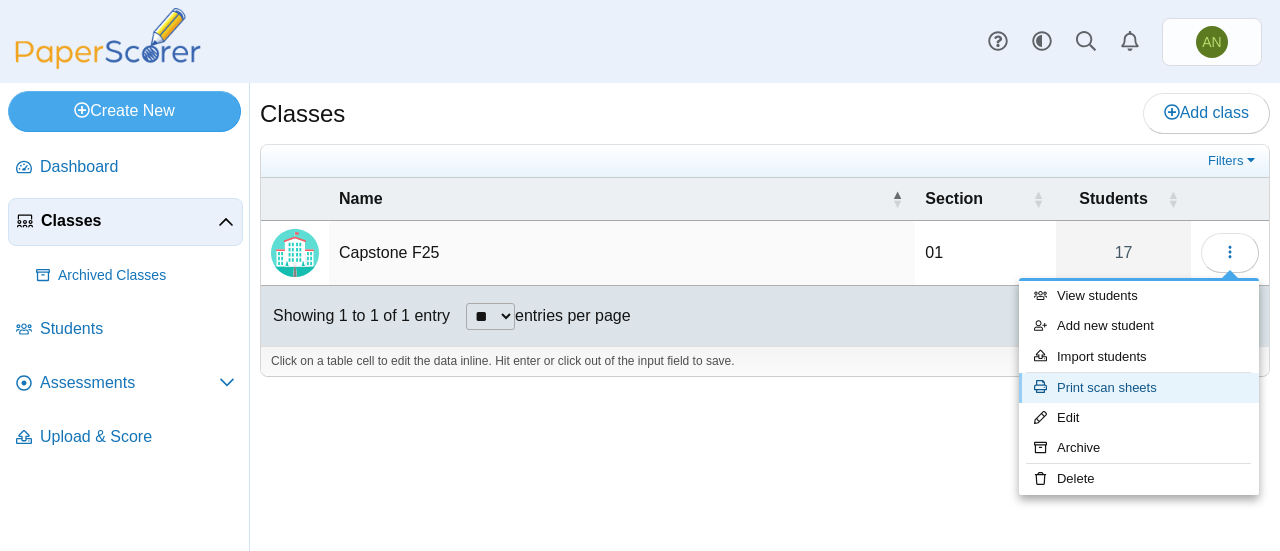 click on "Print scan sheets" at bounding box center [1139, 388] 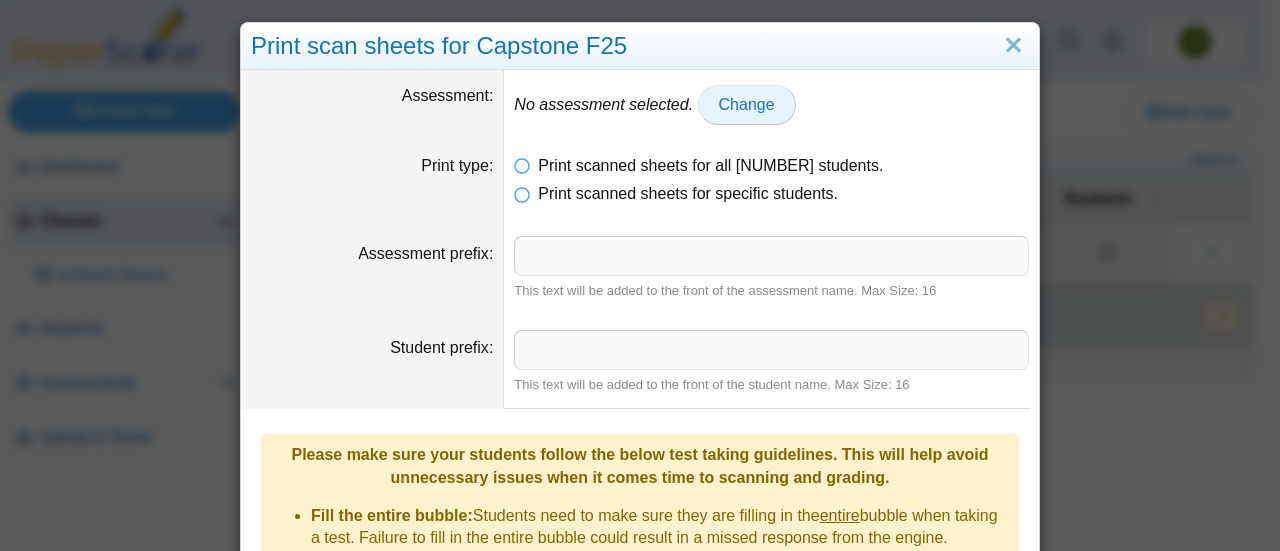 click on "Change" at bounding box center [747, 104] 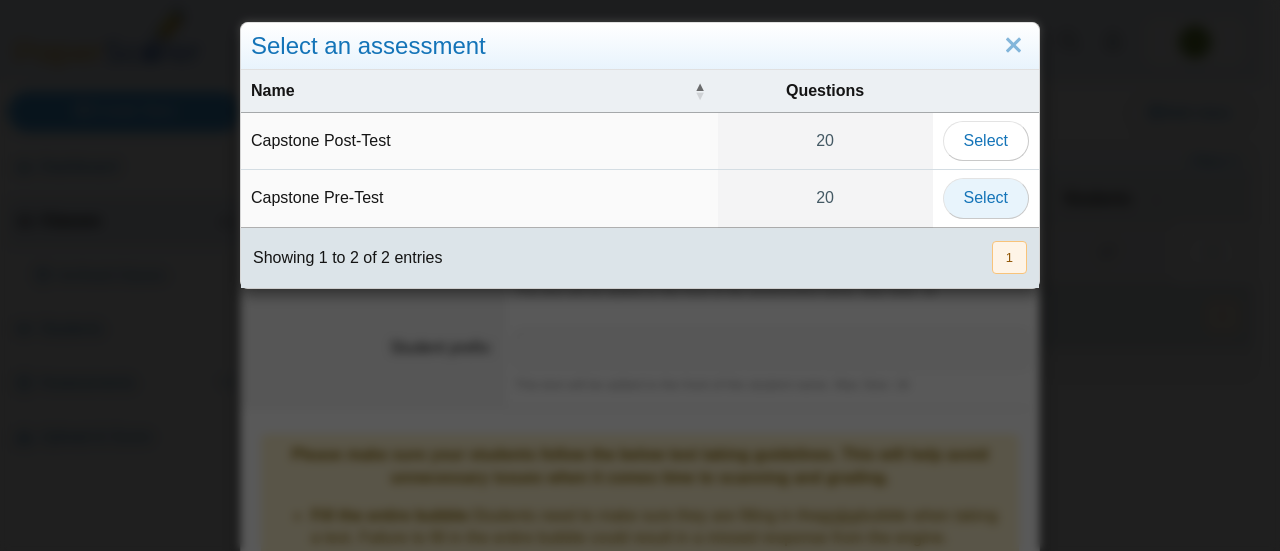 click on "Select" at bounding box center [986, 197] 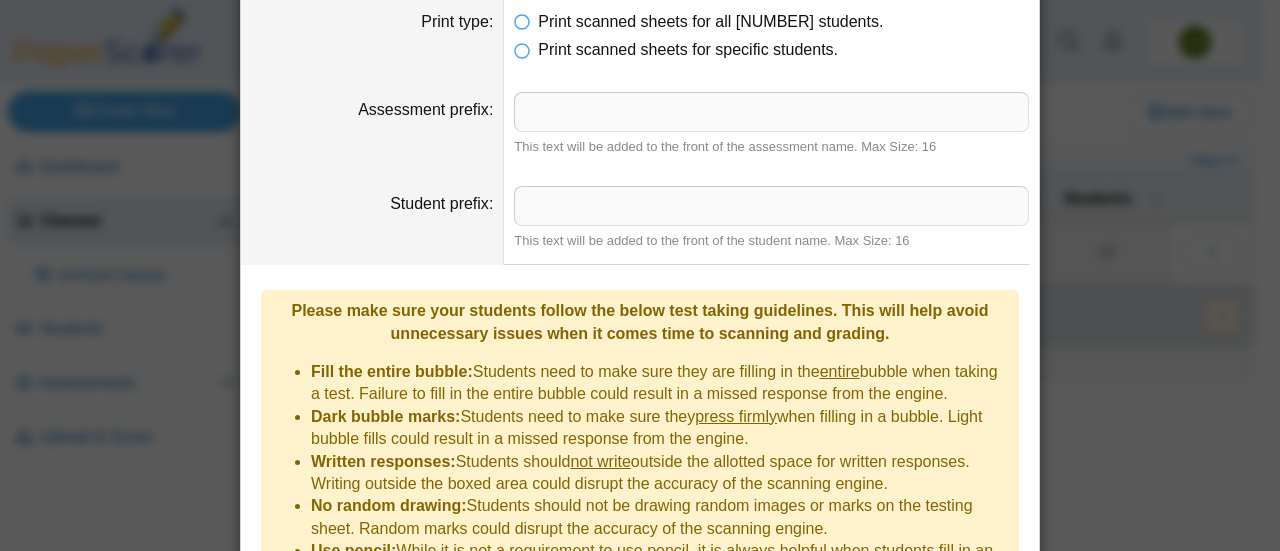 scroll, scrollTop: 0, scrollLeft: 0, axis: both 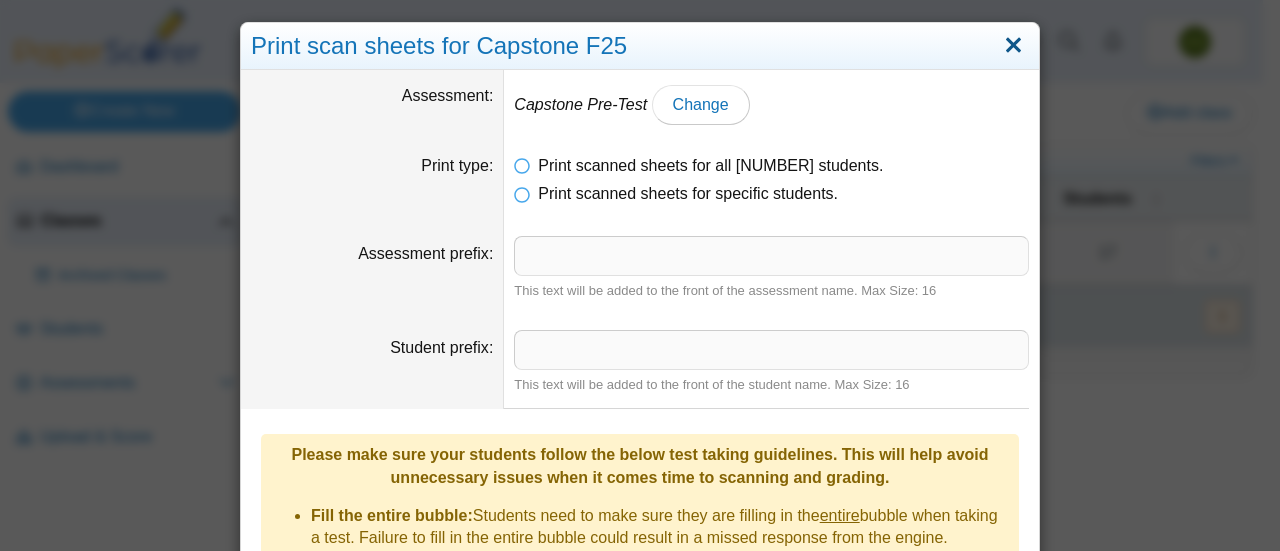 click at bounding box center (1013, 46) 